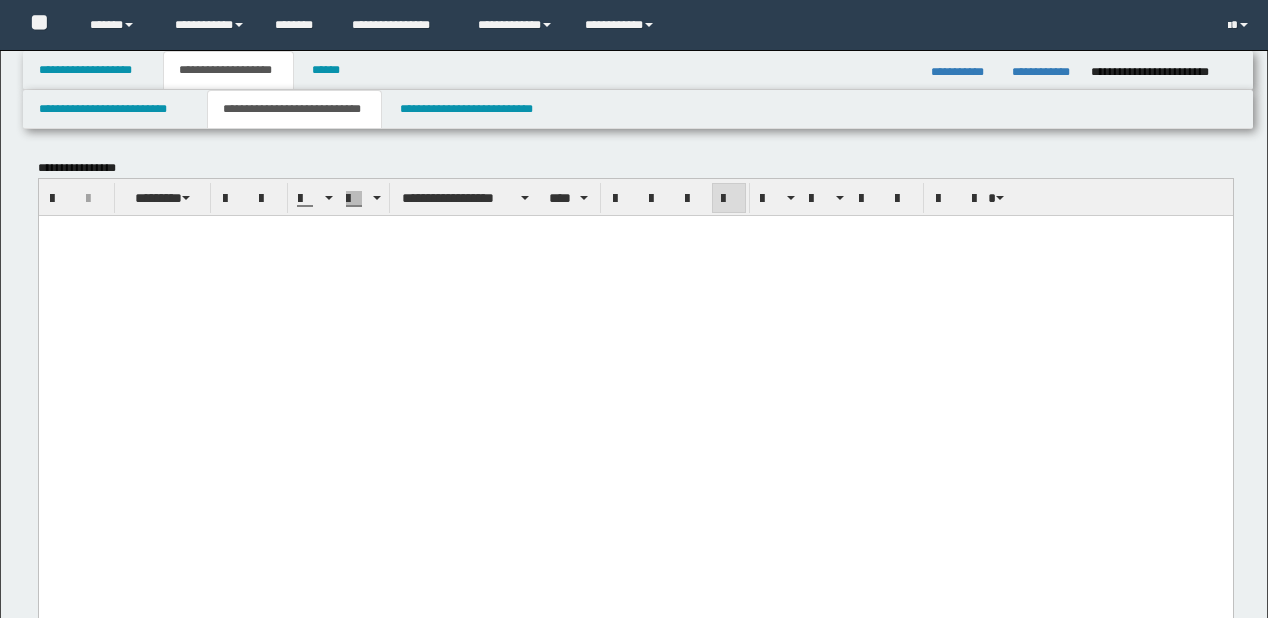 scroll, scrollTop: 1200, scrollLeft: 0, axis: vertical 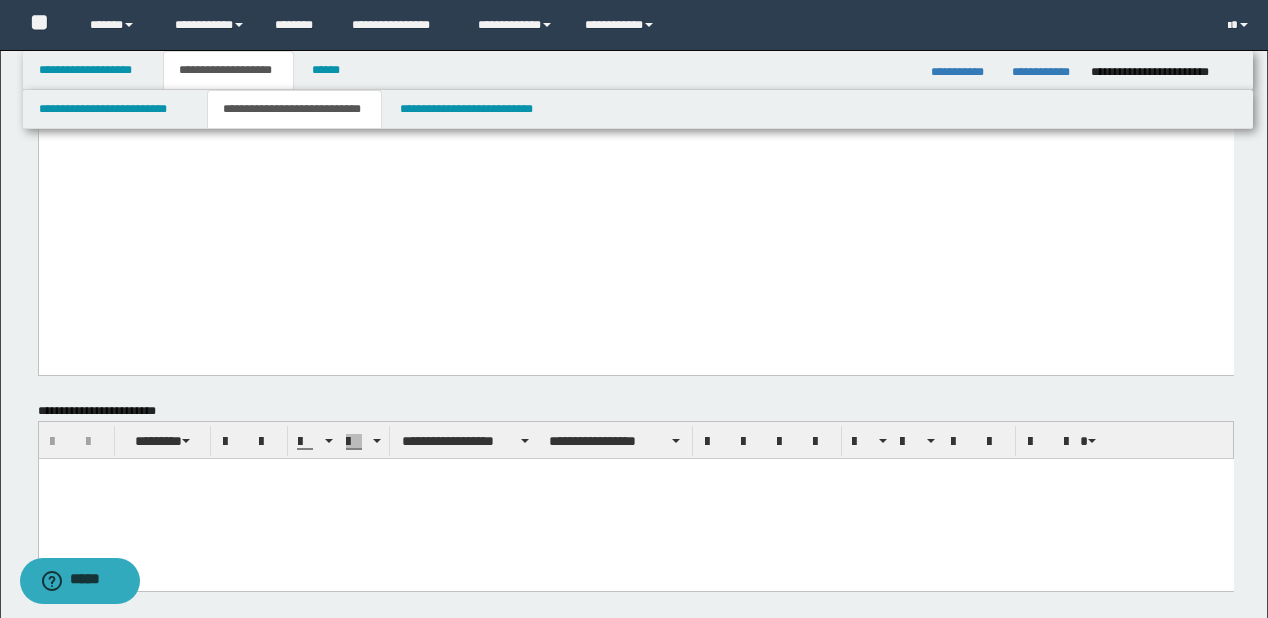 click on "**********" at bounding box center [635, 28] 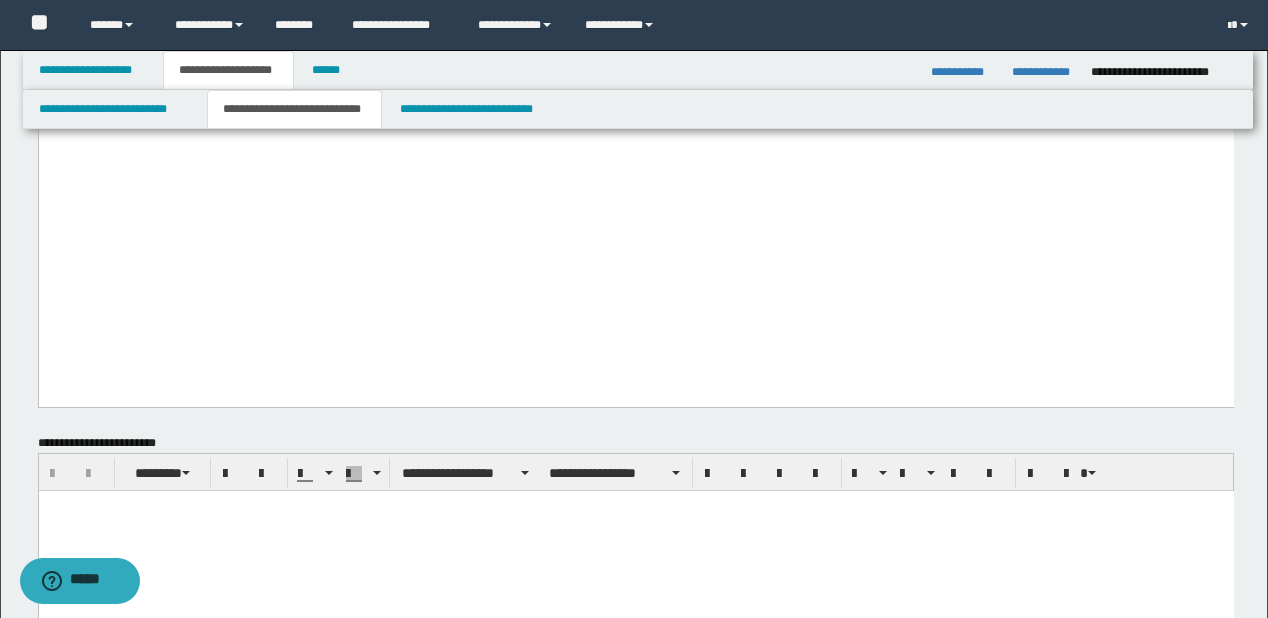 paste 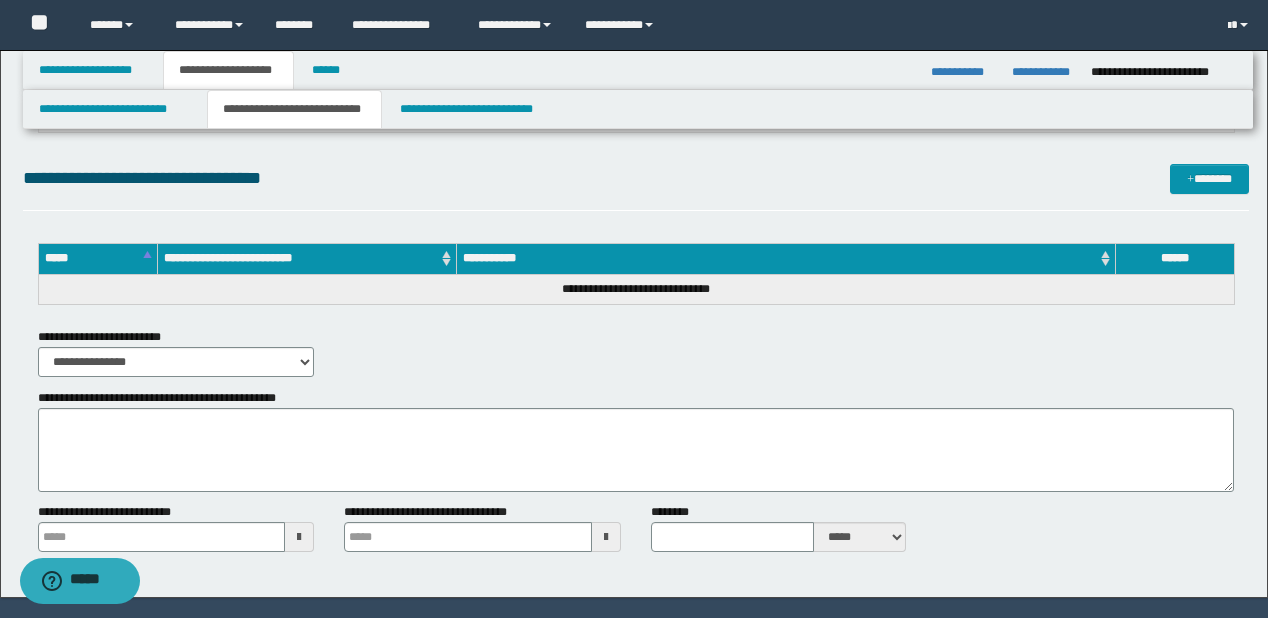 scroll, scrollTop: 2937, scrollLeft: 0, axis: vertical 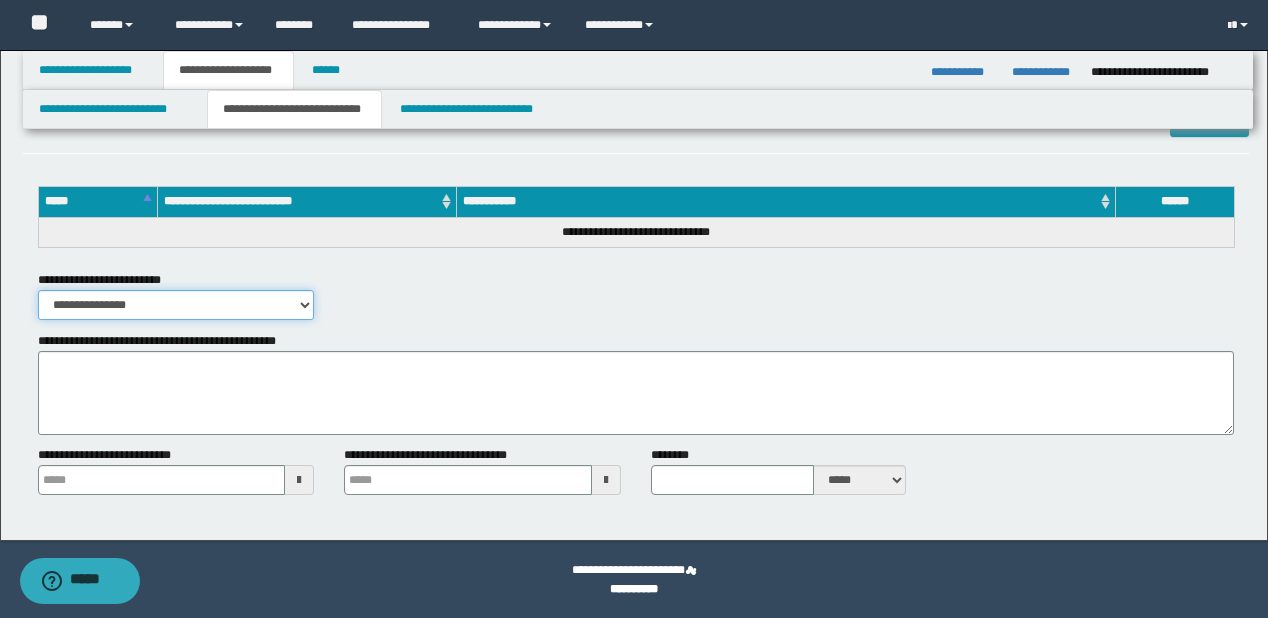 click on "**********" at bounding box center [176, 305] 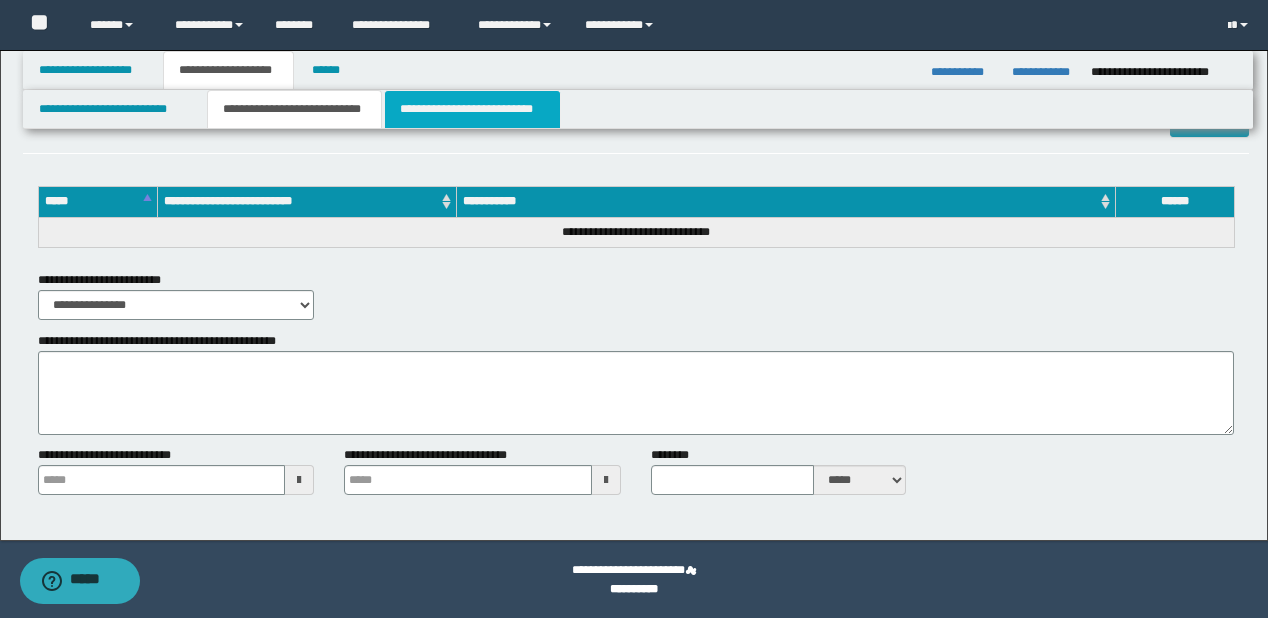 click on "**********" at bounding box center (472, 109) 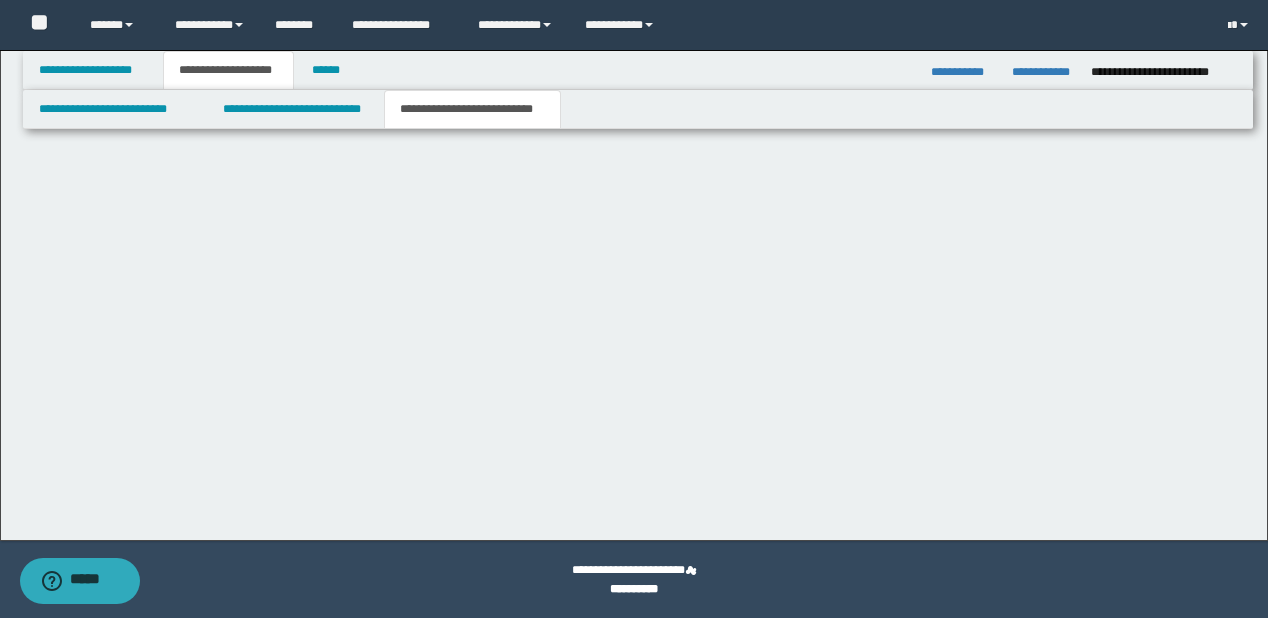 scroll, scrollTop: 0, scrollLeft: 0, axis: both 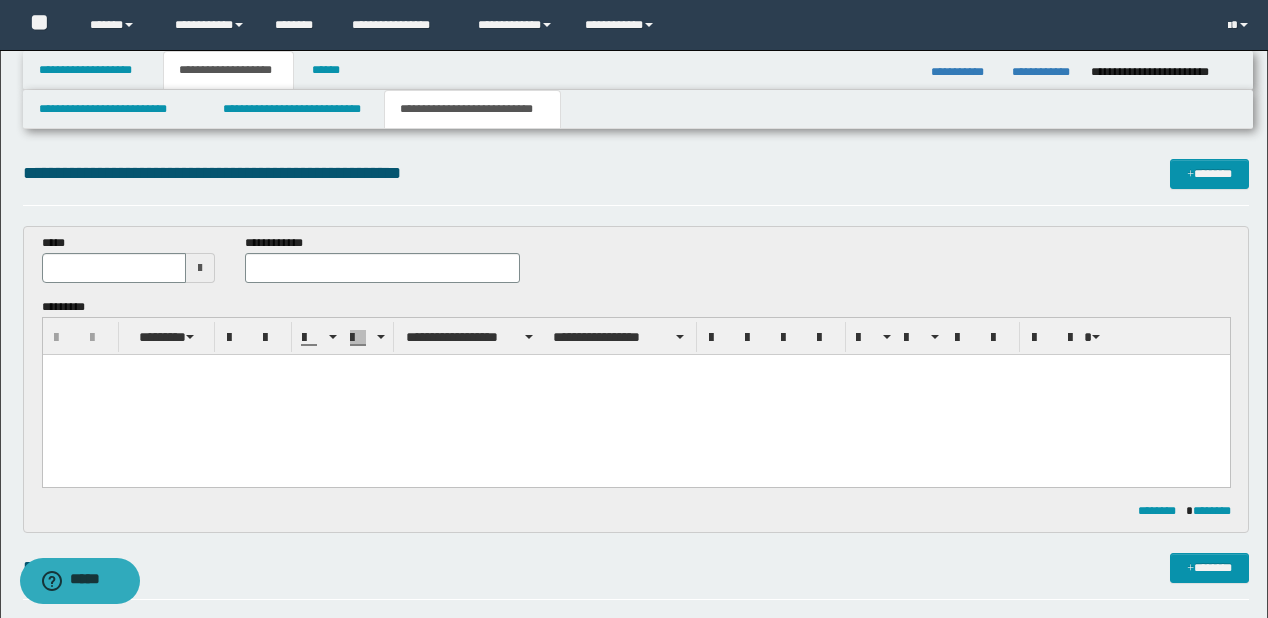 click at bounding box center [635, 394] 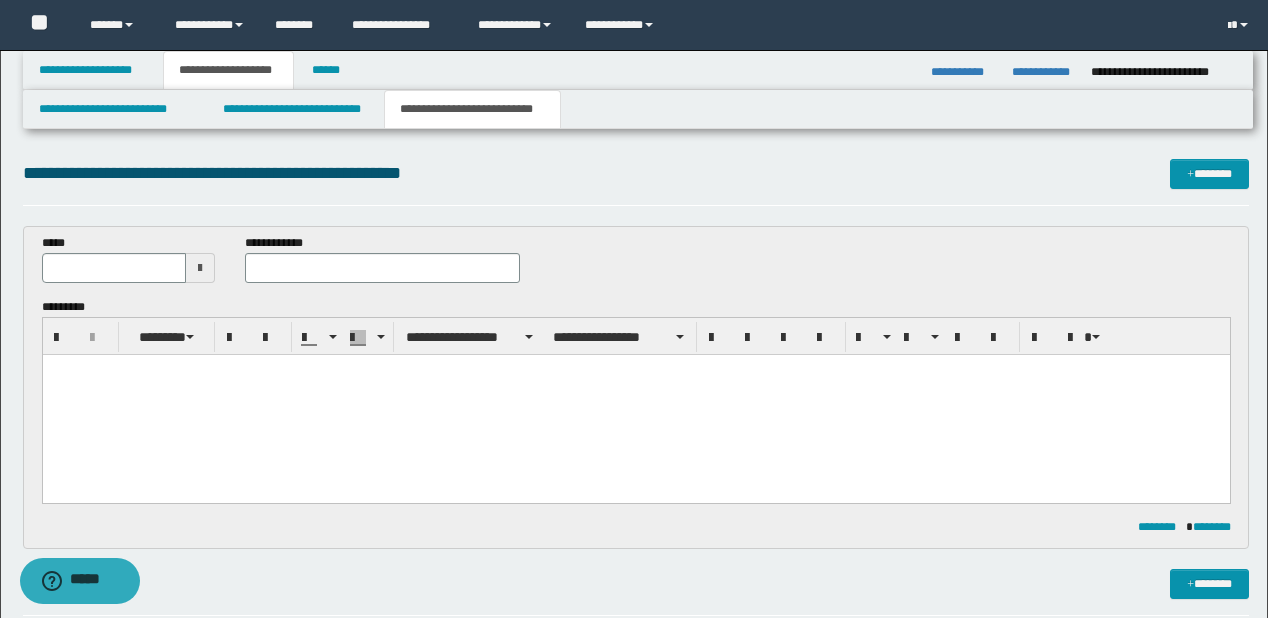 paste 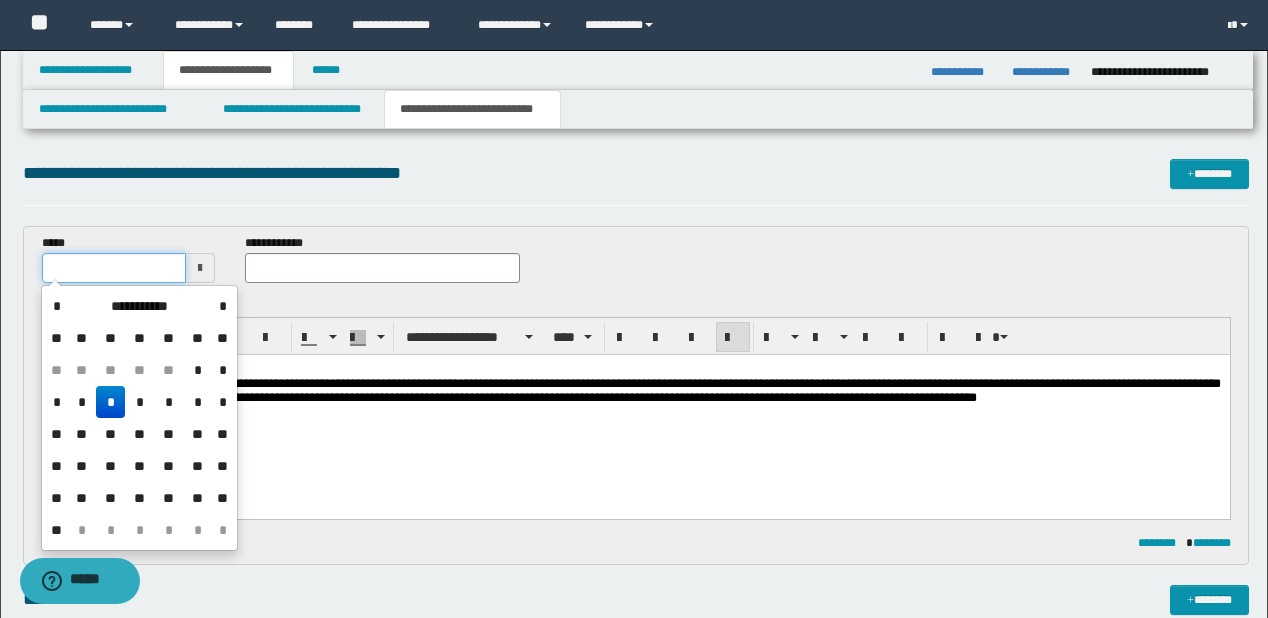 click at bounding box center [114, 268] 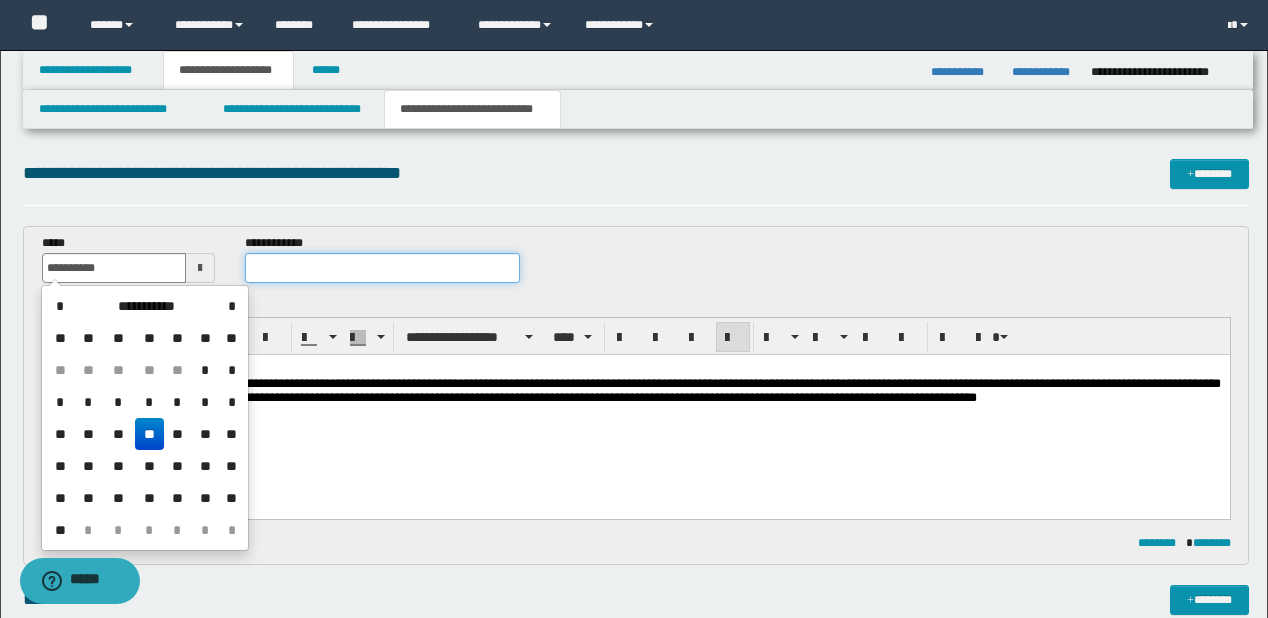 type on "**********" 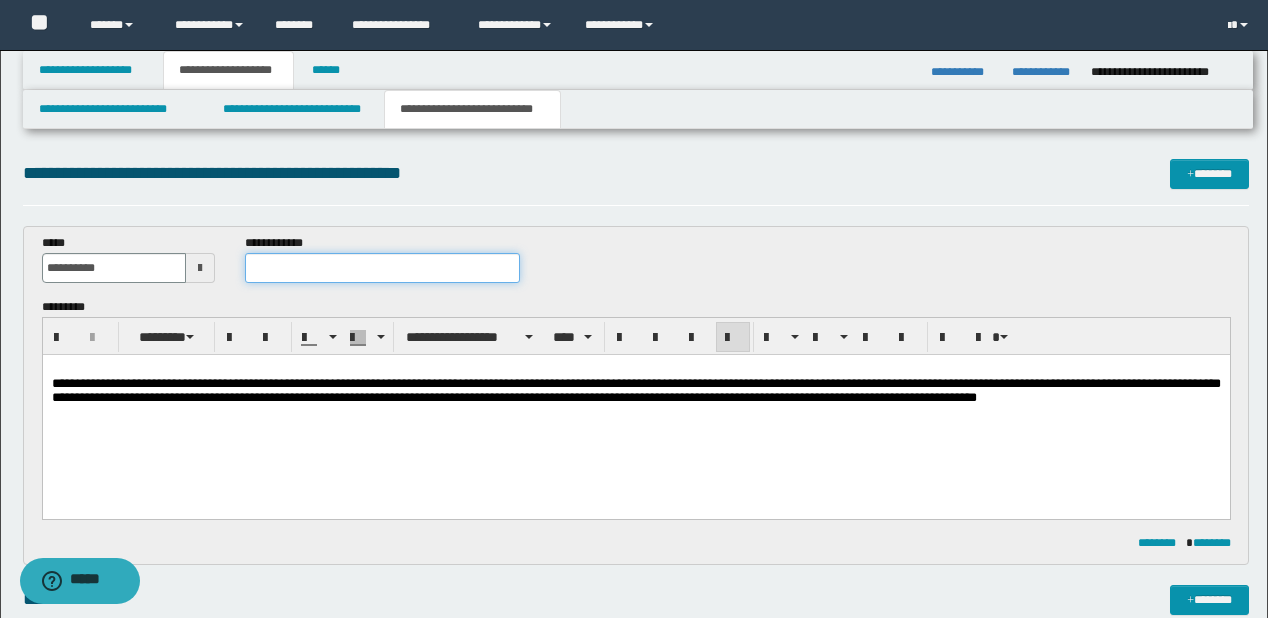 click at bounding box center (382, 268) 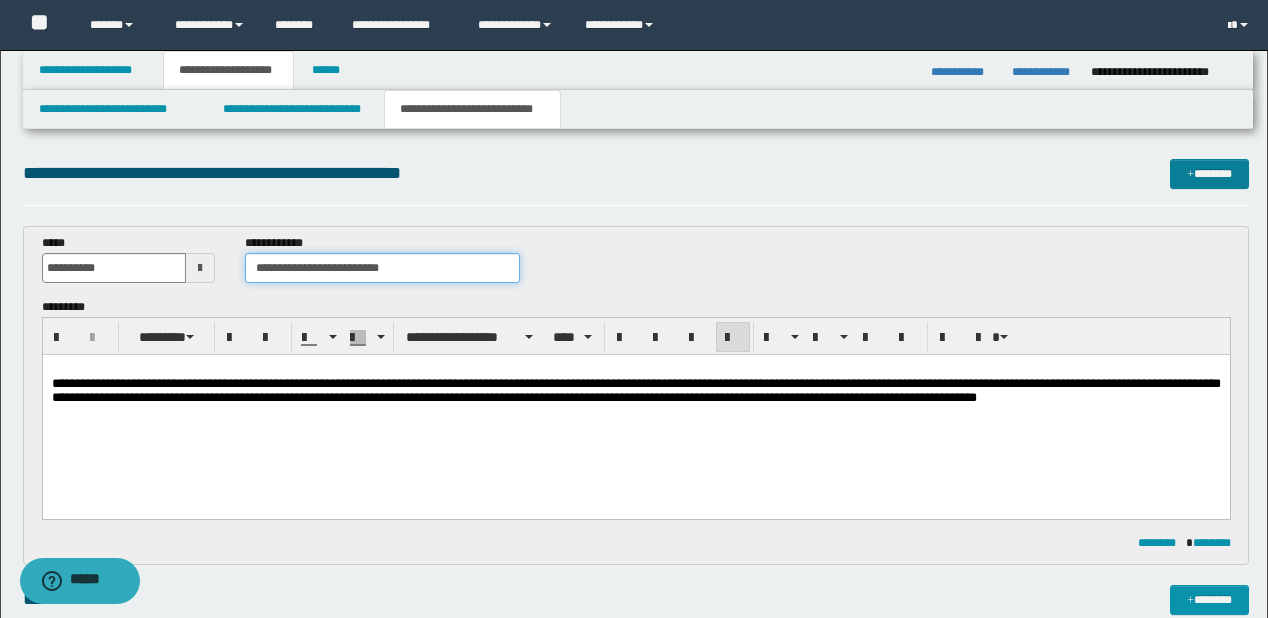 type on "**********" 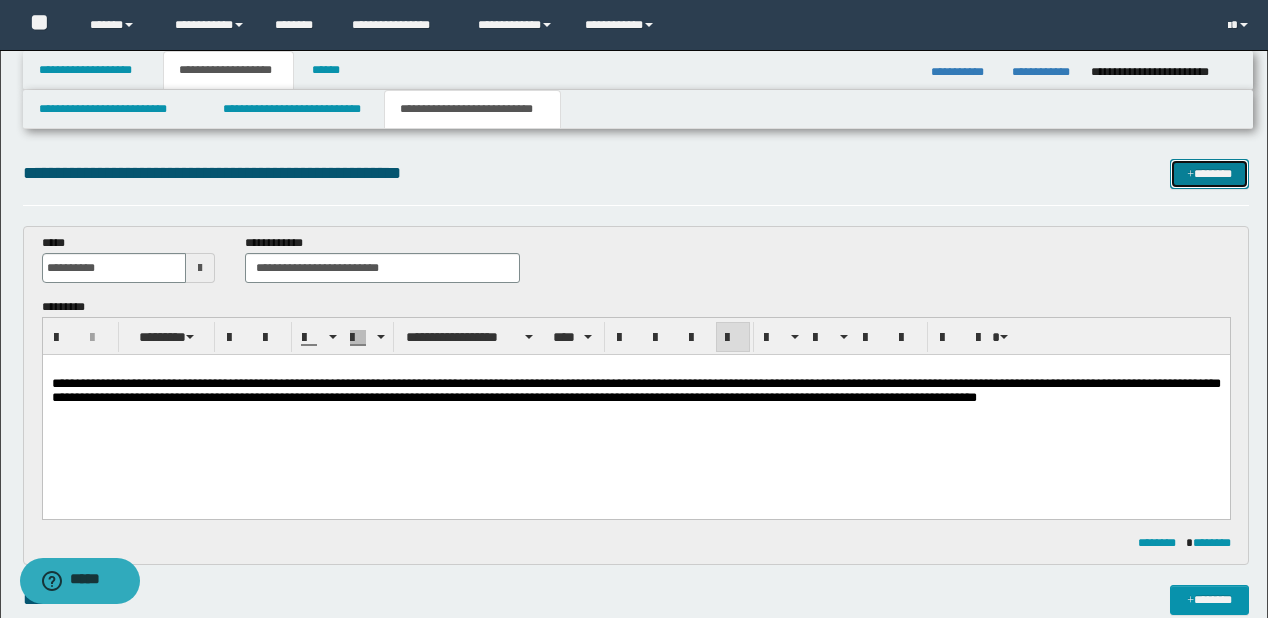 click on "*******" at bounding box center [1209, 174] 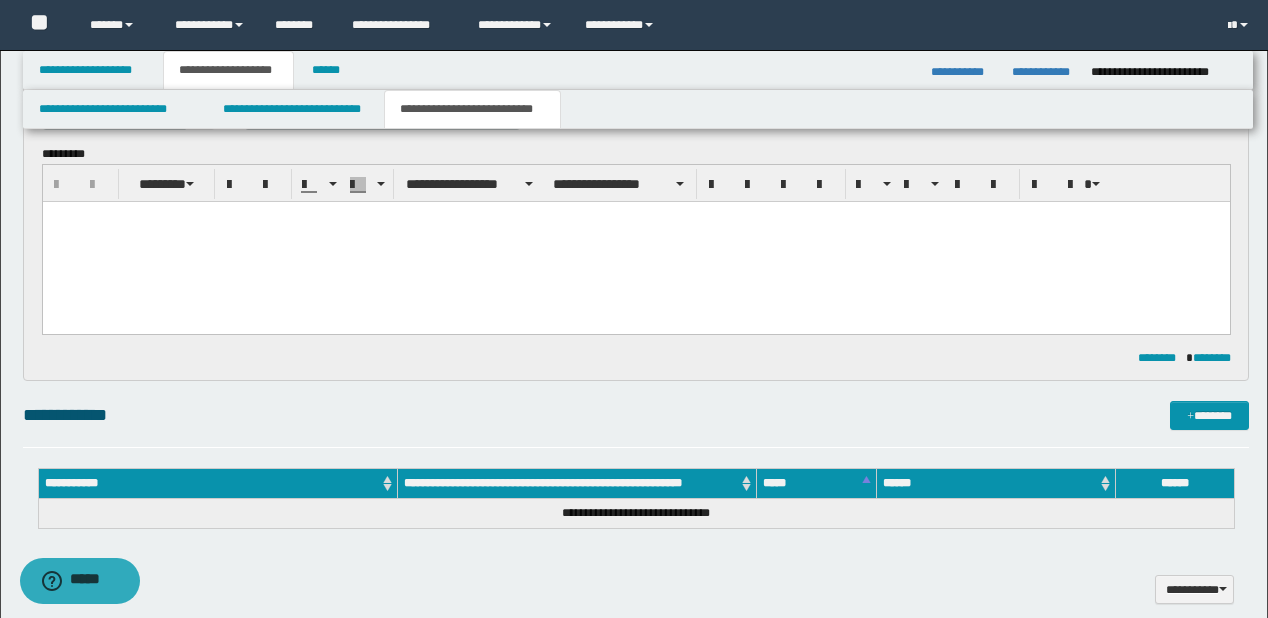 scroll, scrollTop: 272, scrollLeft: 0, axis: vertical 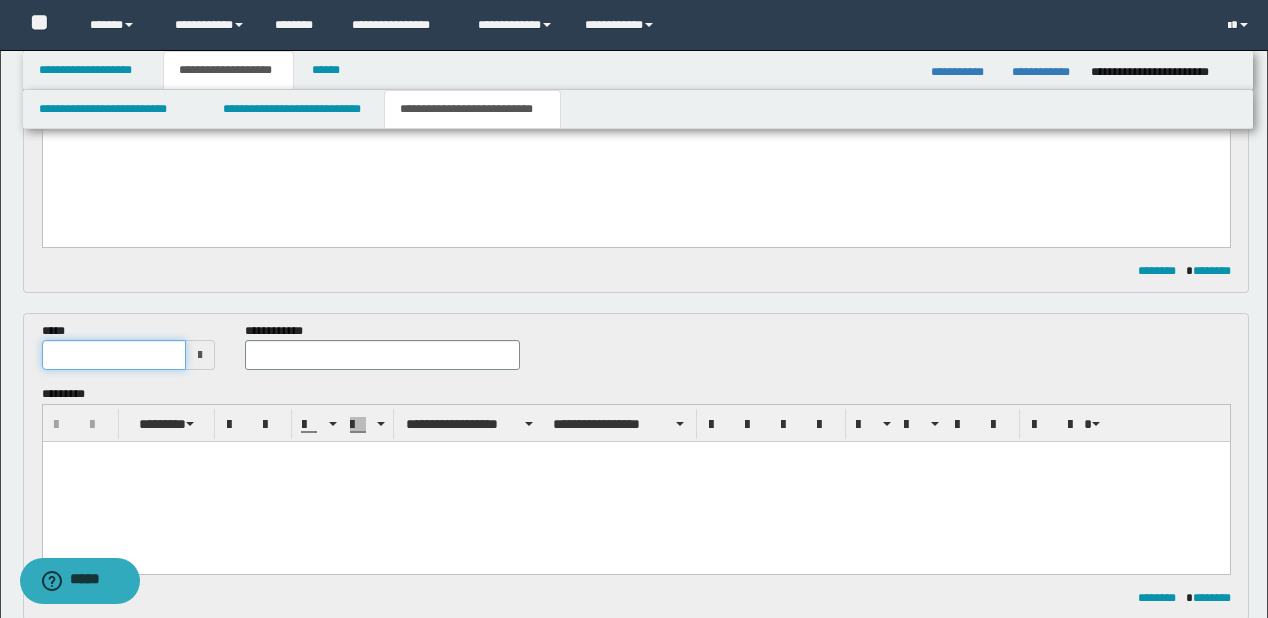 click at bounding box center [114, 355] 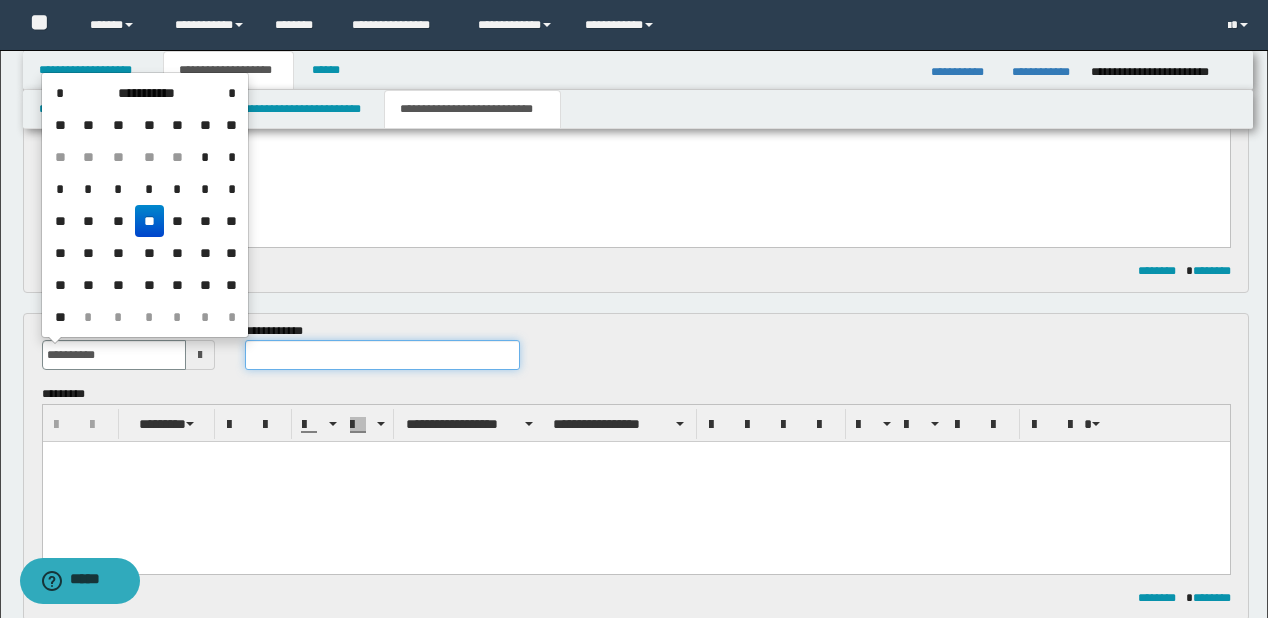 type on "**********" 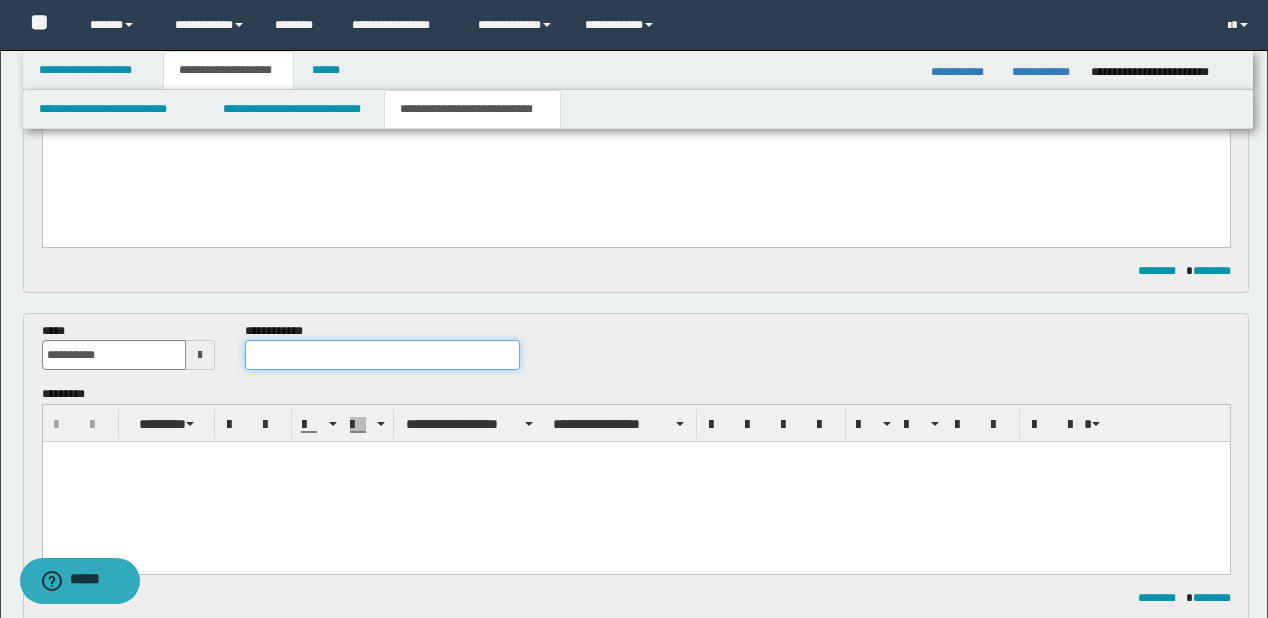 click at bounding box center [382, 355] 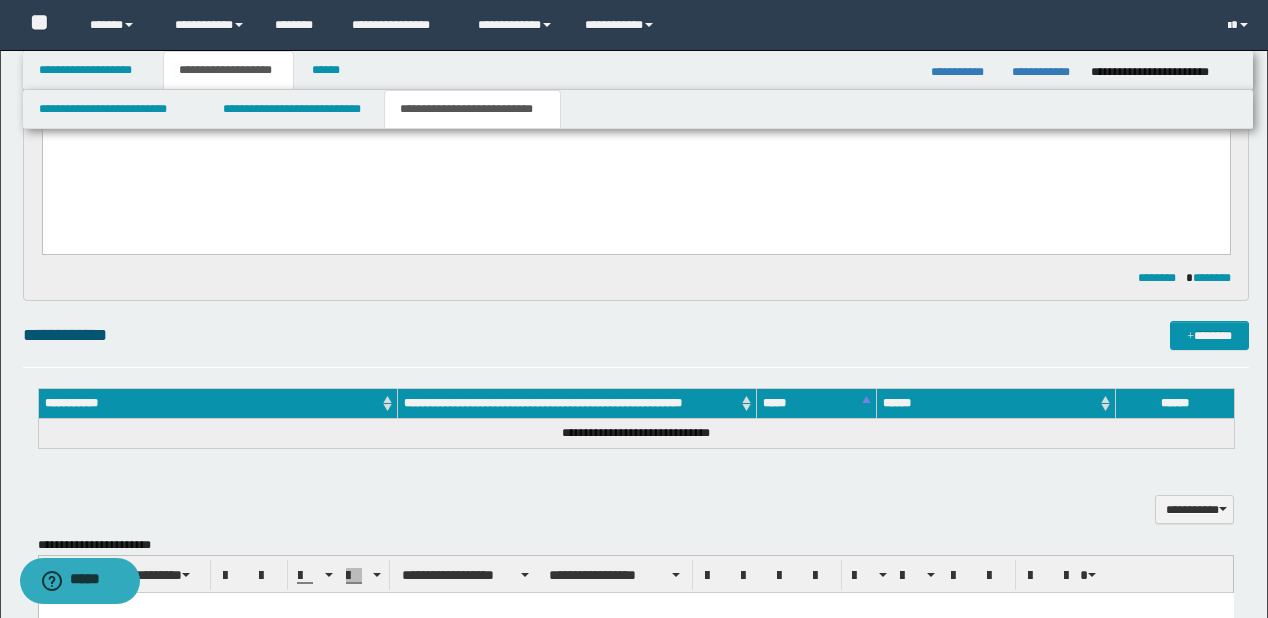 scroll, scrollTop: 752, scrollLeft: 0, axis: vertical 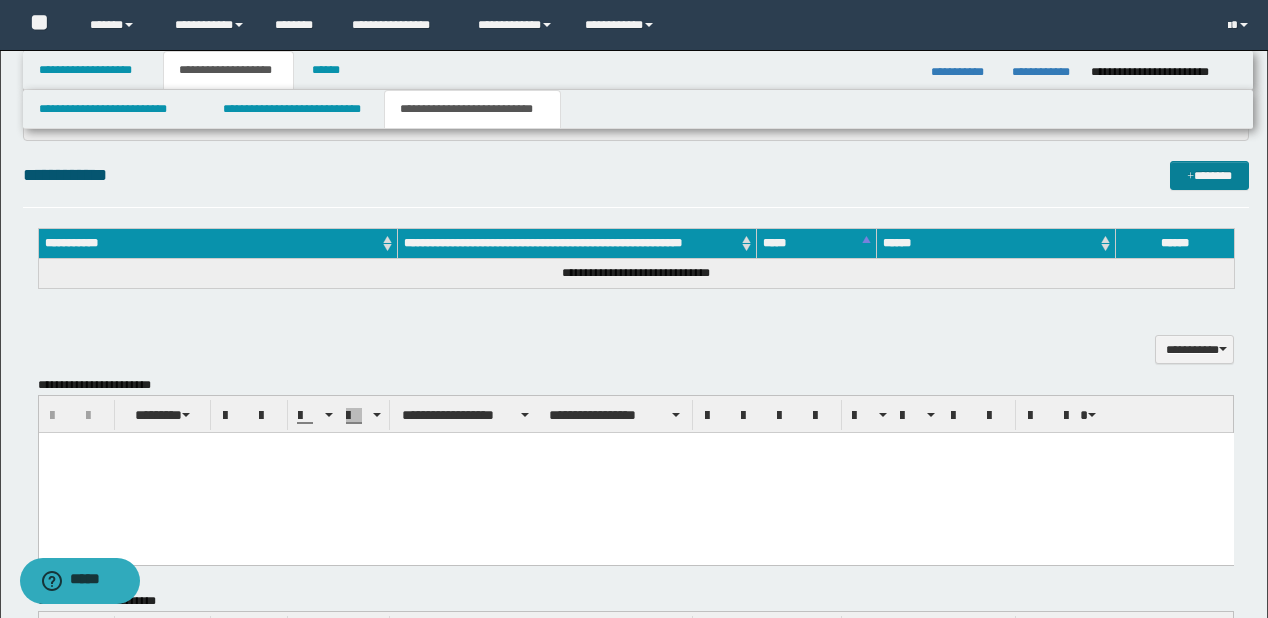 type on "**********" 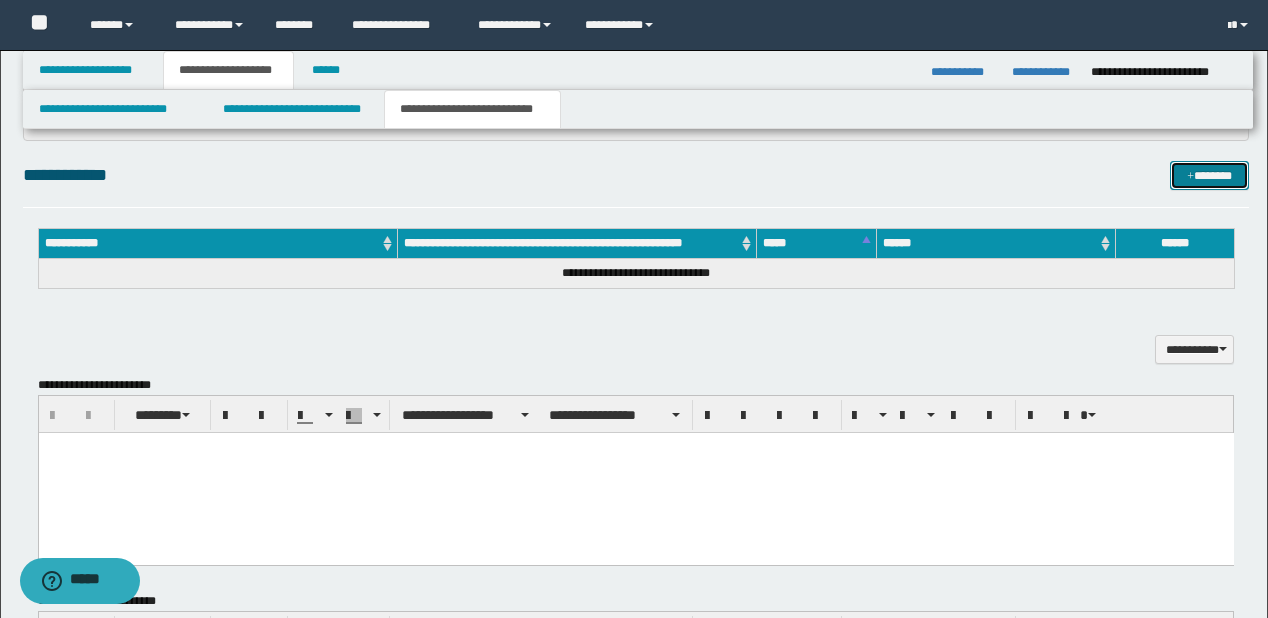 click on "*******" at bounding box center (1209, 176) 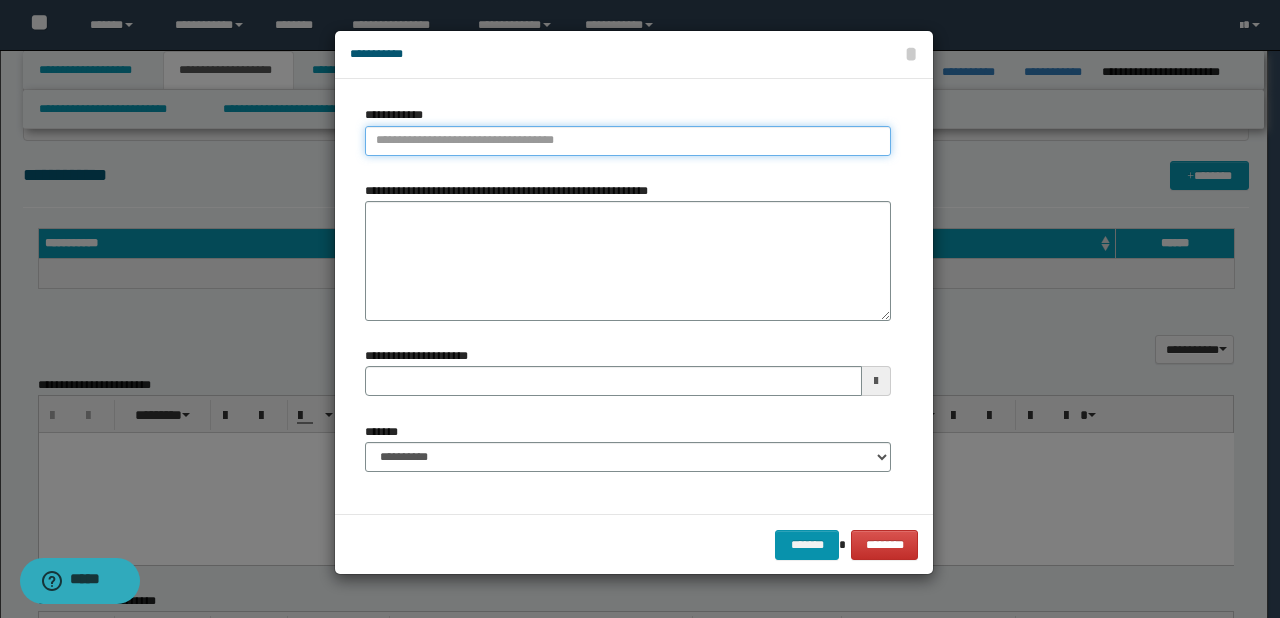 click on "**********" at bounding box center (628, 141) 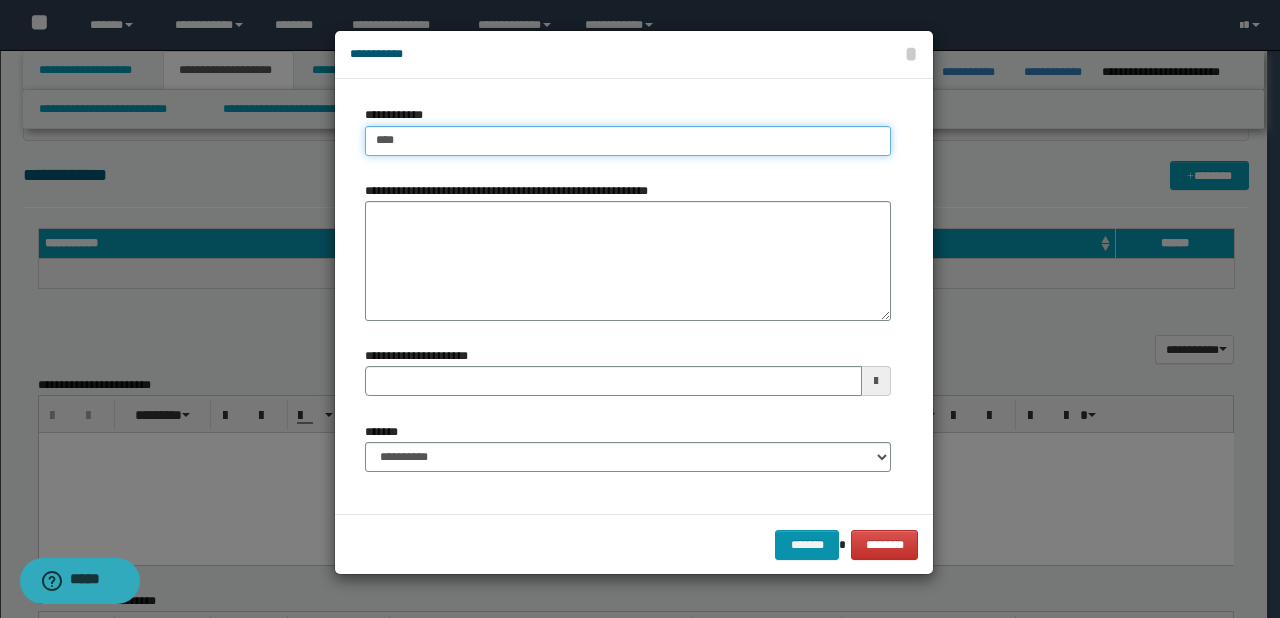 type on "****" 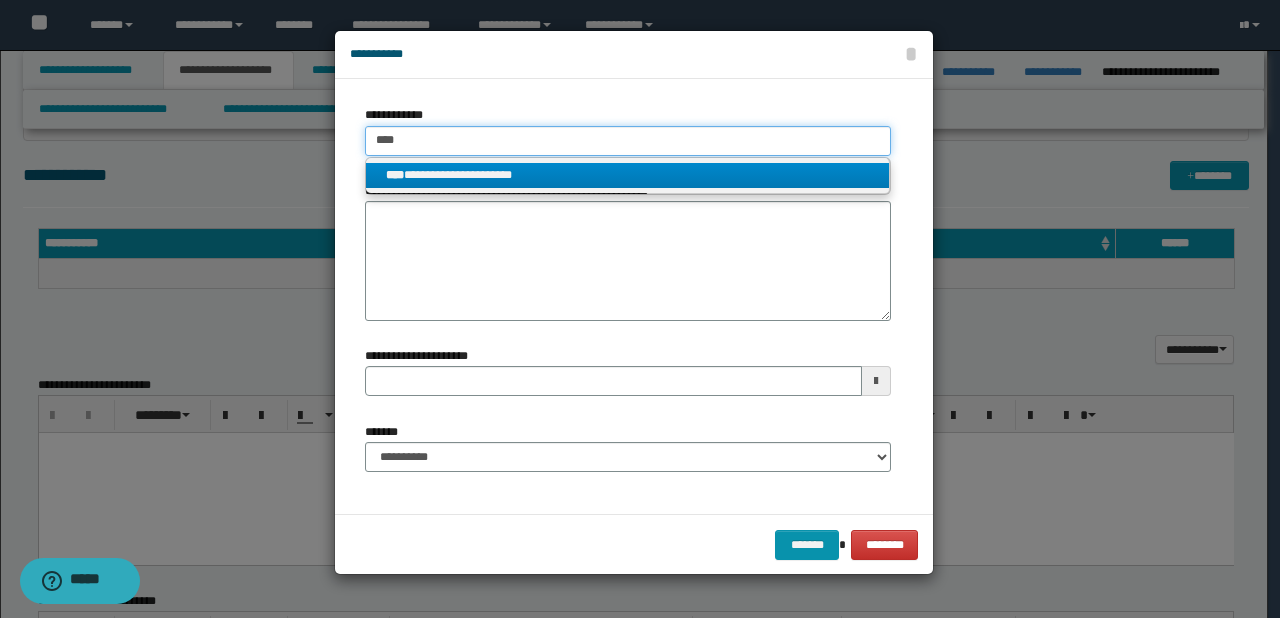 type on "****" 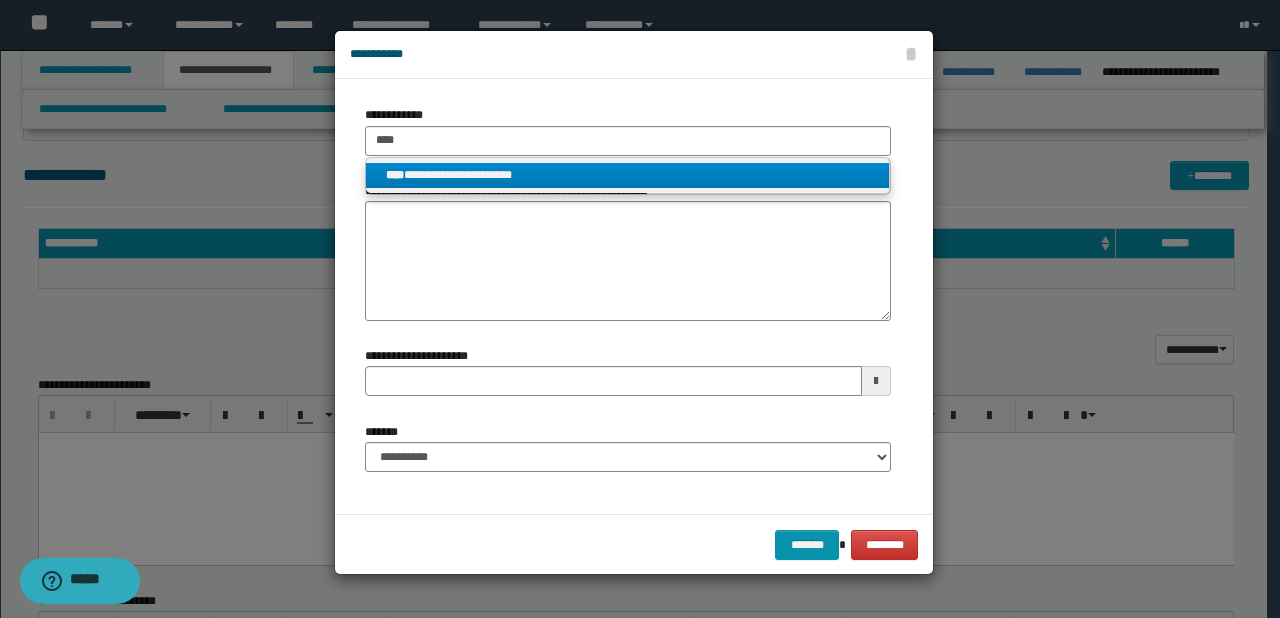 click on "**********" at bounding box center [628, 175] 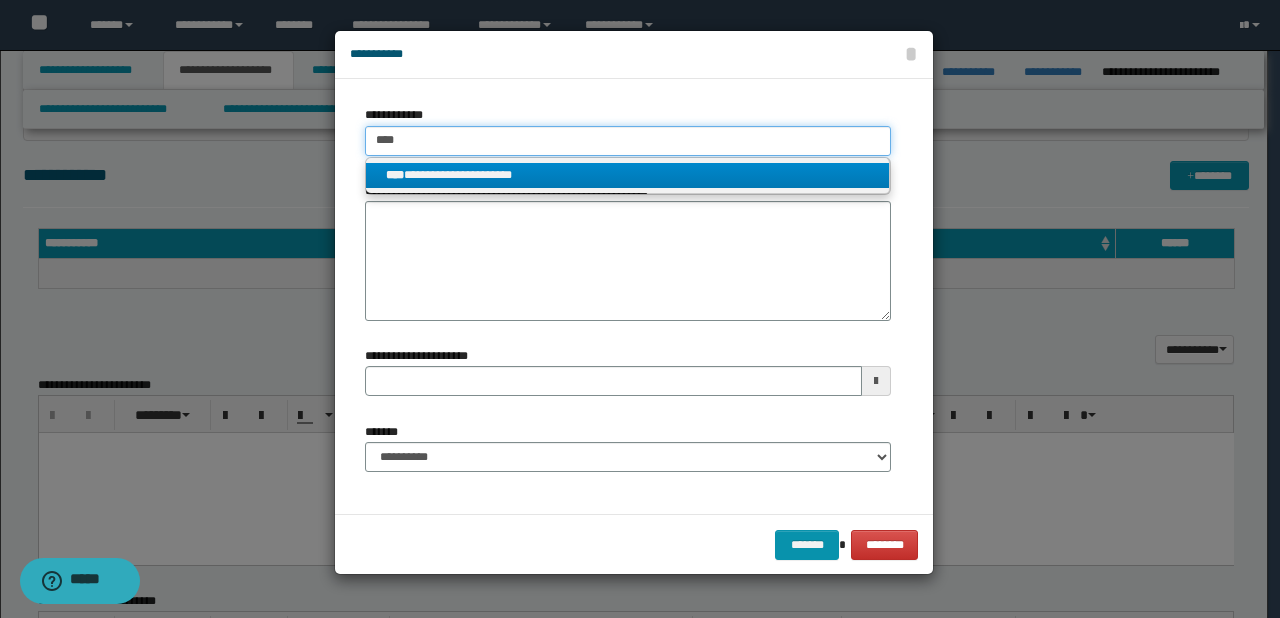 type 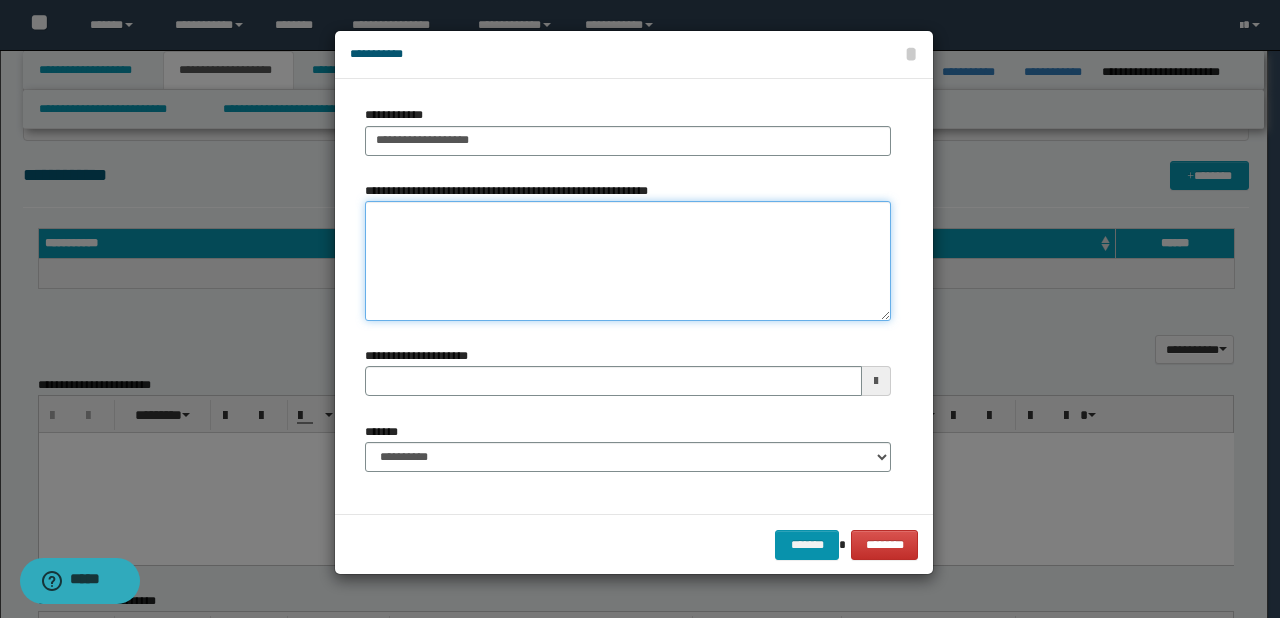 click on "**********" at bounding box center [628, 261] 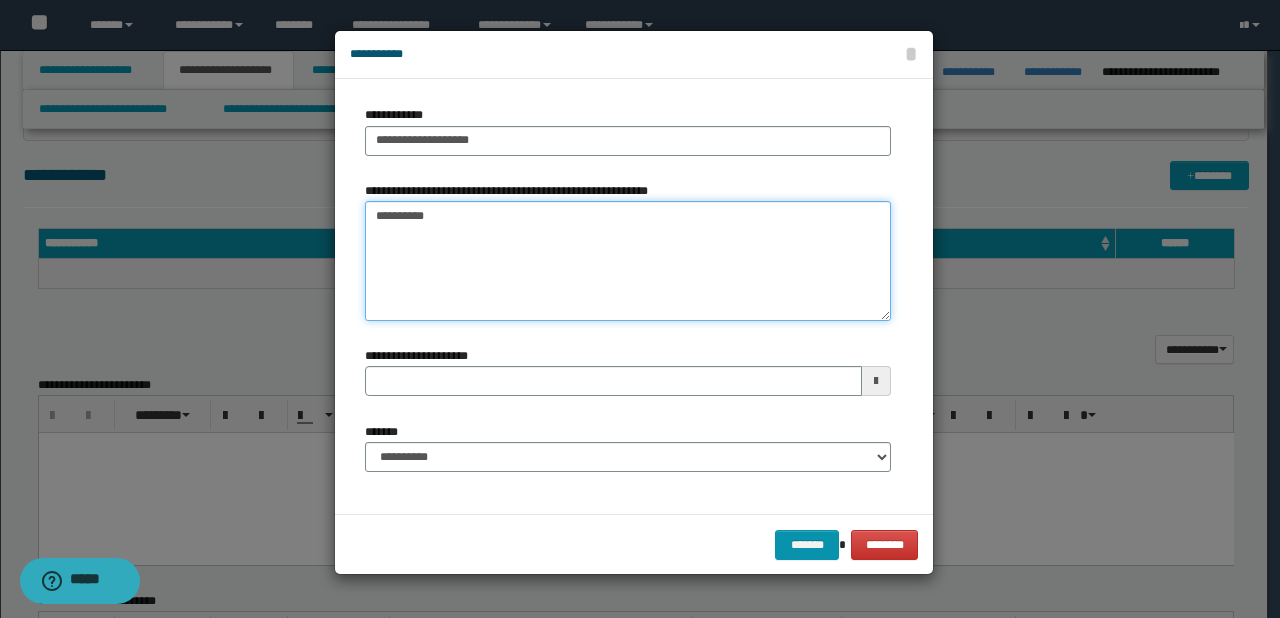 type on "*********" 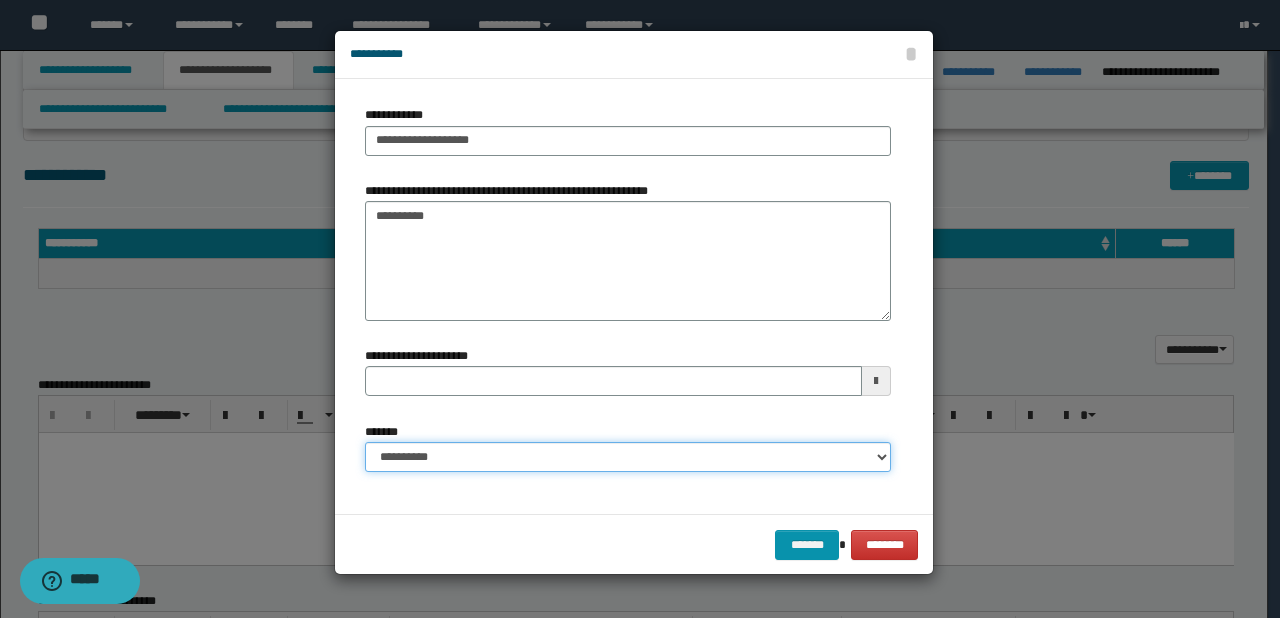 click on "**********" at bounding box center (628, 457) 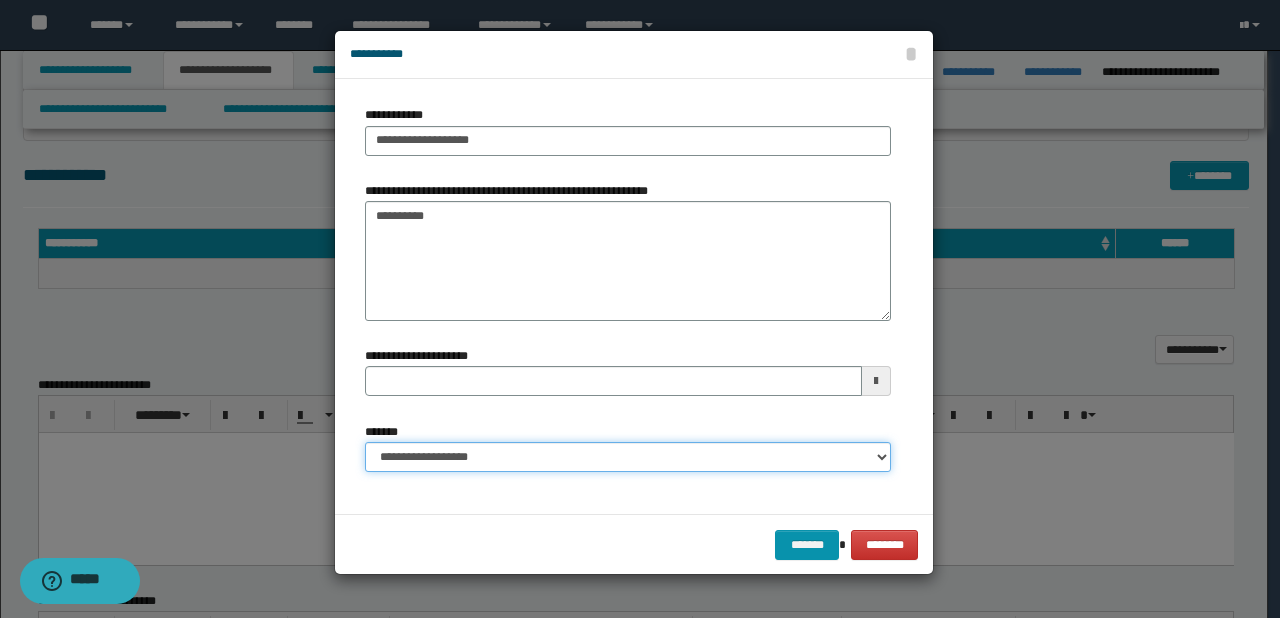 click on "**********" at bounding box center (628, 457) 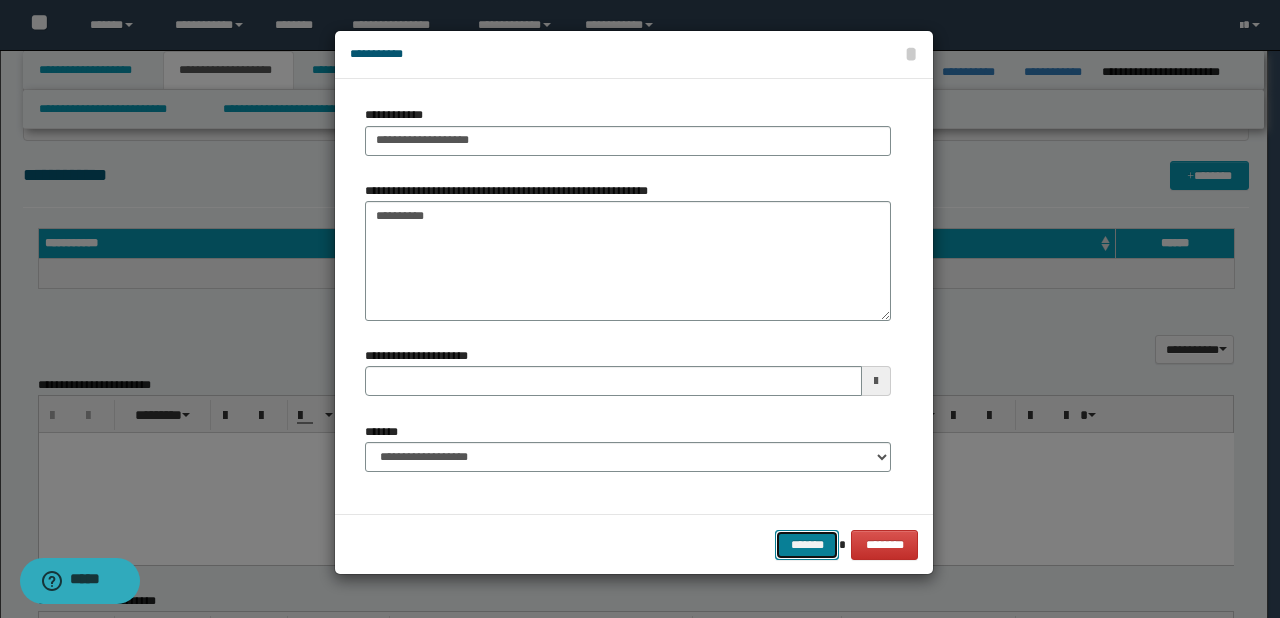 click on "*******" at bounding box center [807, 545] 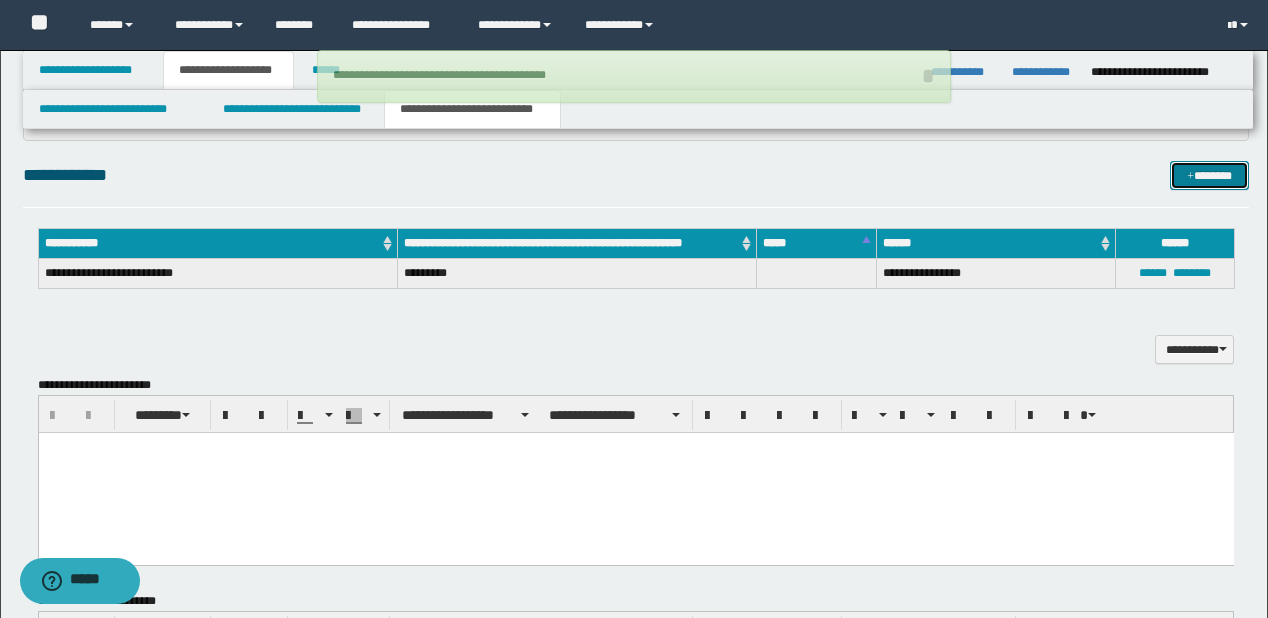 type 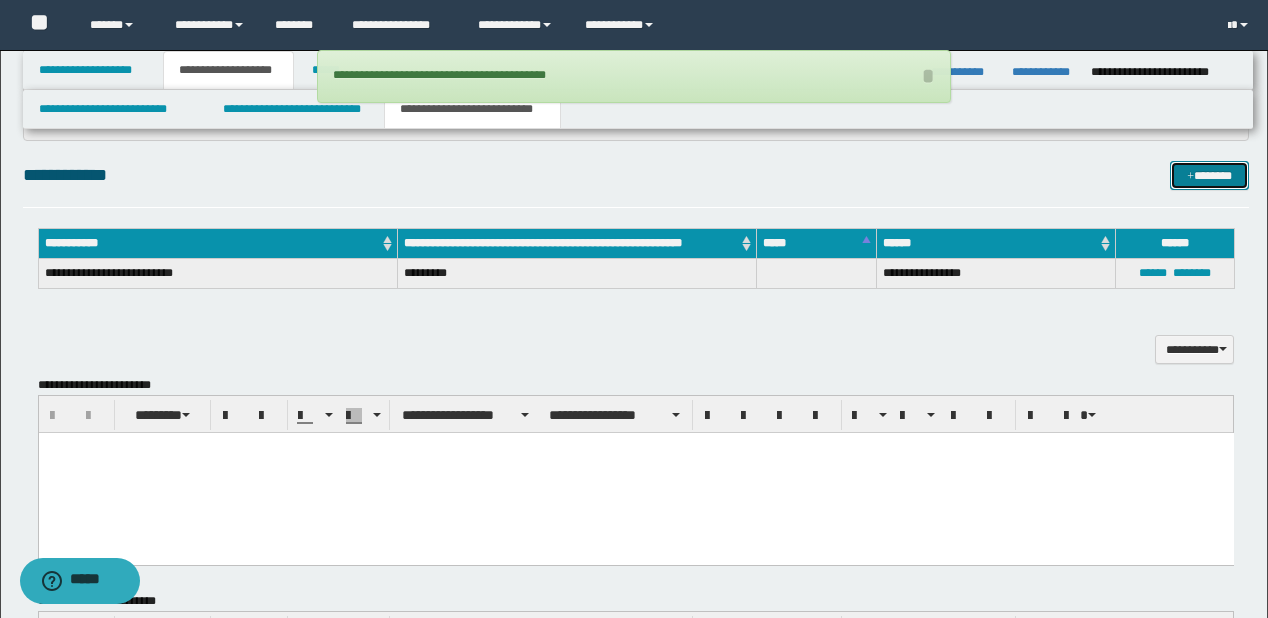 click on "*******" at bounding box center [1209, 176] 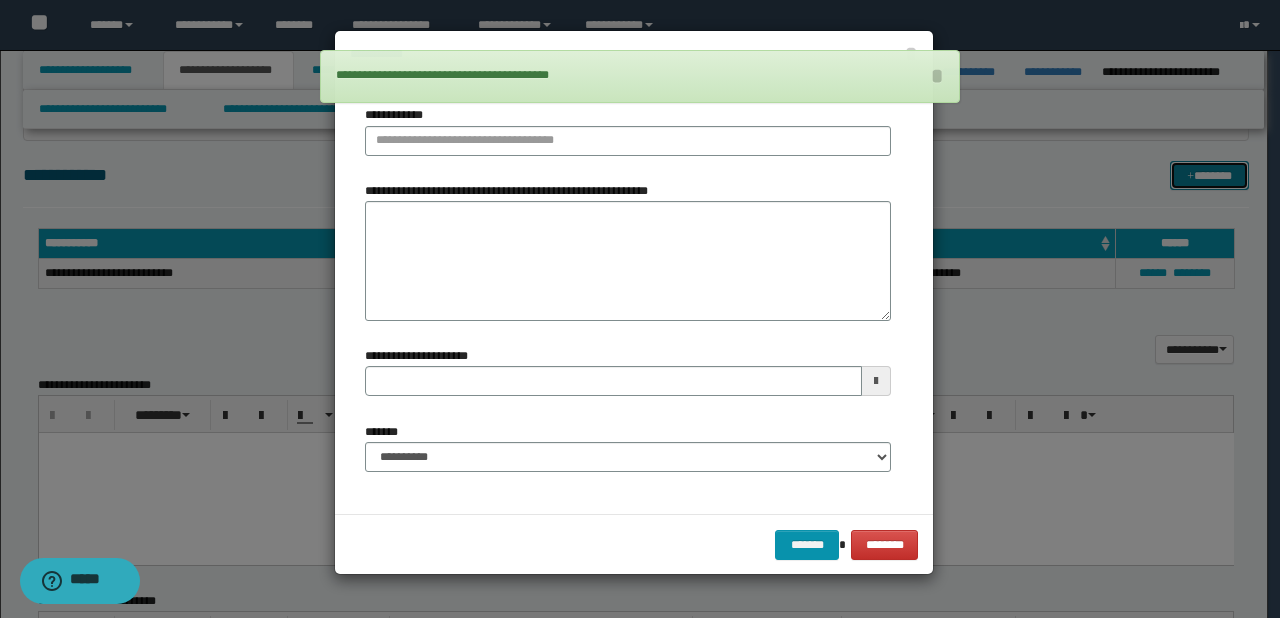 type 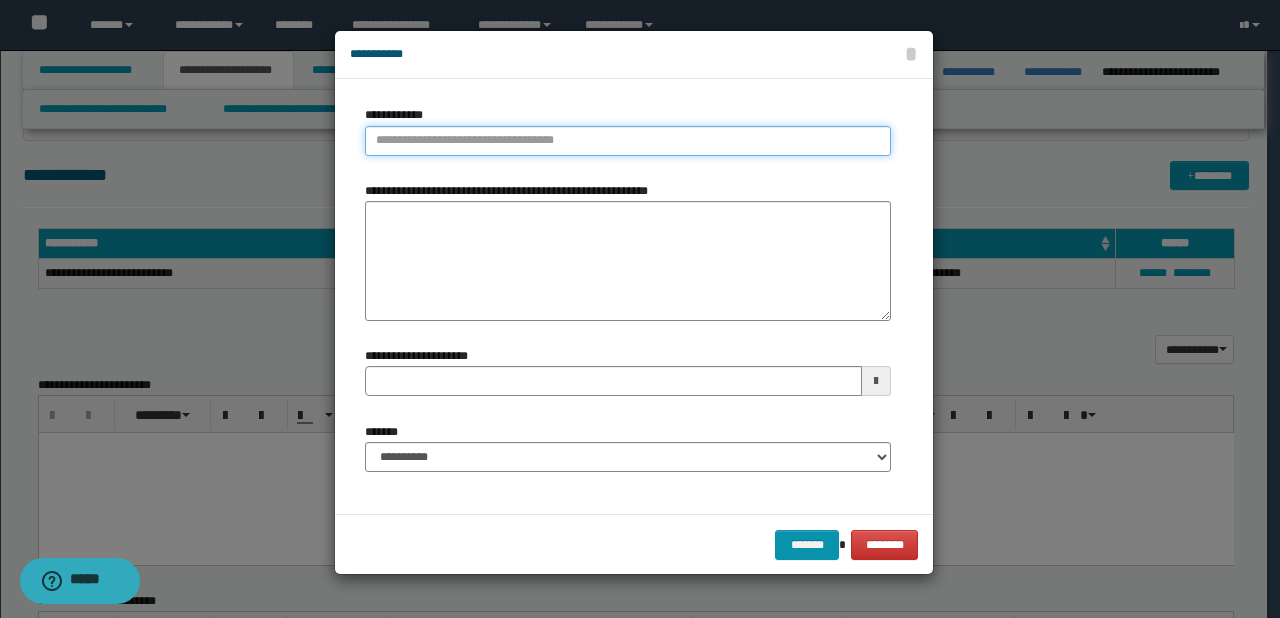 type on "**********" 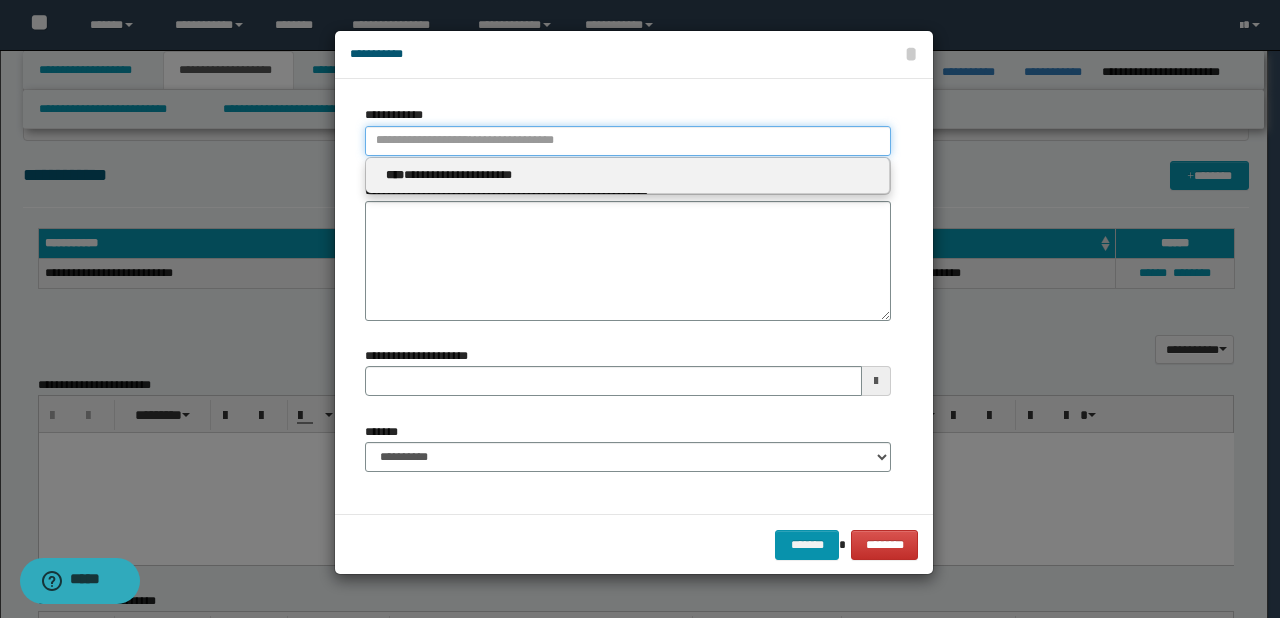 click on "**********" at bounding box center (628, 141) 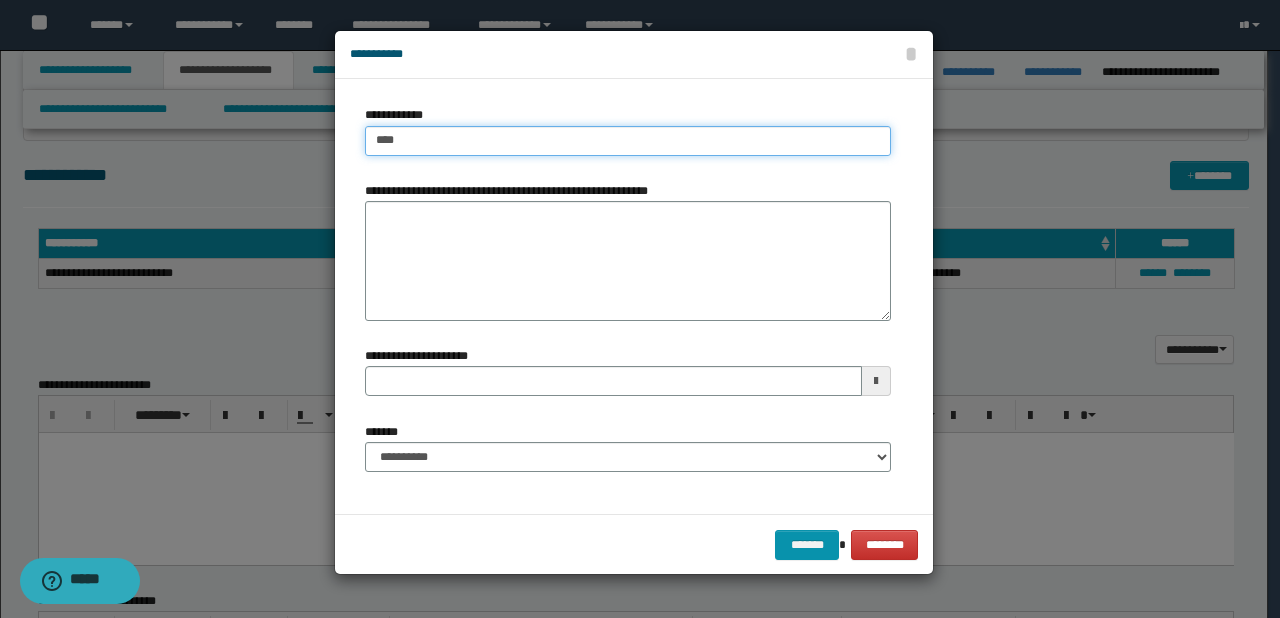 type on "****" 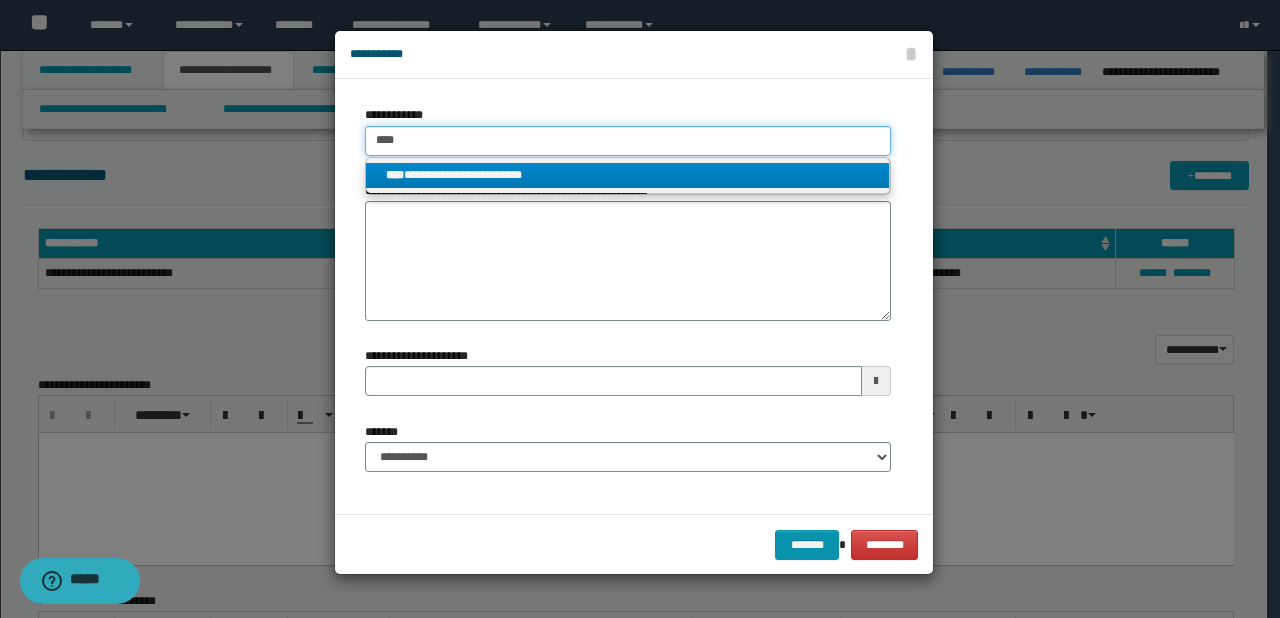 type on "****" 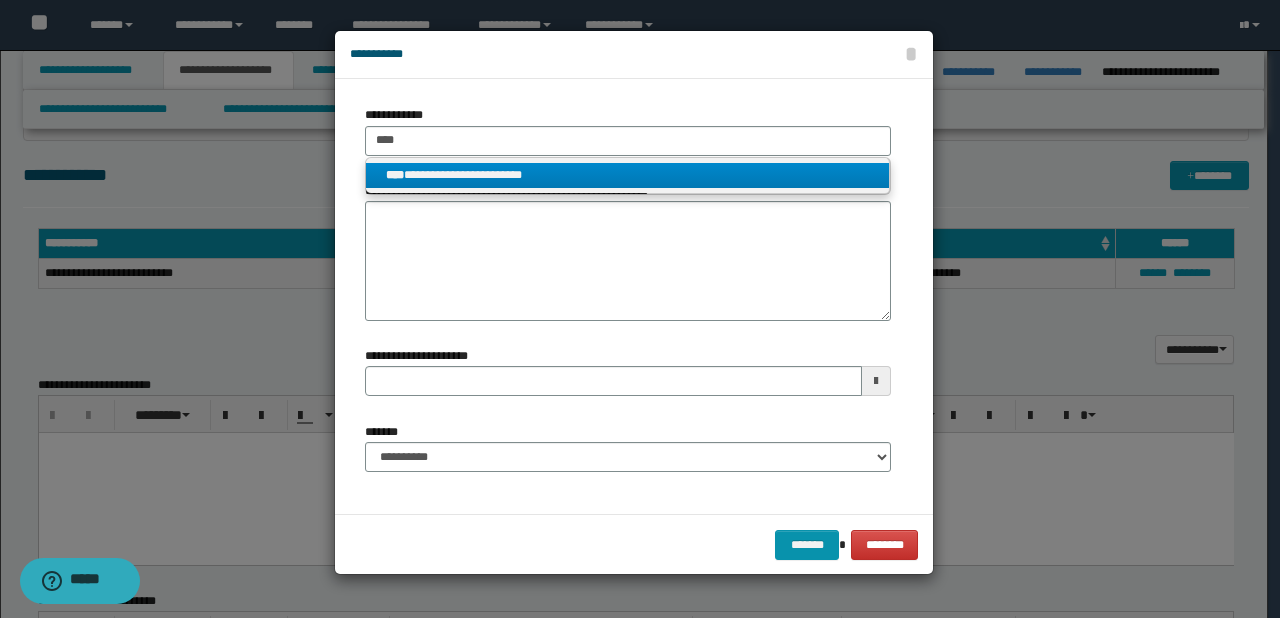 click on "**********" at bounding box center (628, 175) 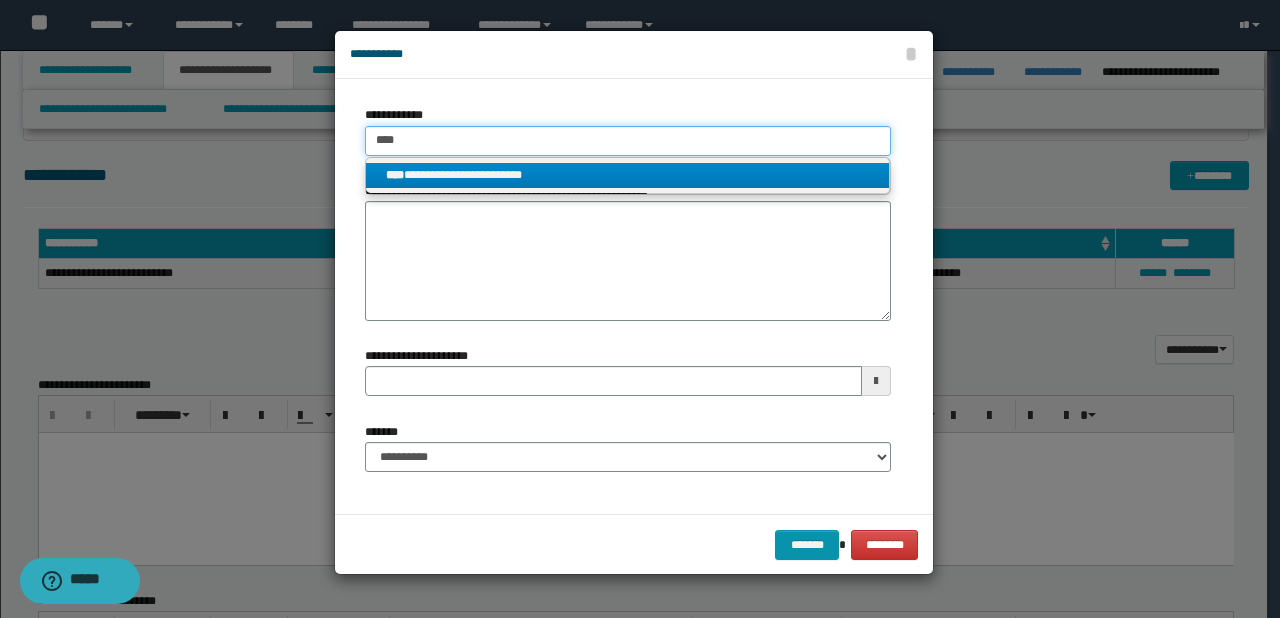 type 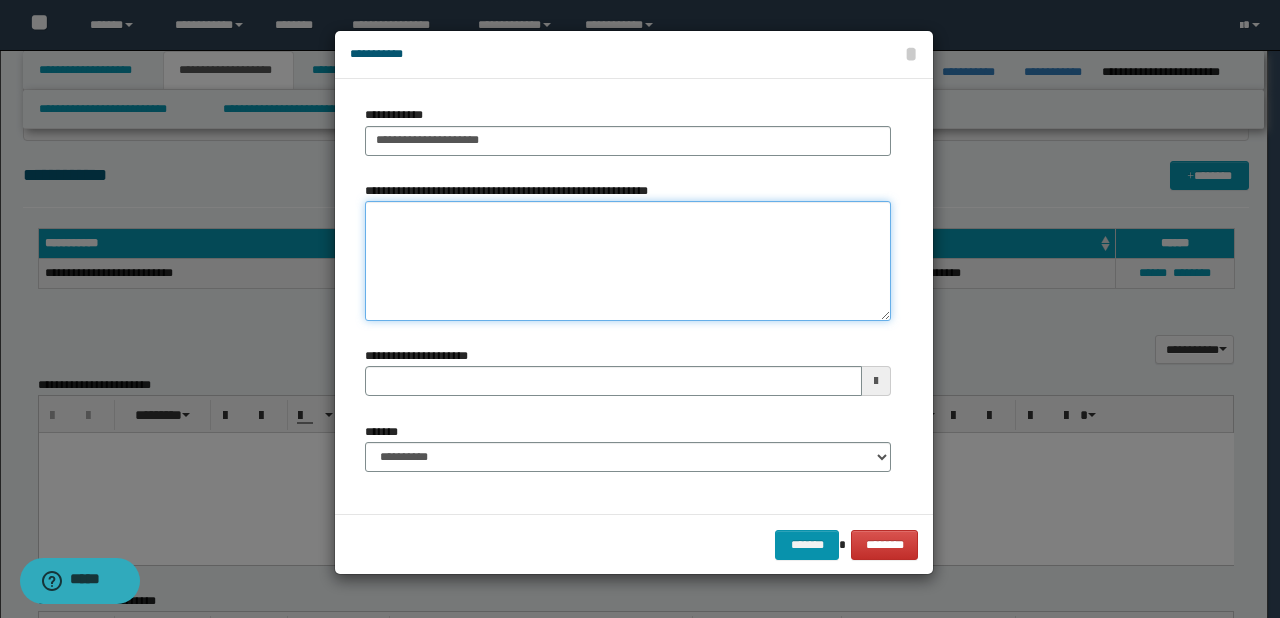 click on "**********" at bounding box center (628, 261) 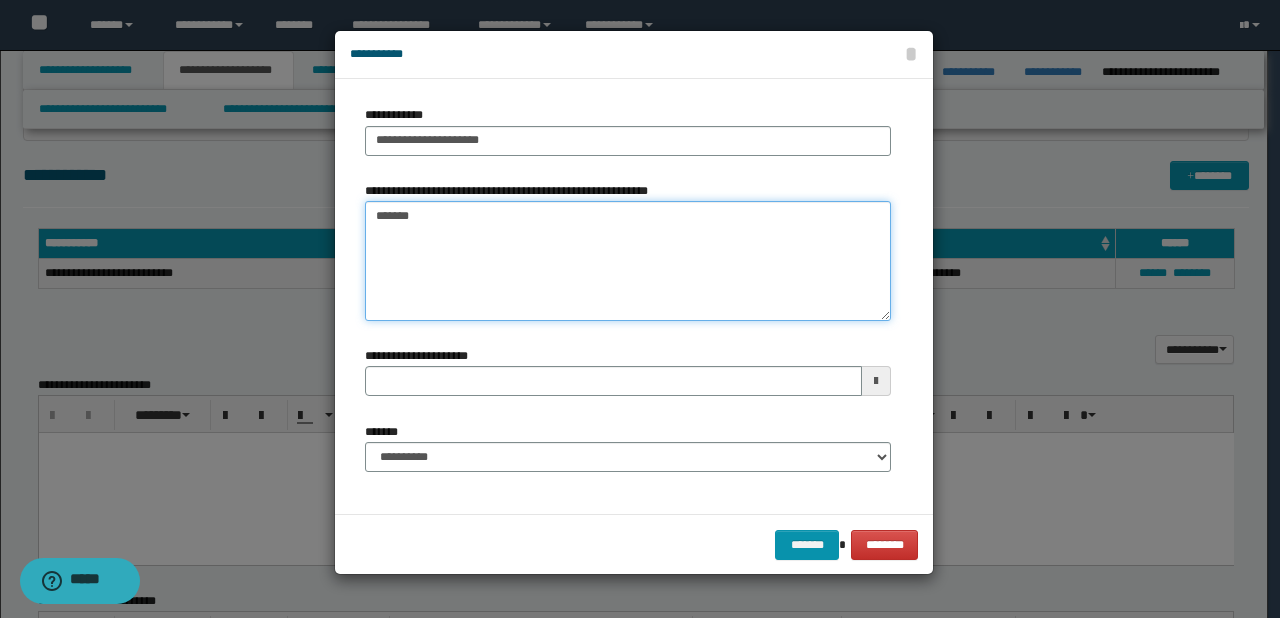 type on "*******" 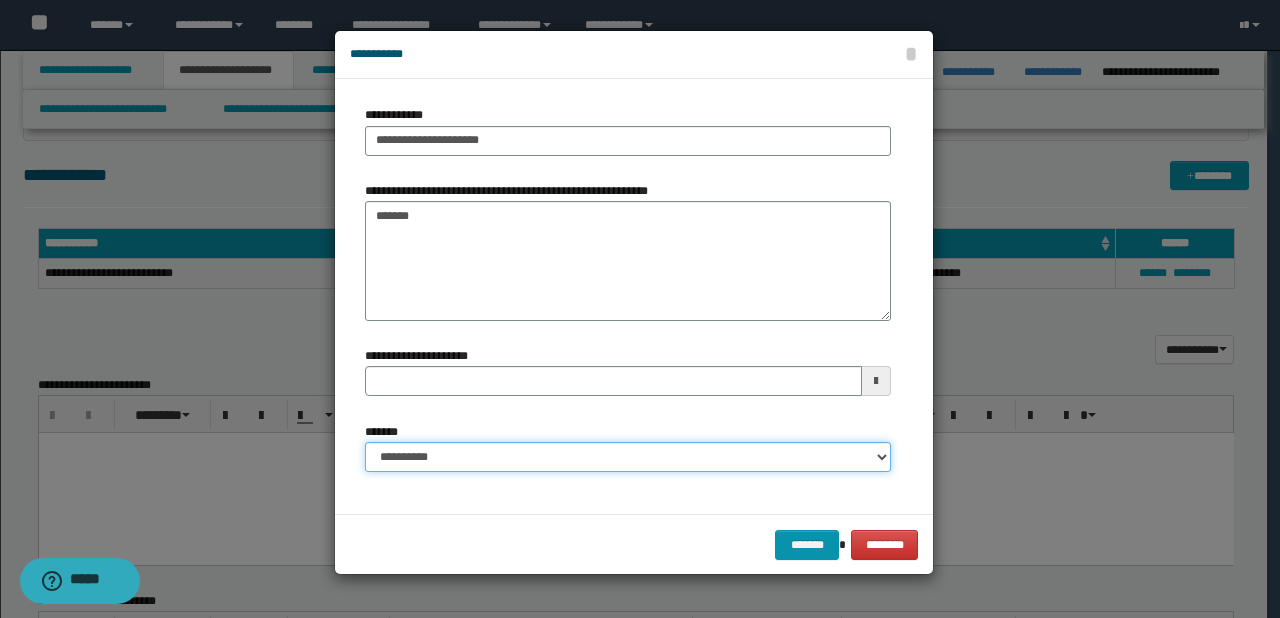 click on "**********" at bounding box center [628, 457] 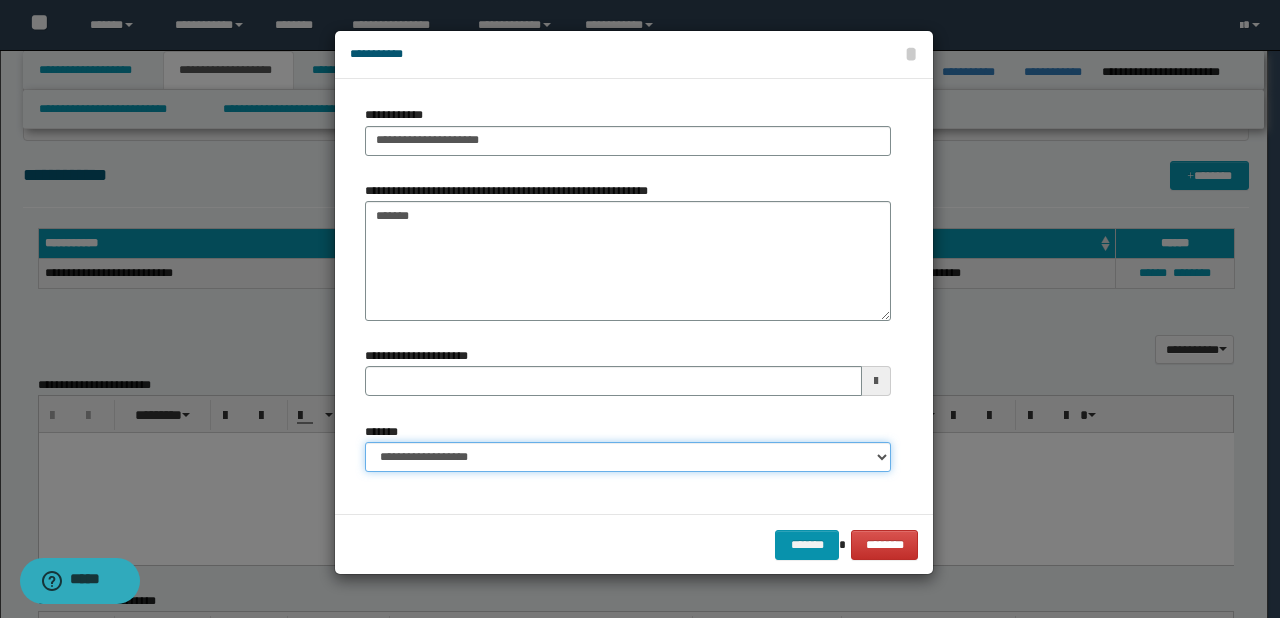 type 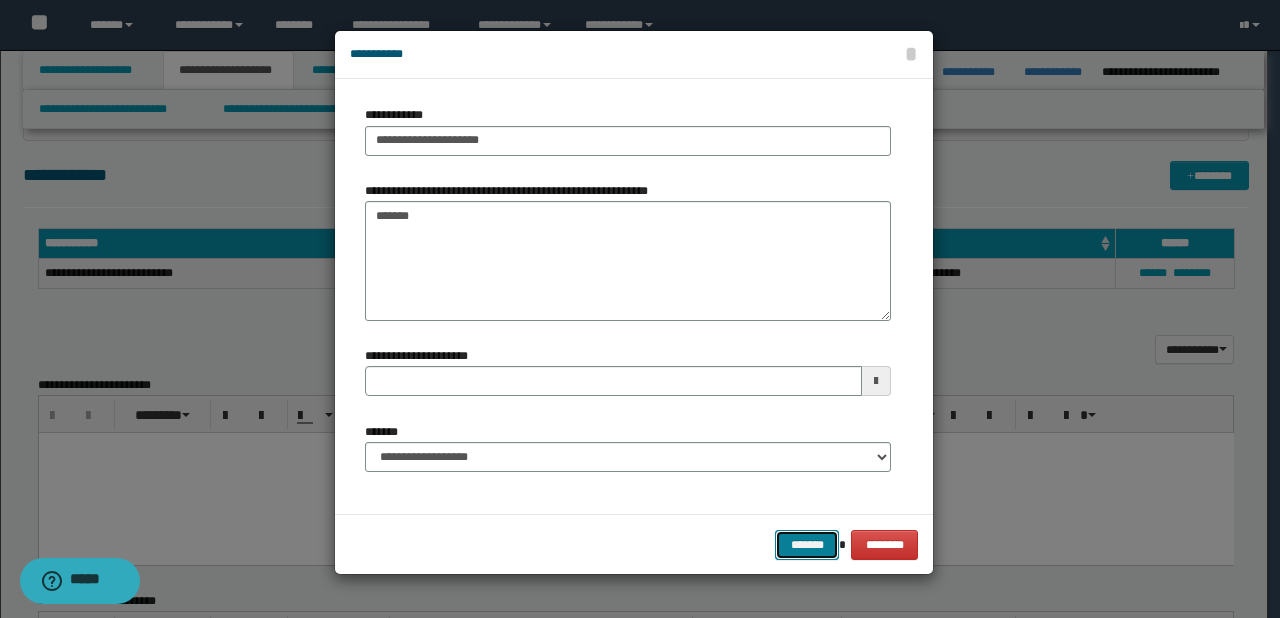 click on "*******" at bounding box center [807, 545] 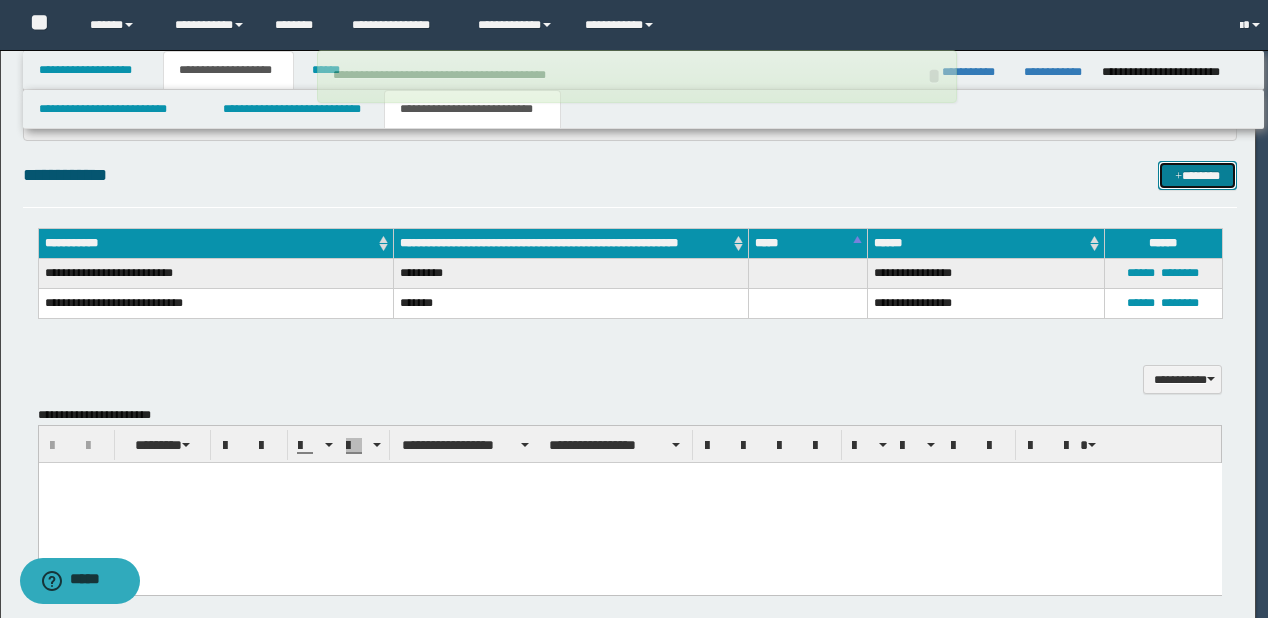 type 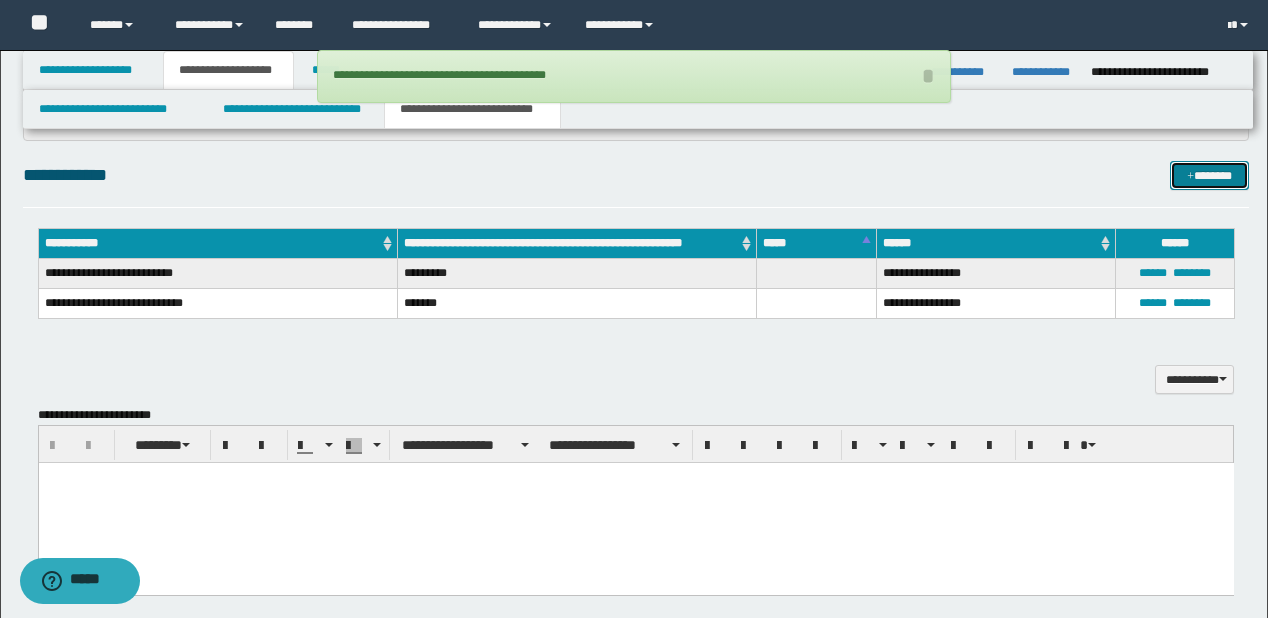 click on "*******" at bounding box center [1209, 176] 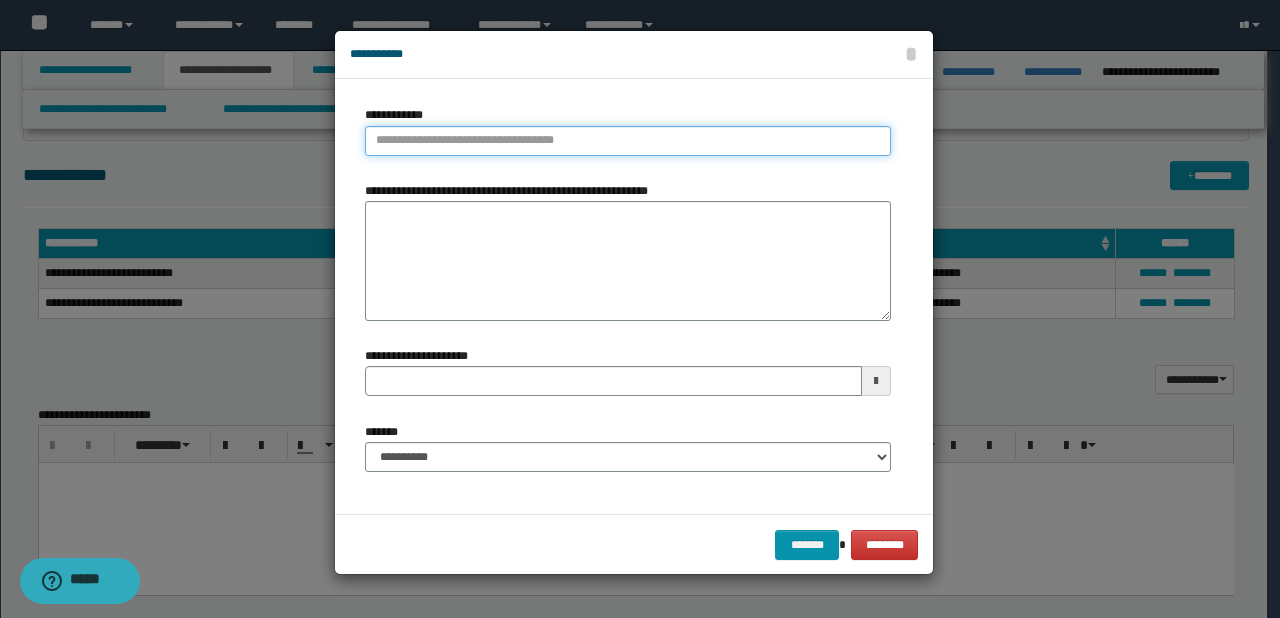 type on "**********" 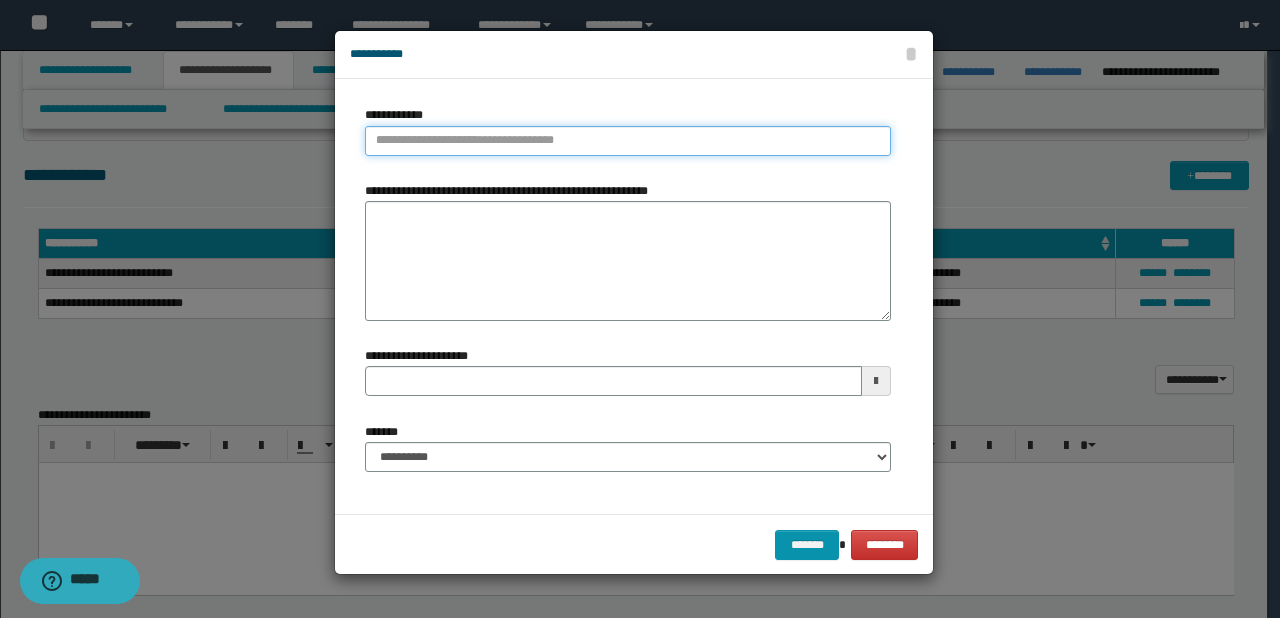 click on "**********" at bounding box center [628, 141] 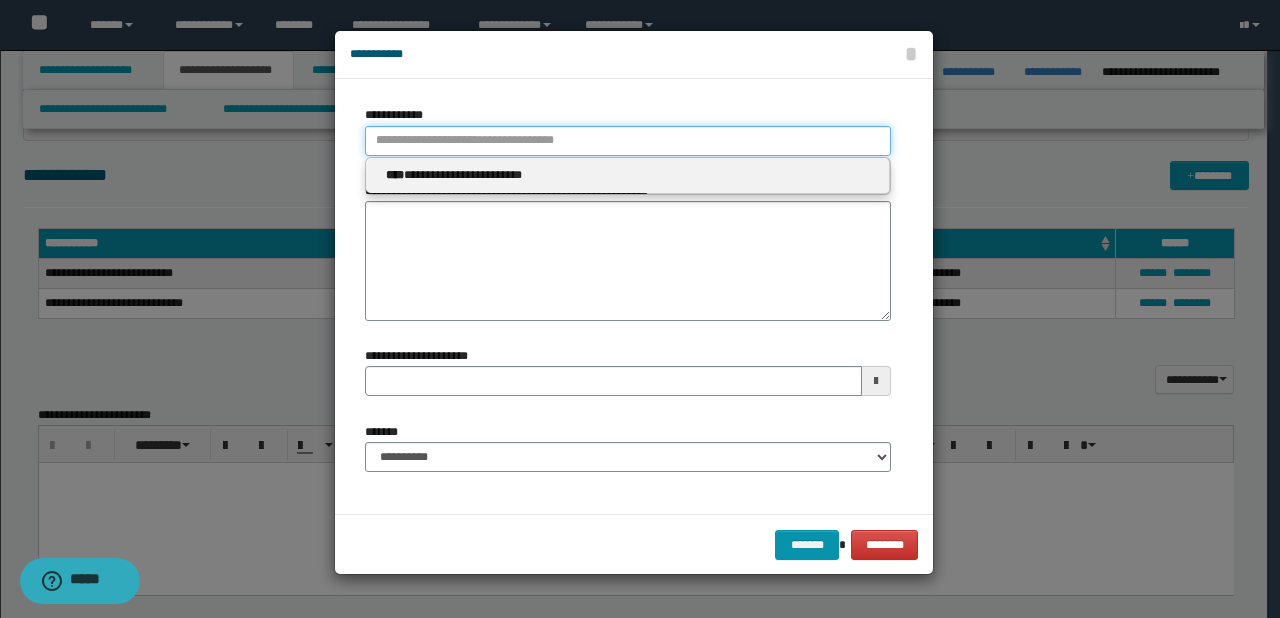 paste on "****" 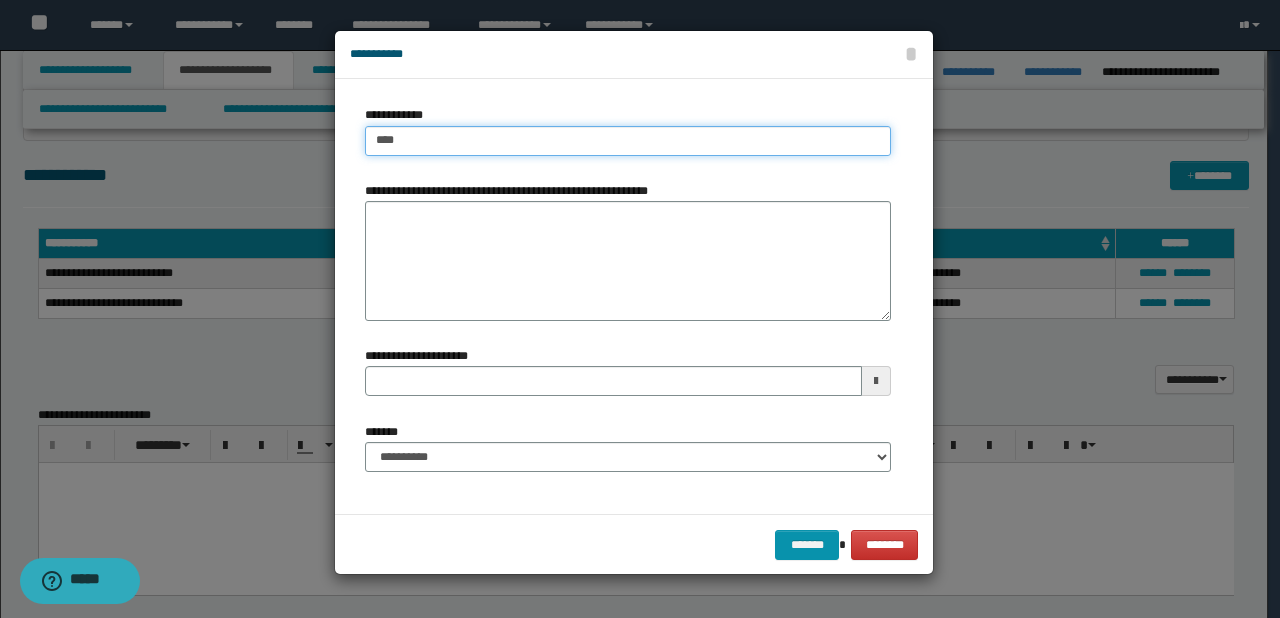 type on "****" 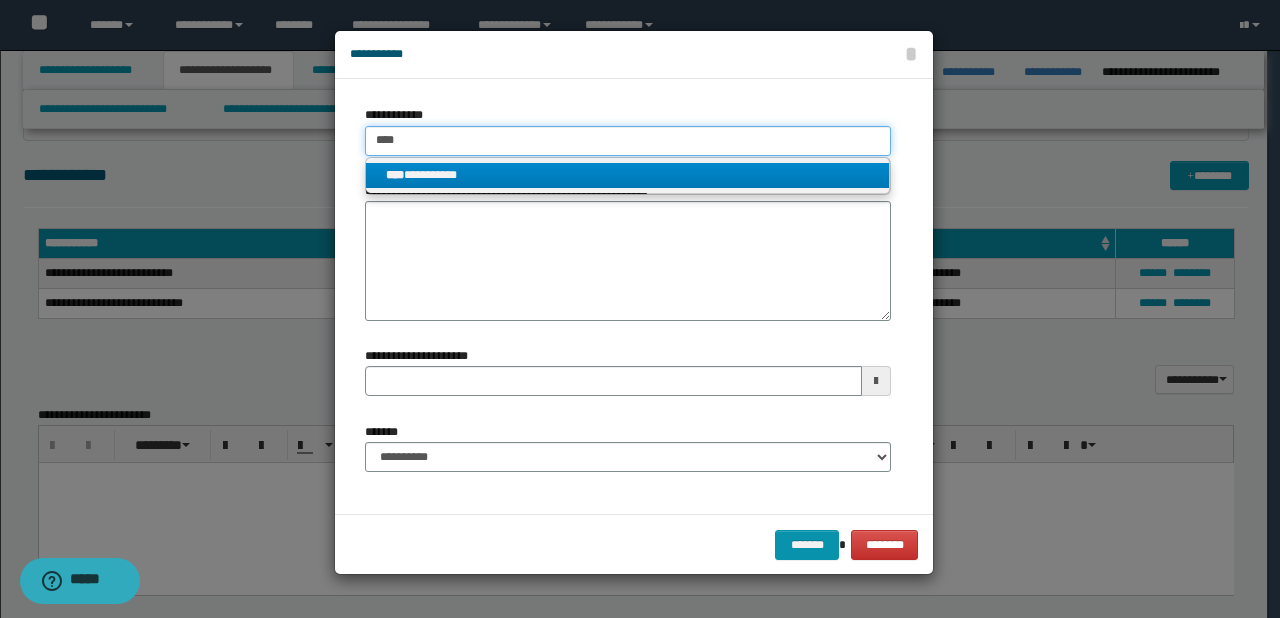 type on "****" 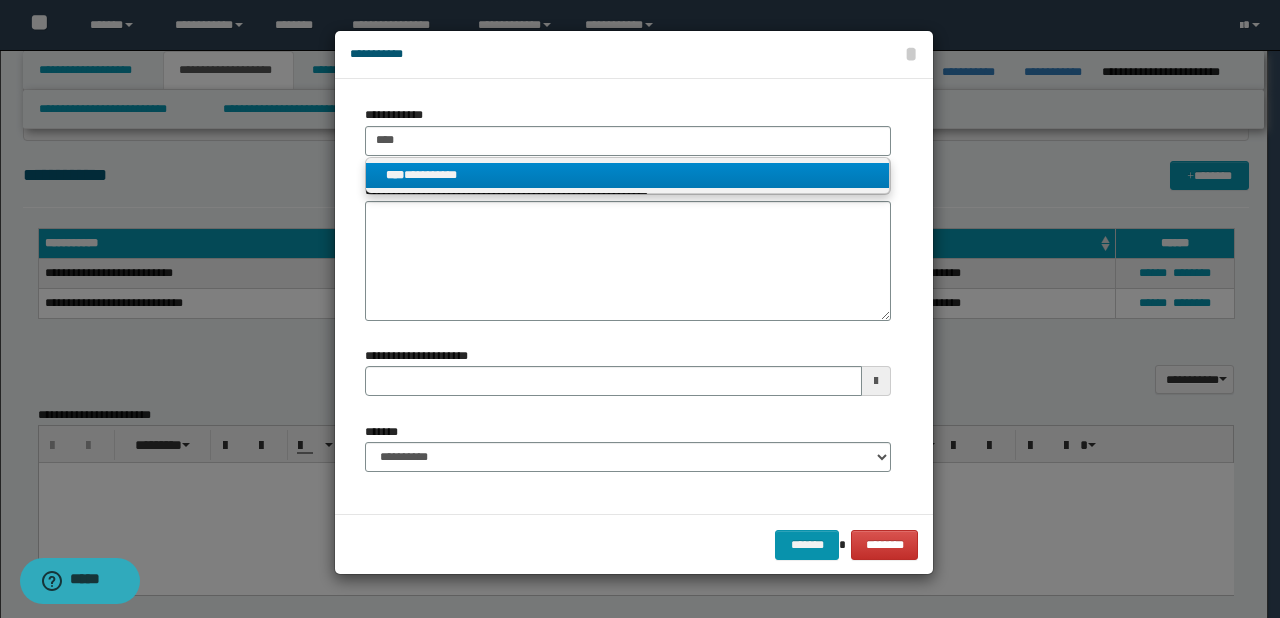click on "**********" at bounding box center (628, 175) 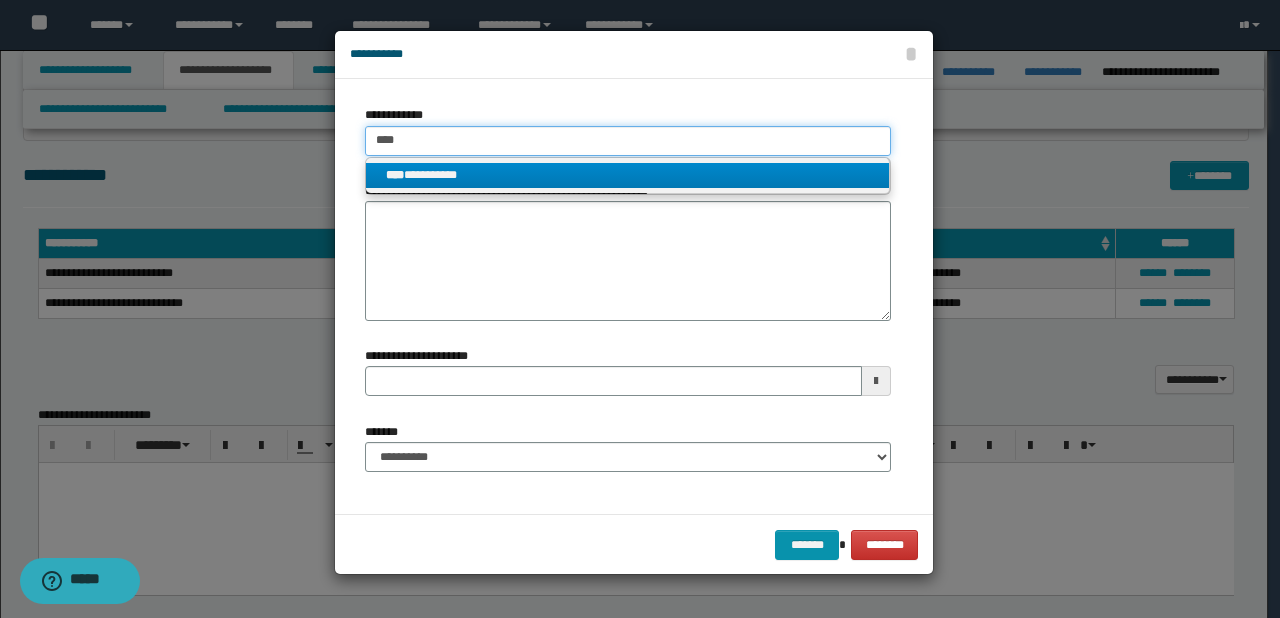 type 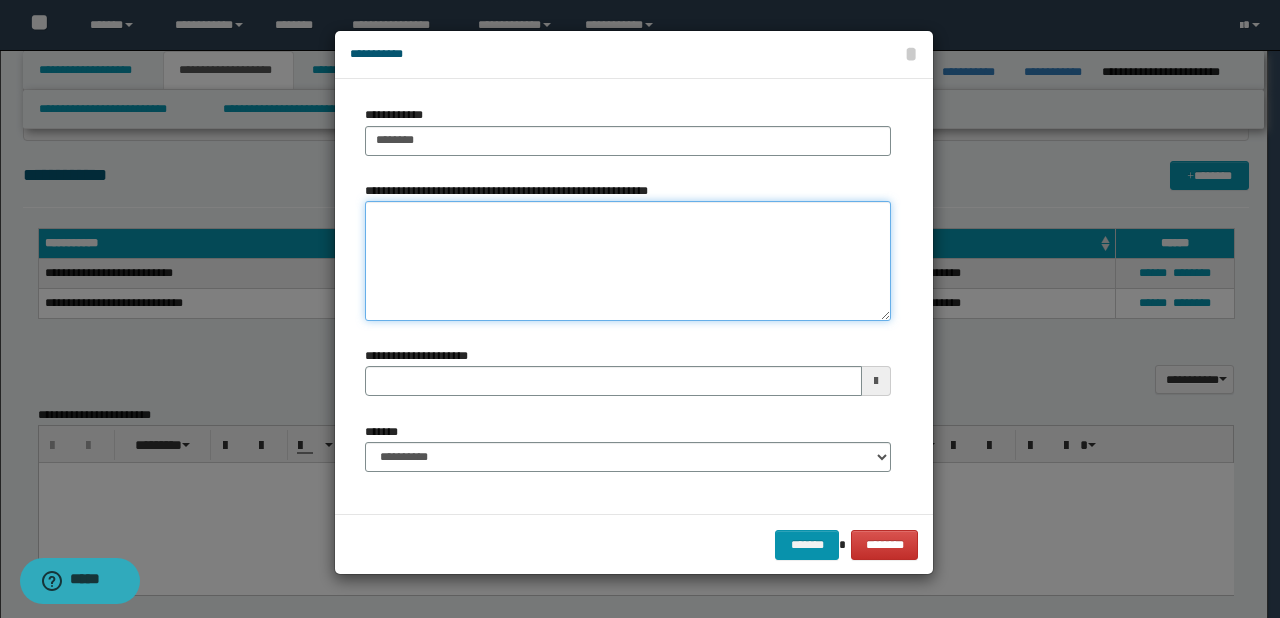 click on "**********" at bounding box center (628, 261) 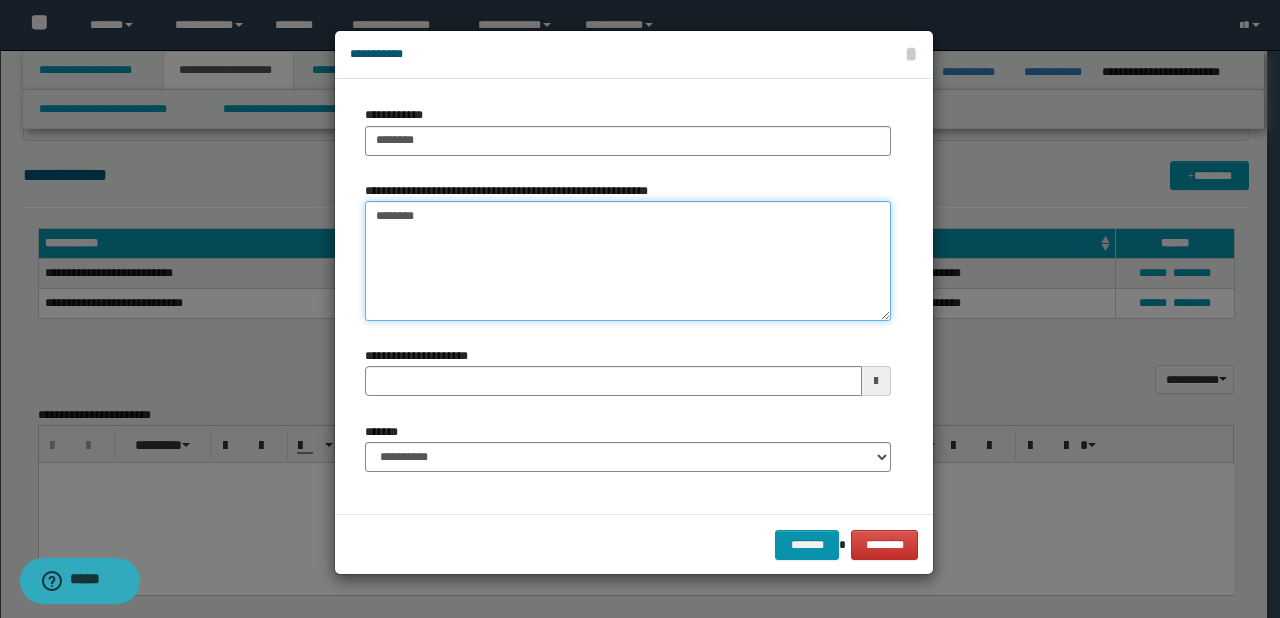 type on "*********" 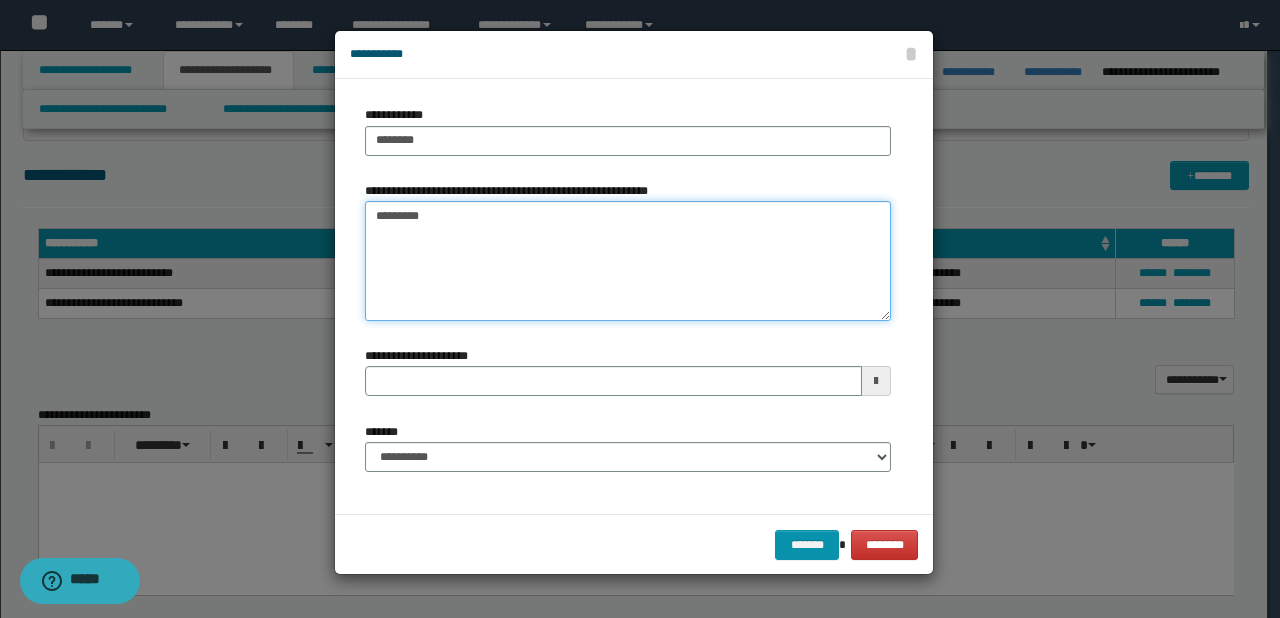 type 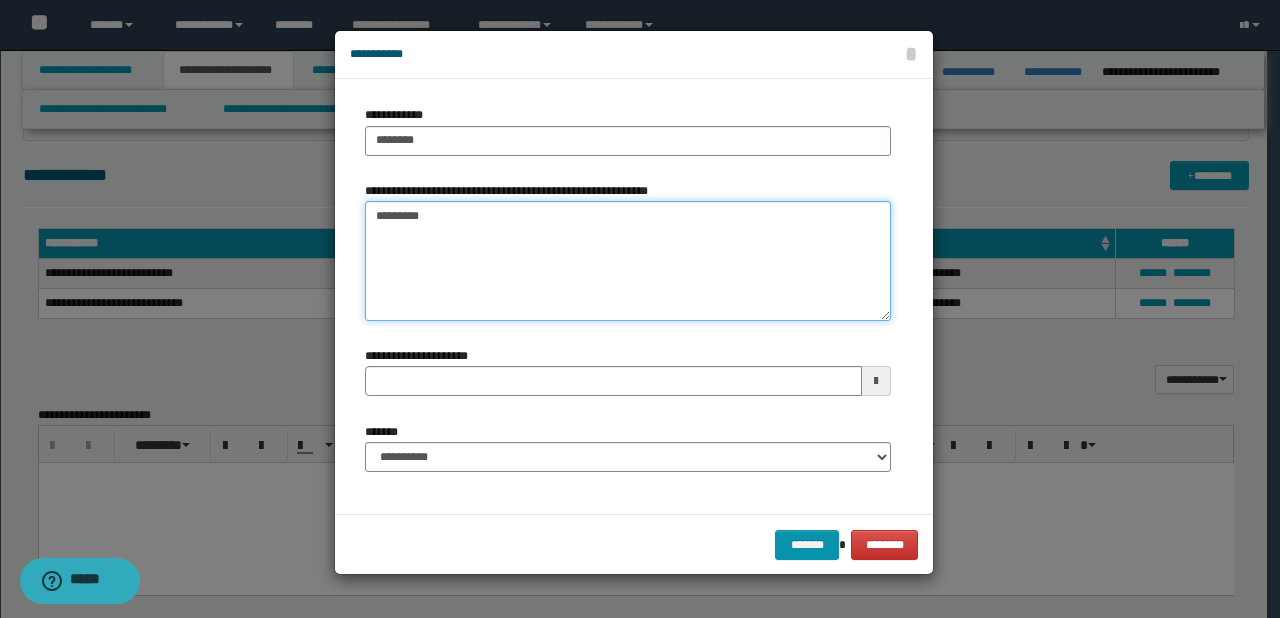type on "*********" 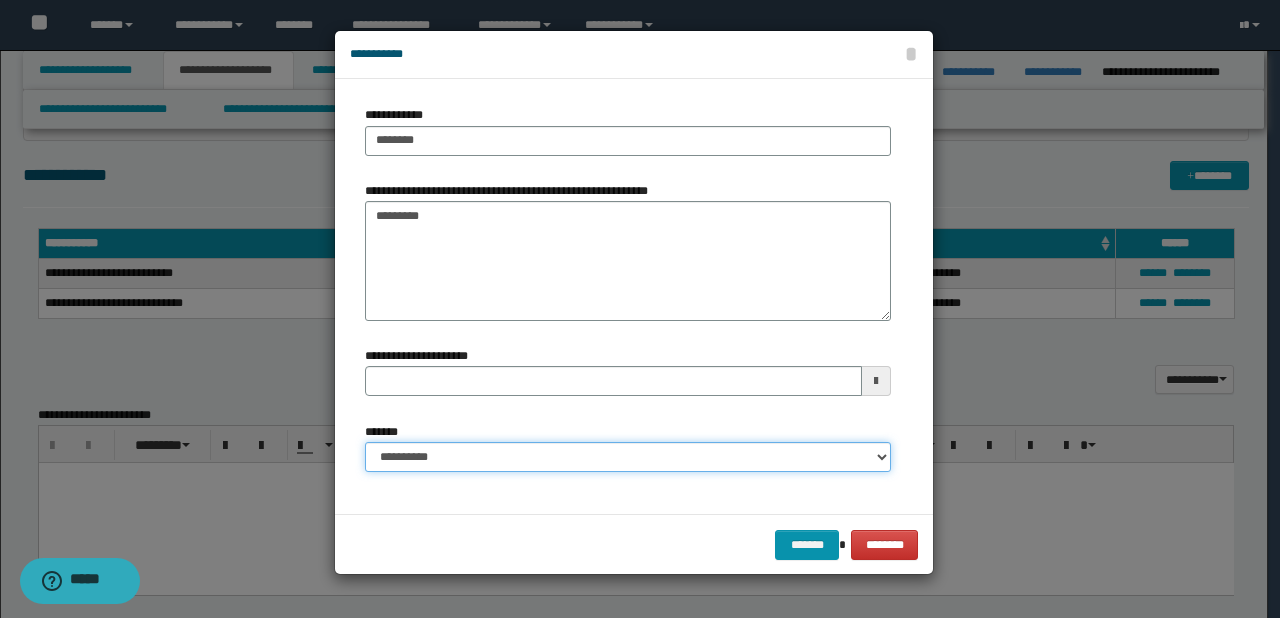 click on "**********" at bounding box center [628, 457] 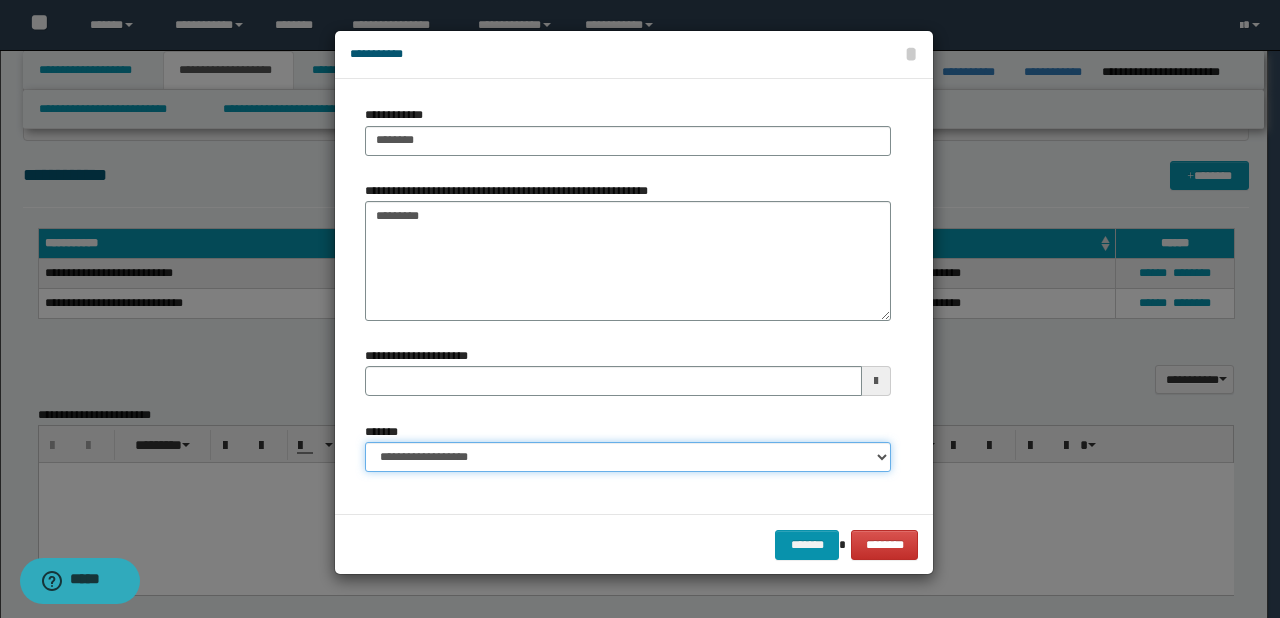 type 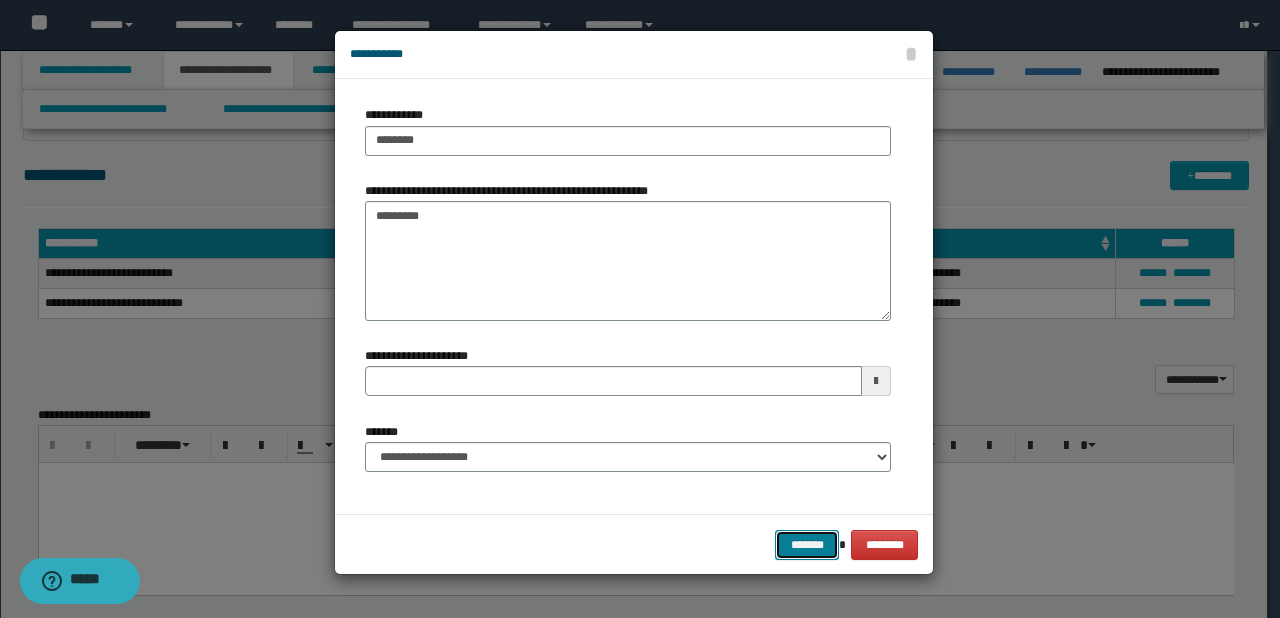 click on "*******" at bounding box center [807, 545] 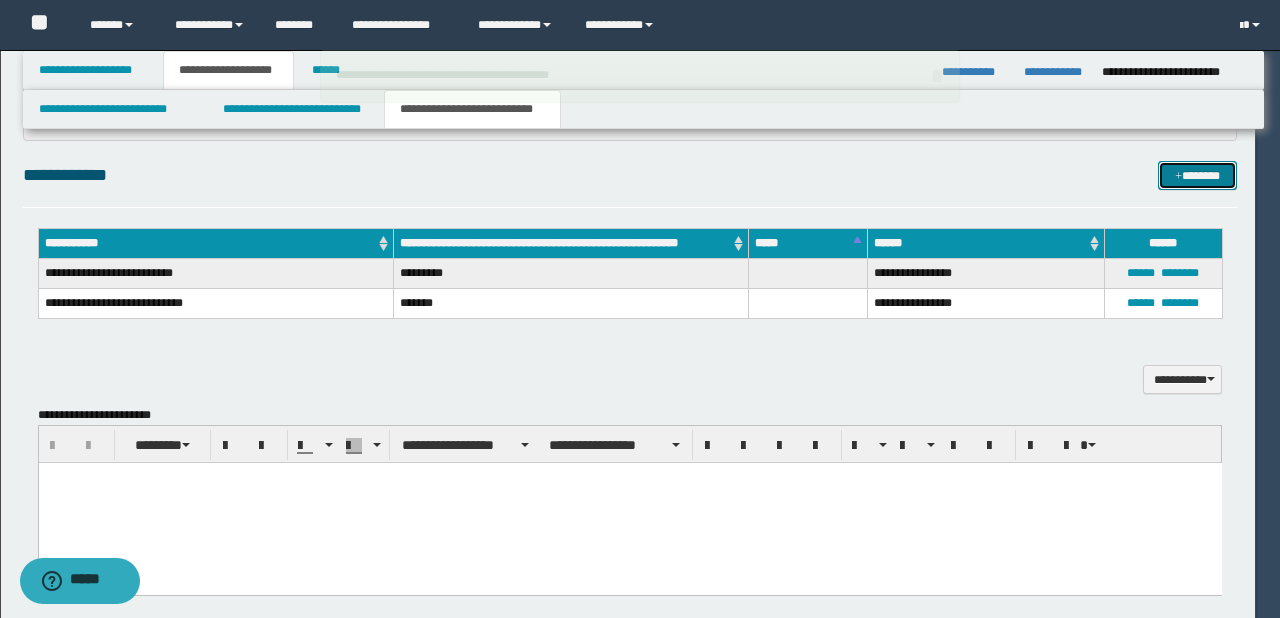 type 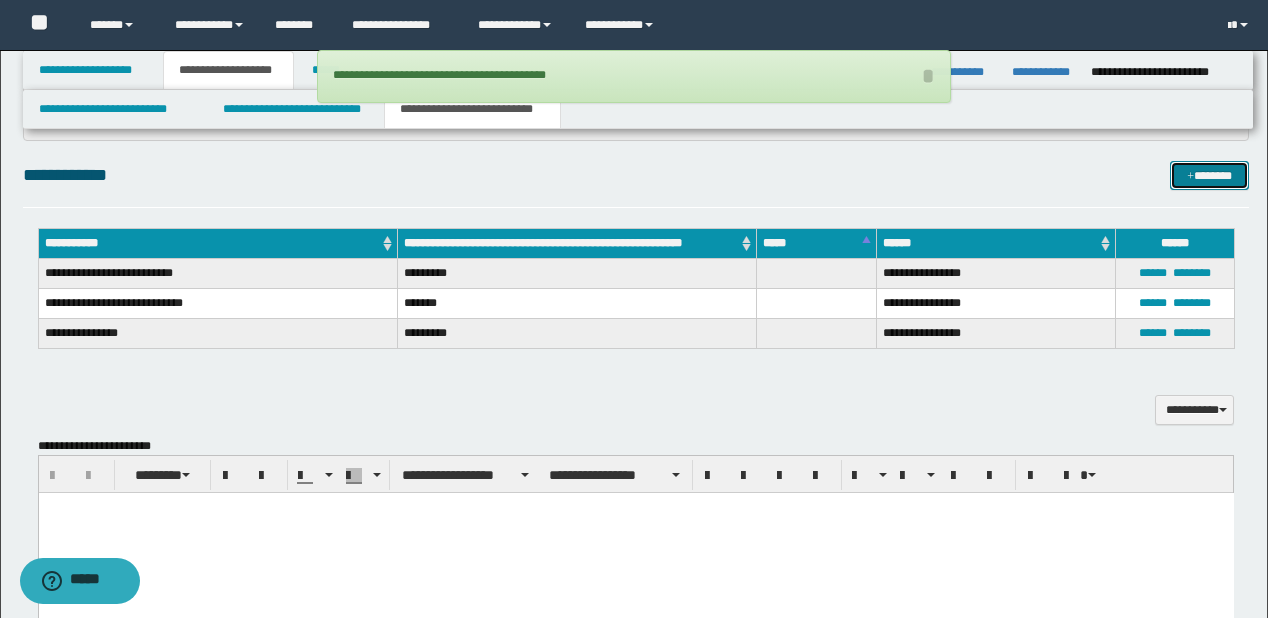 click at bounding box center [1190, 177] 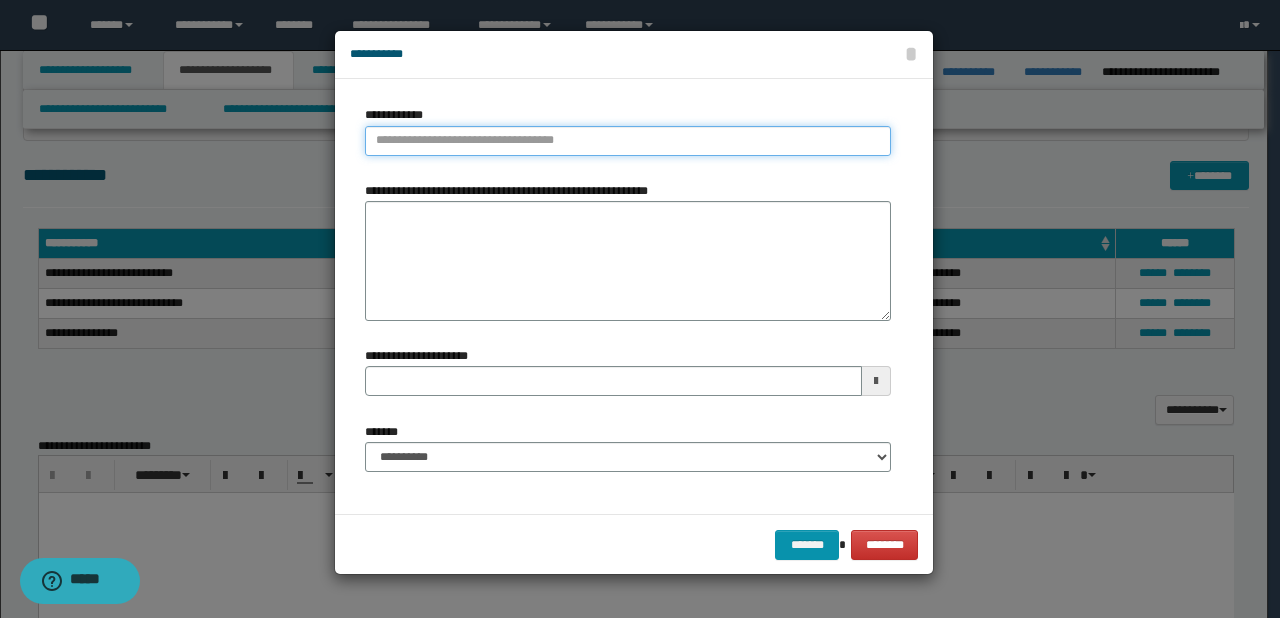 type on "**********" 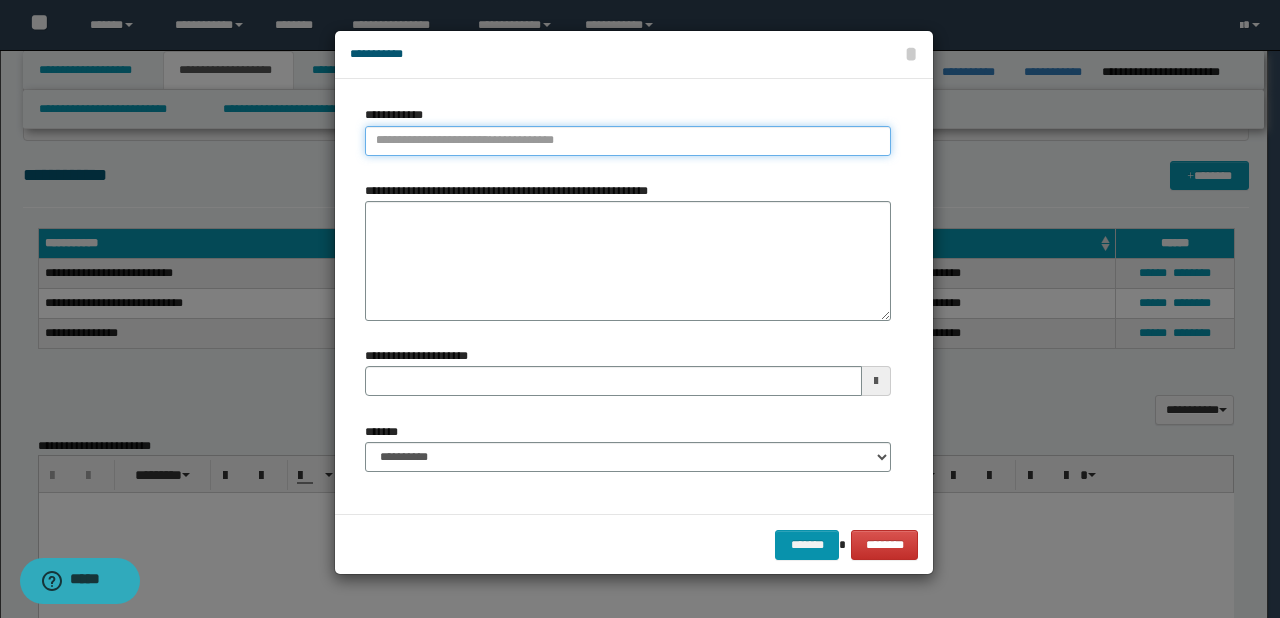 click on "**********" at bounding box center (628, 141) 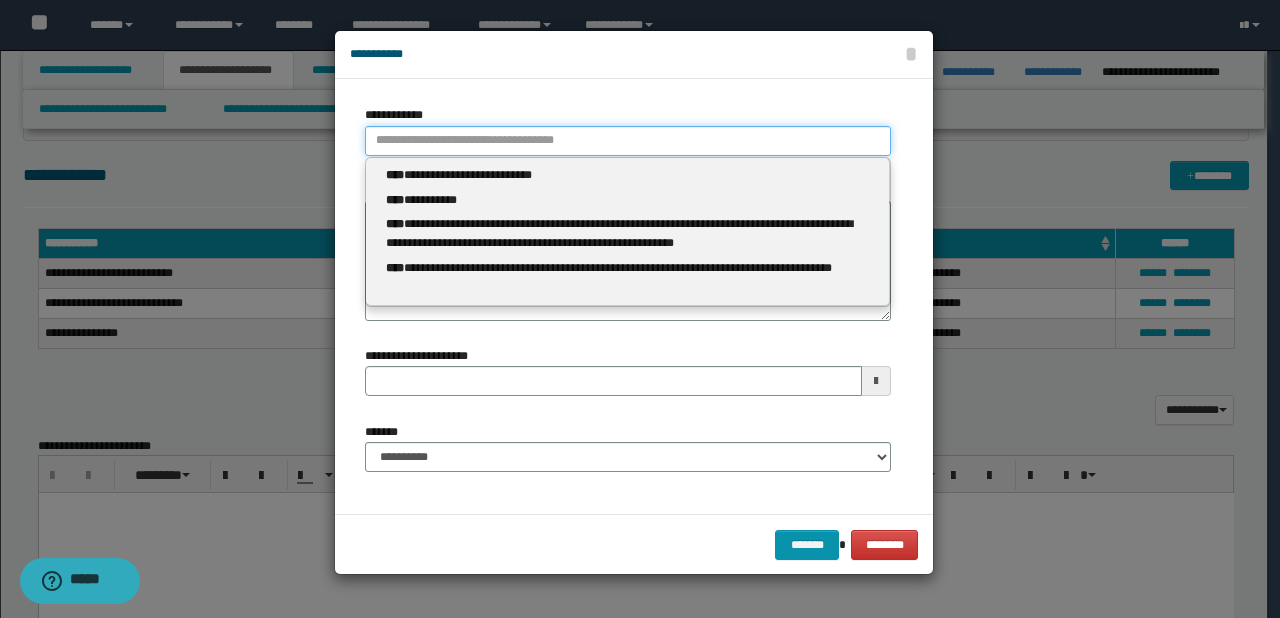 paste on "****" 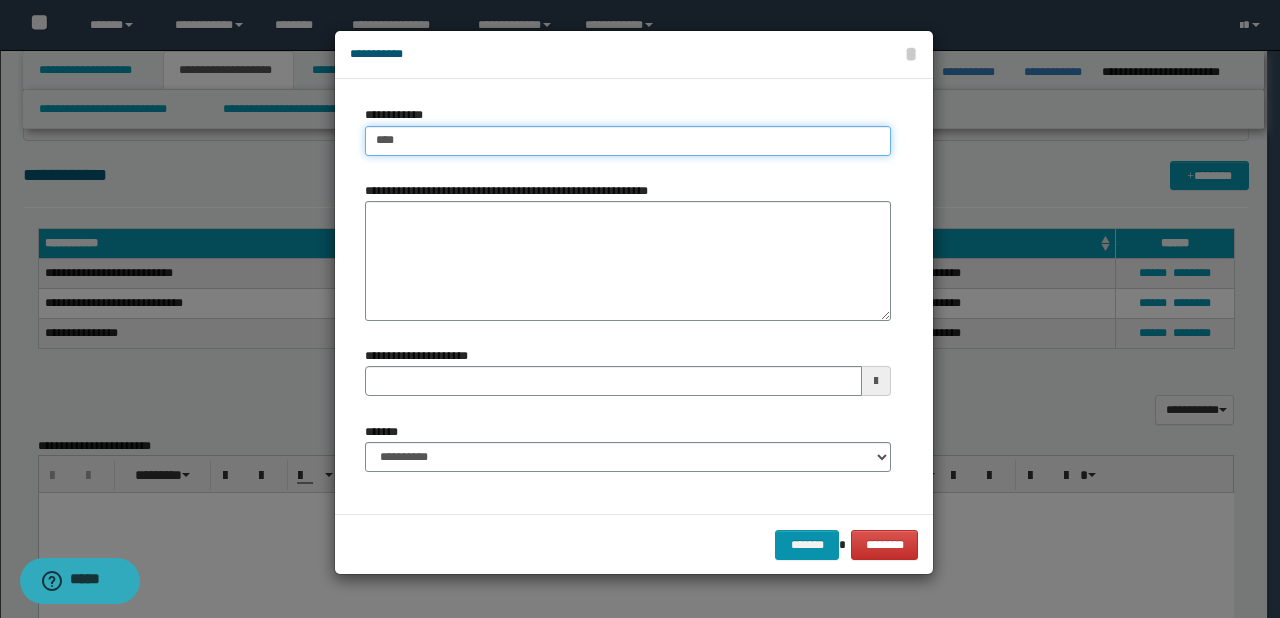 type on "****" 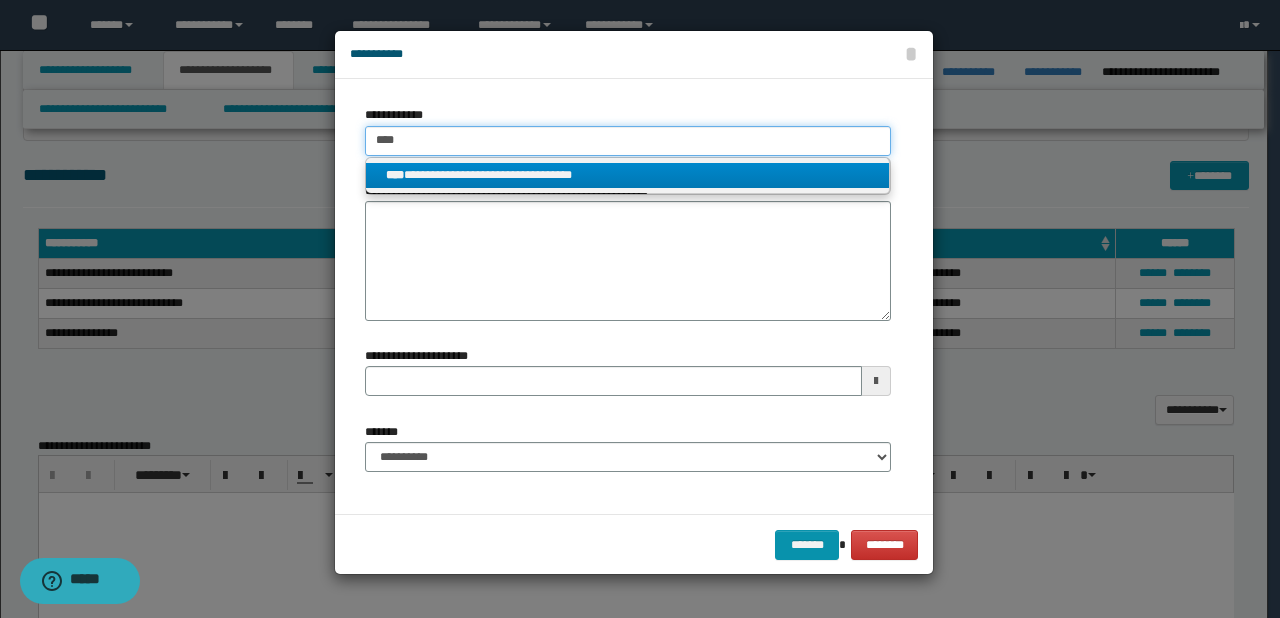 type on "****" 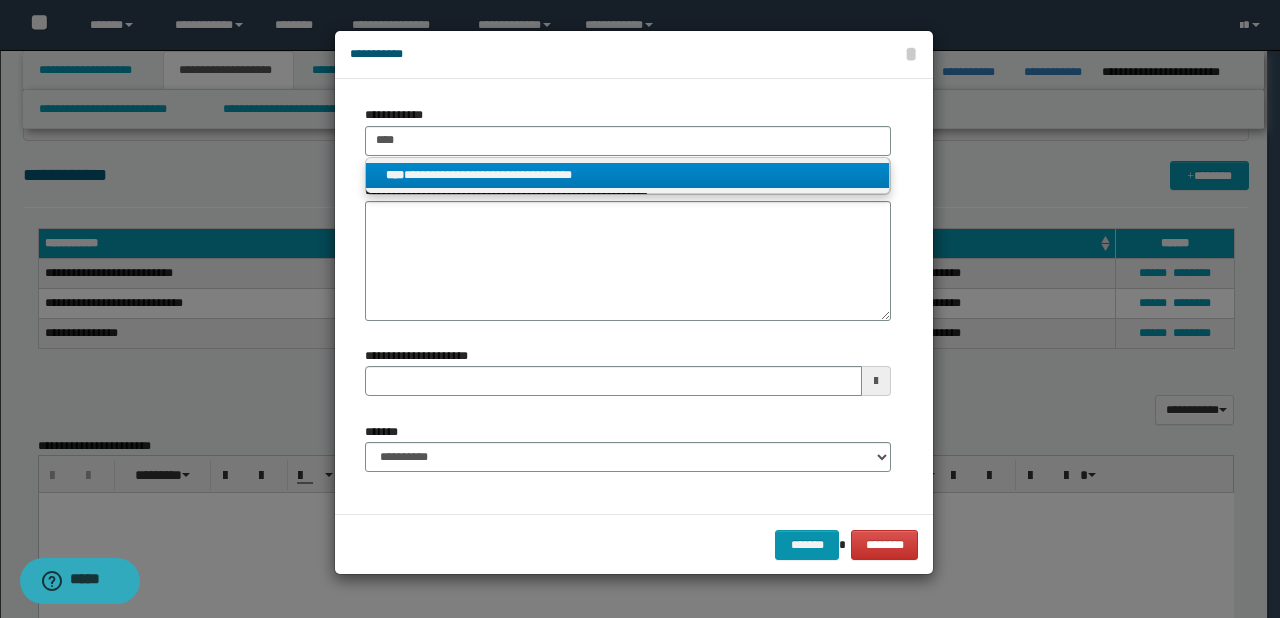 click on "**********" at bounding box center (628, 175) 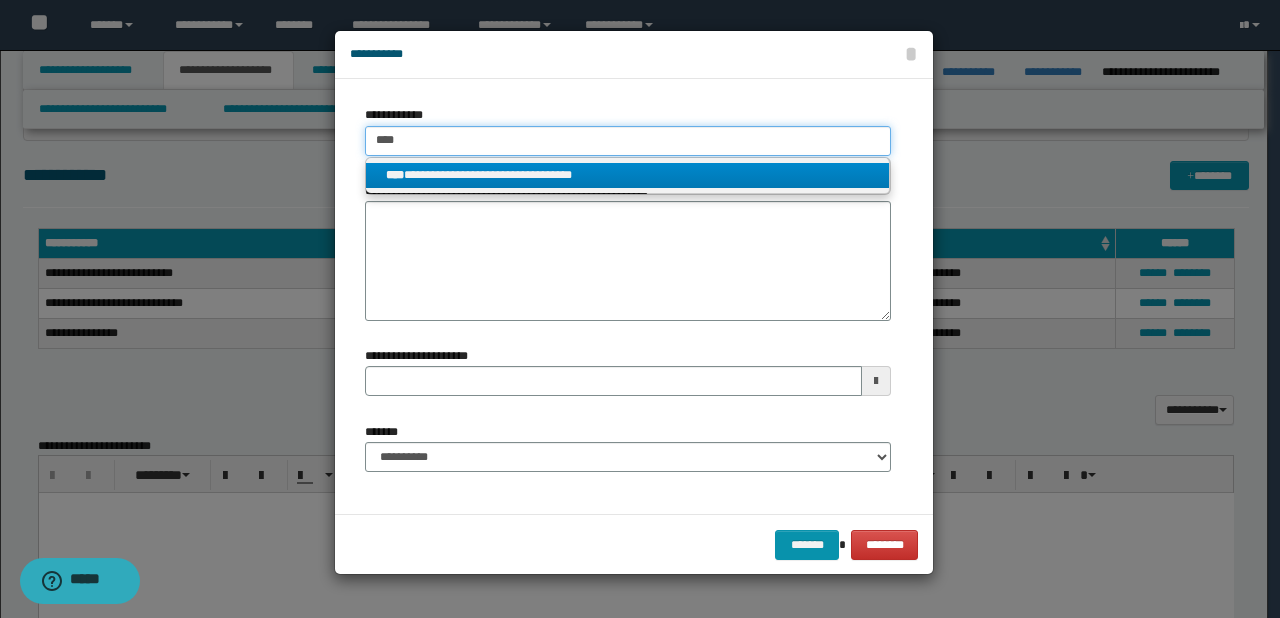 type 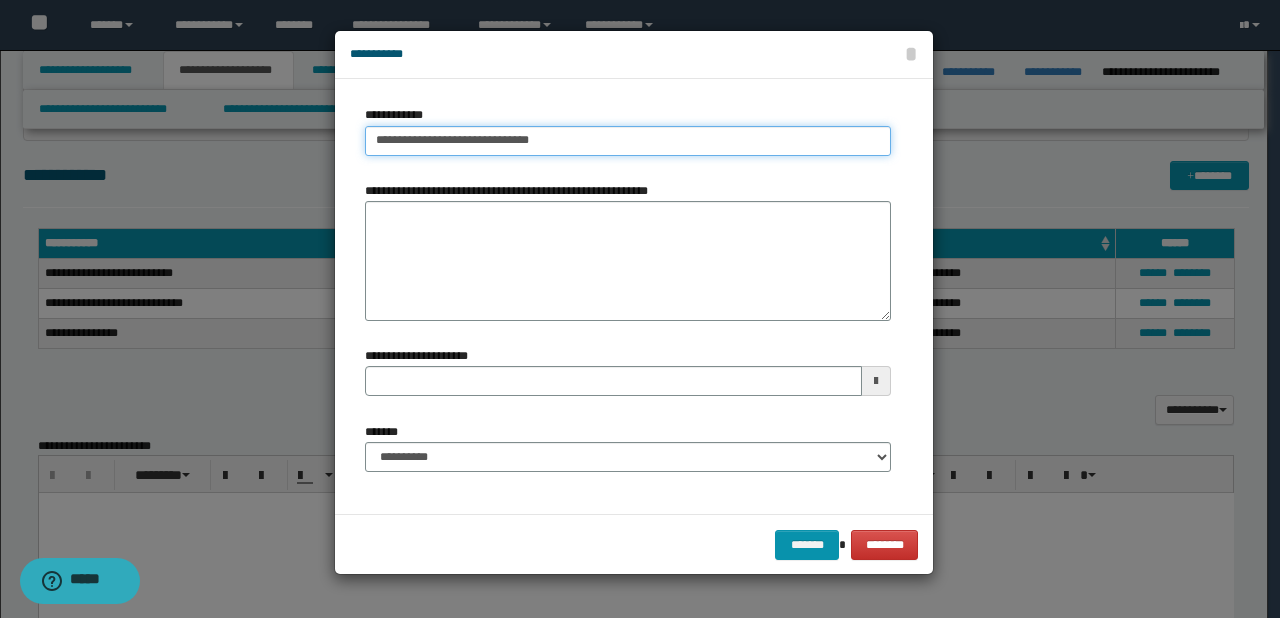 type on "**********" 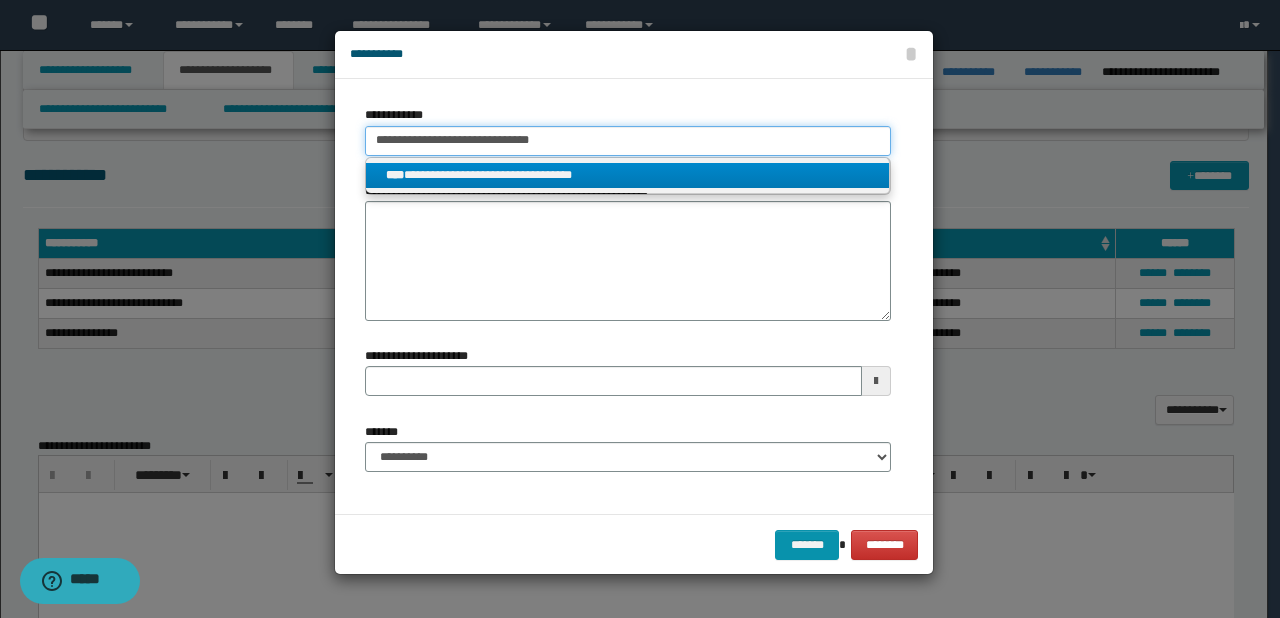 type 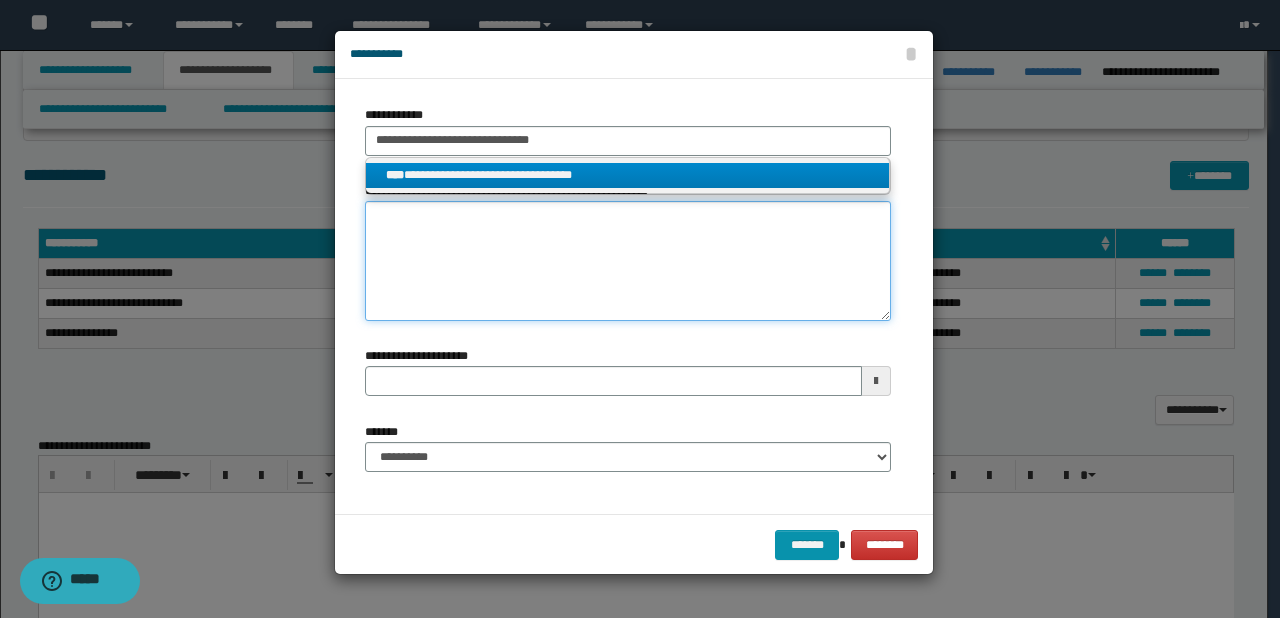 type 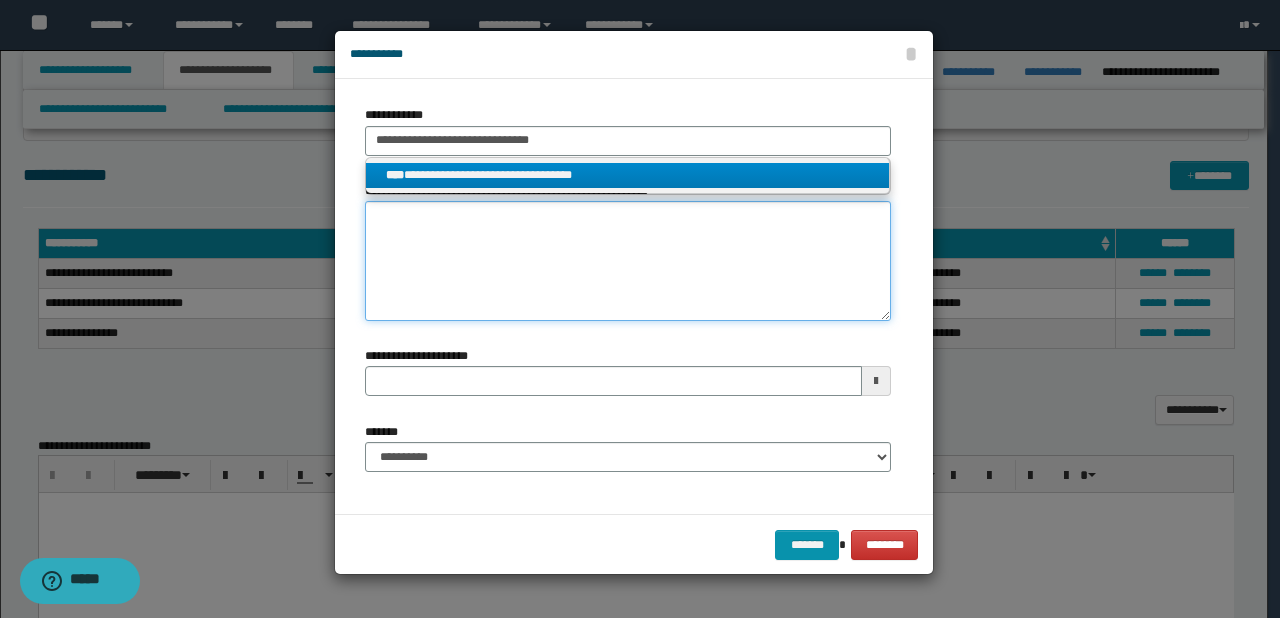 click on "**********" at bounding box center [628, 261] 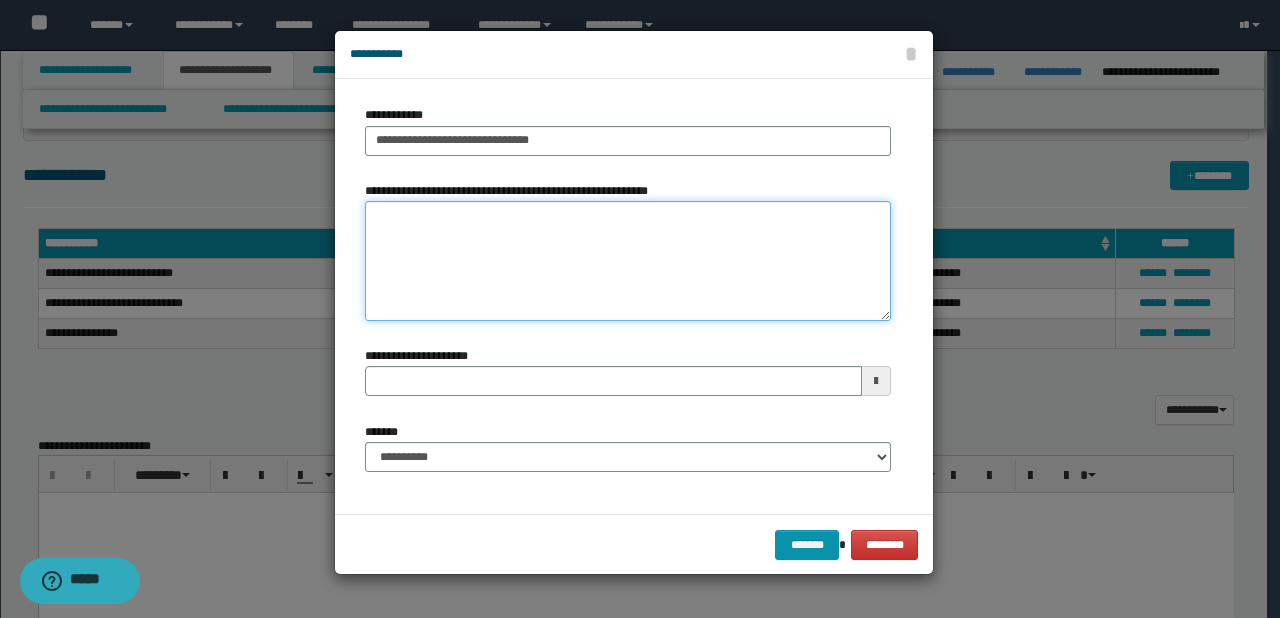 paste on "**********" 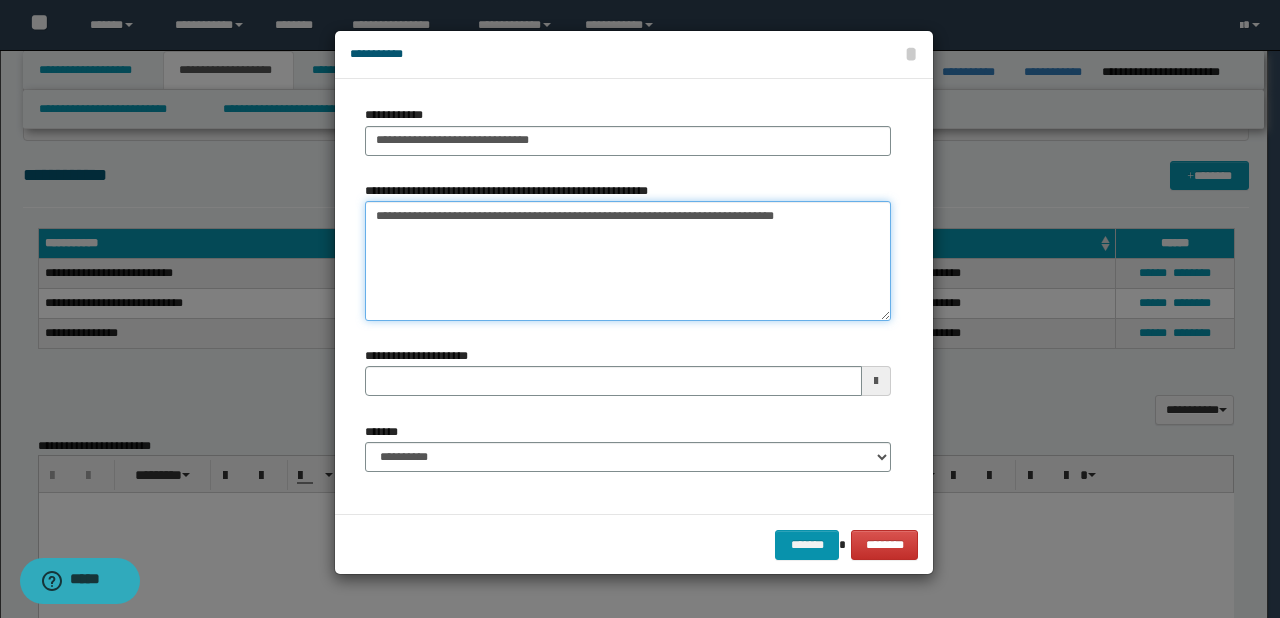 type on "**********" 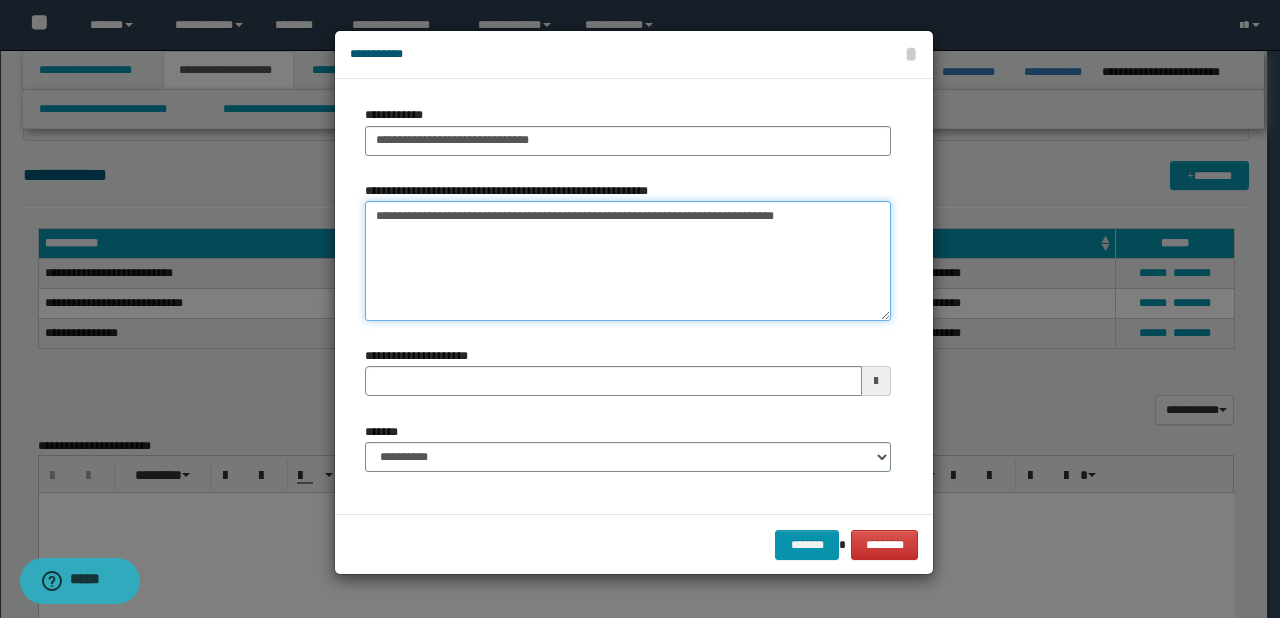 type 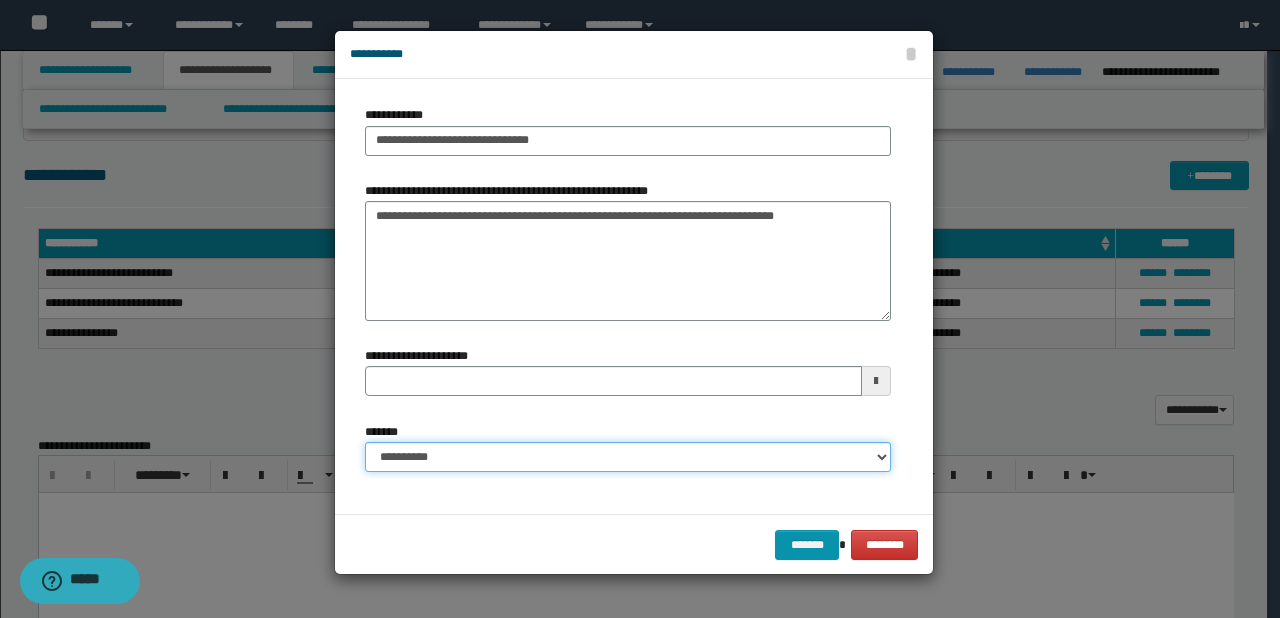 click on "**********" at bounding box center (628, 457) 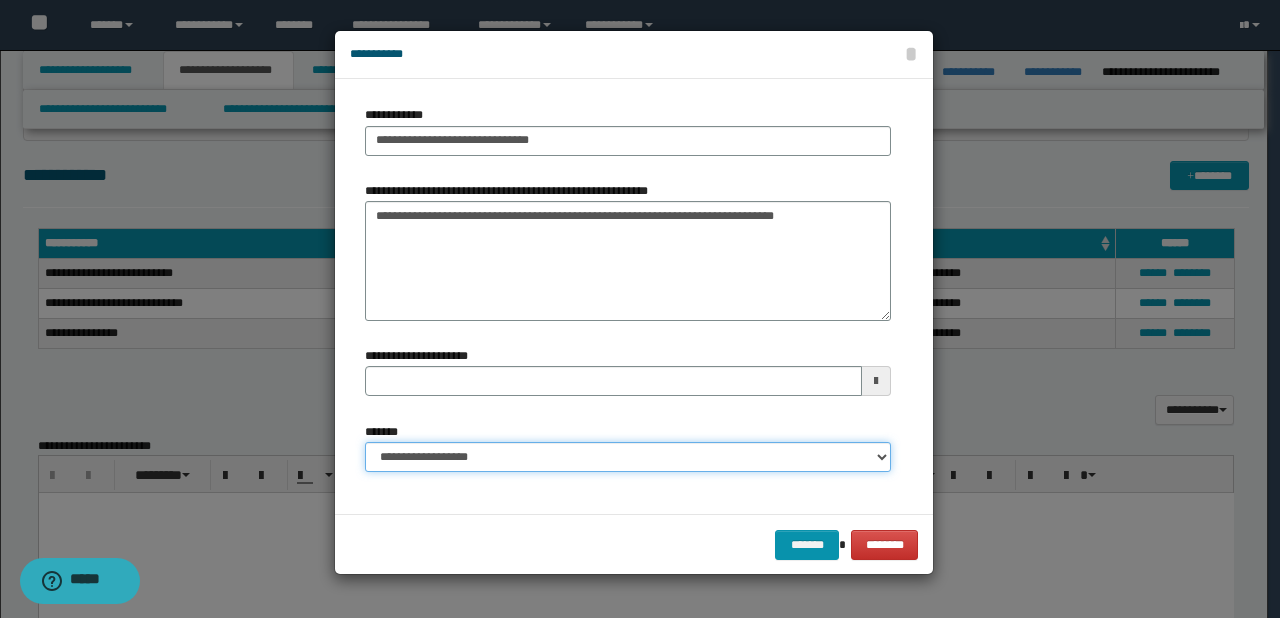 click on "**********" at bounding box center [628, 457] 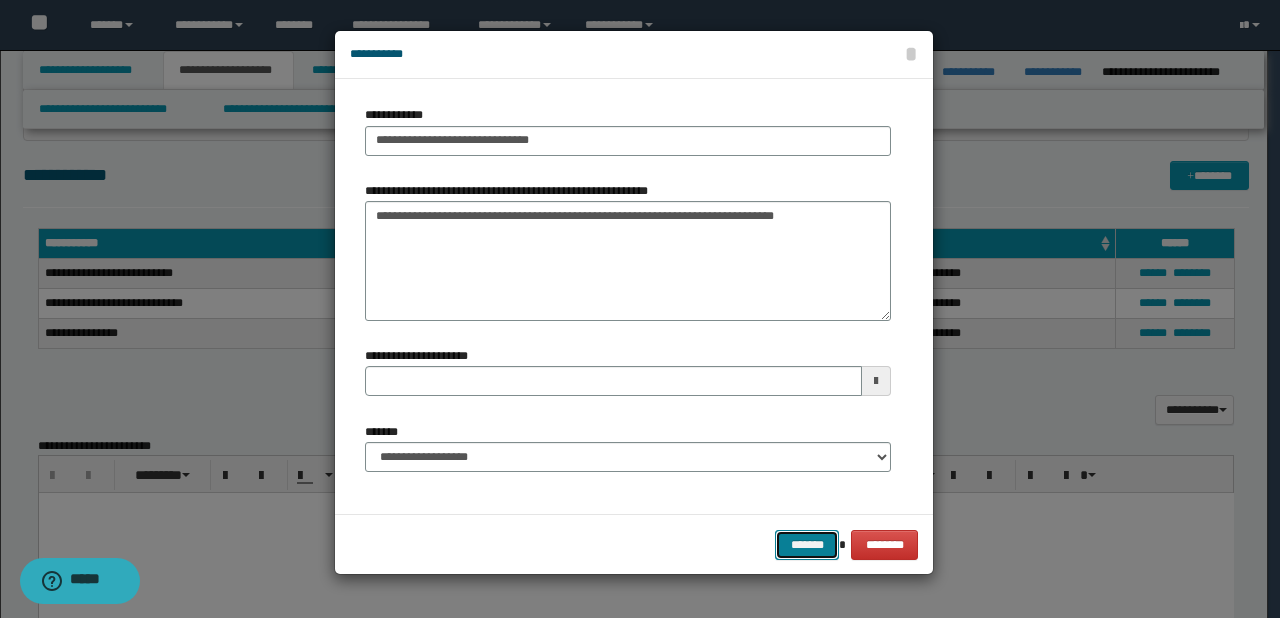 click on "*******" at bounding box center (807, 545) 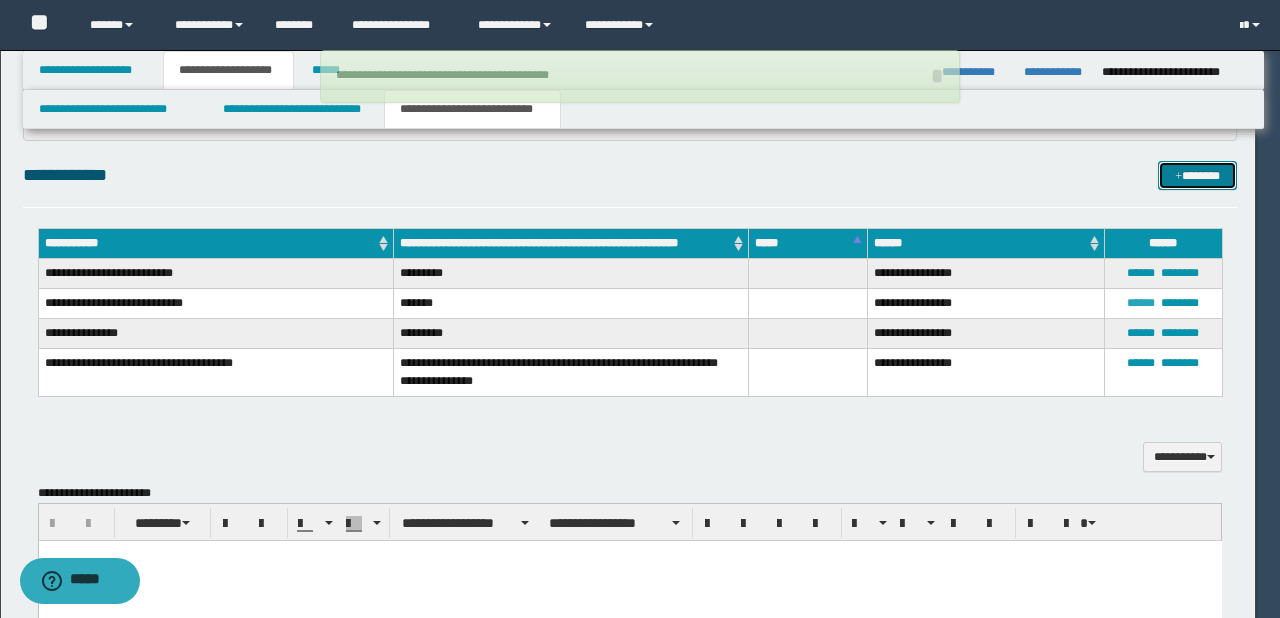 type 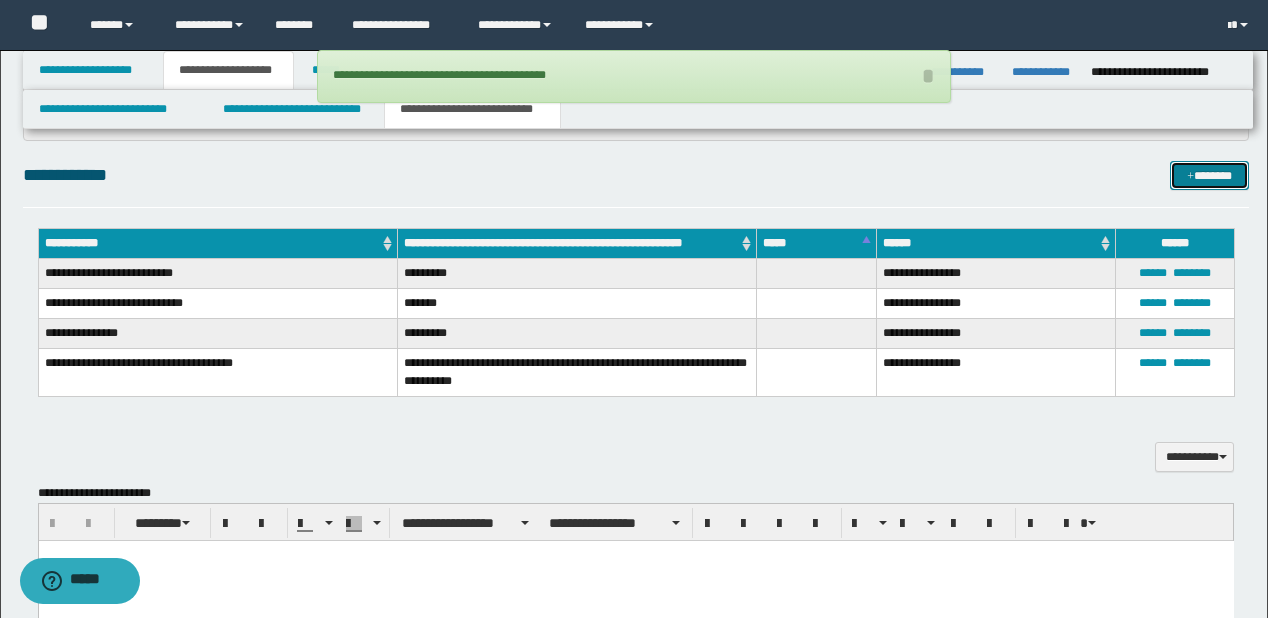 click on "*******" at bounding box center (1209, 176) 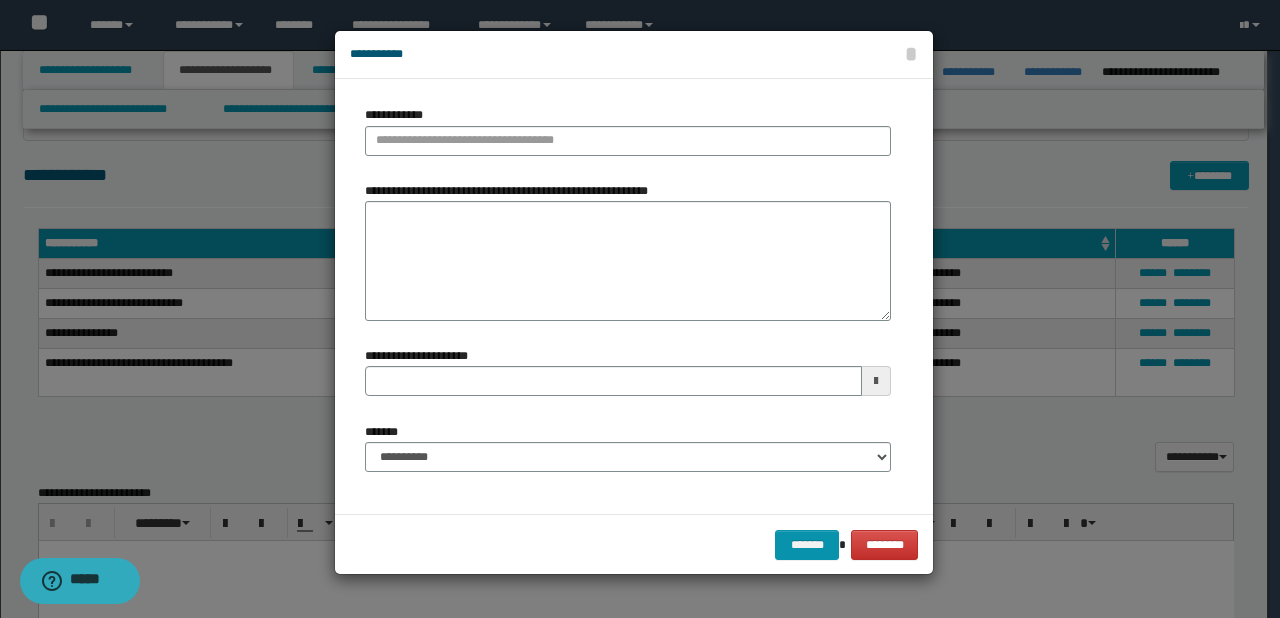 type 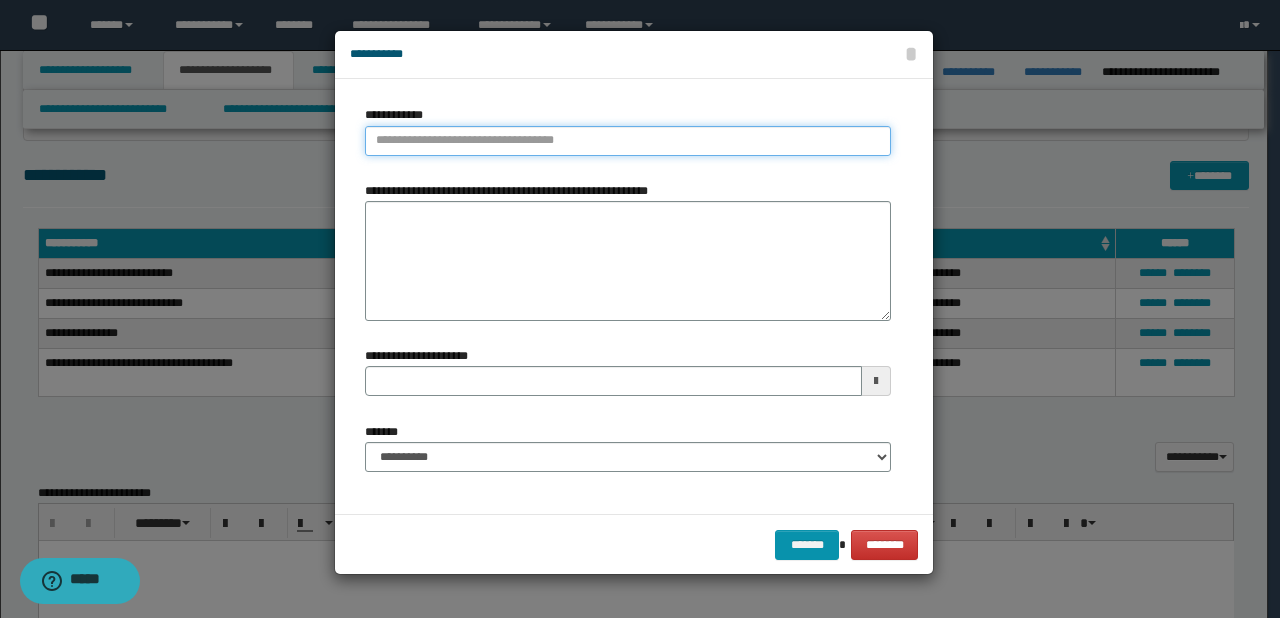 type on "**********" 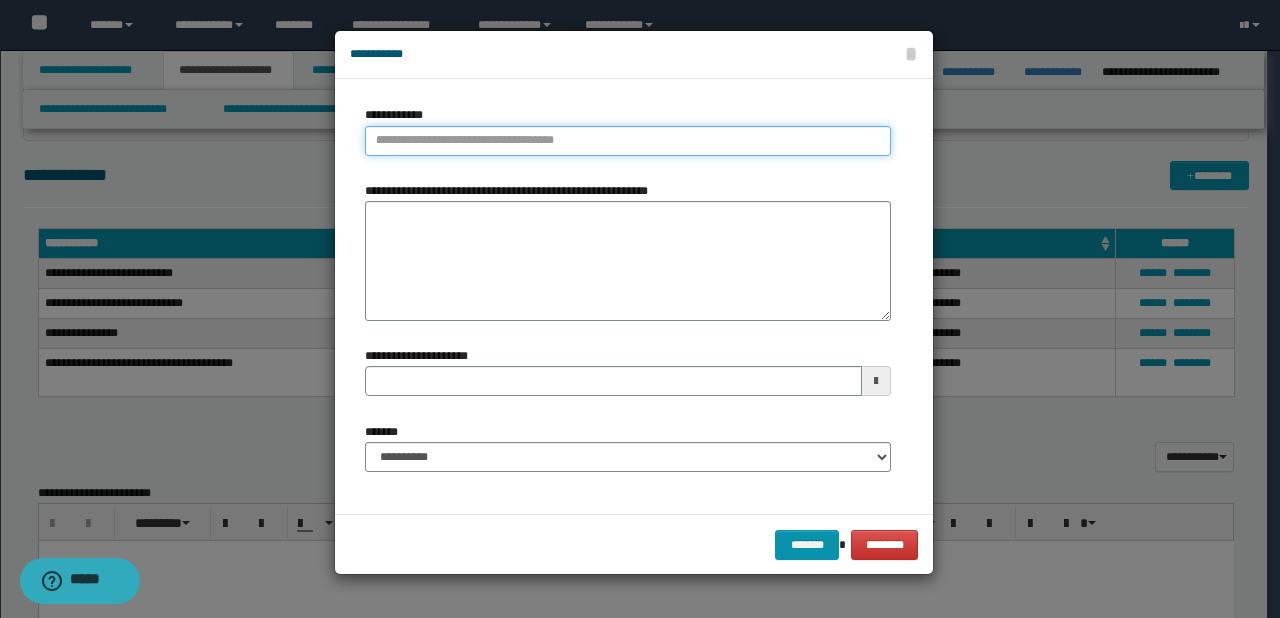 click on "**********" at bounding box center [628, 141] 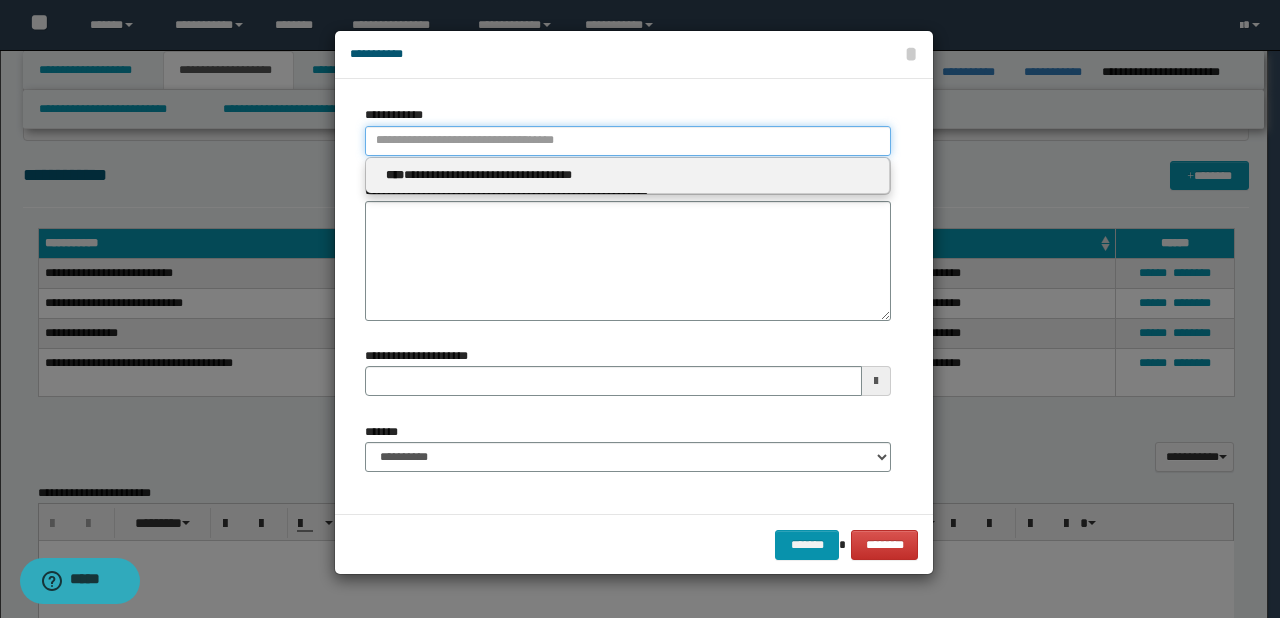 paste on "***" 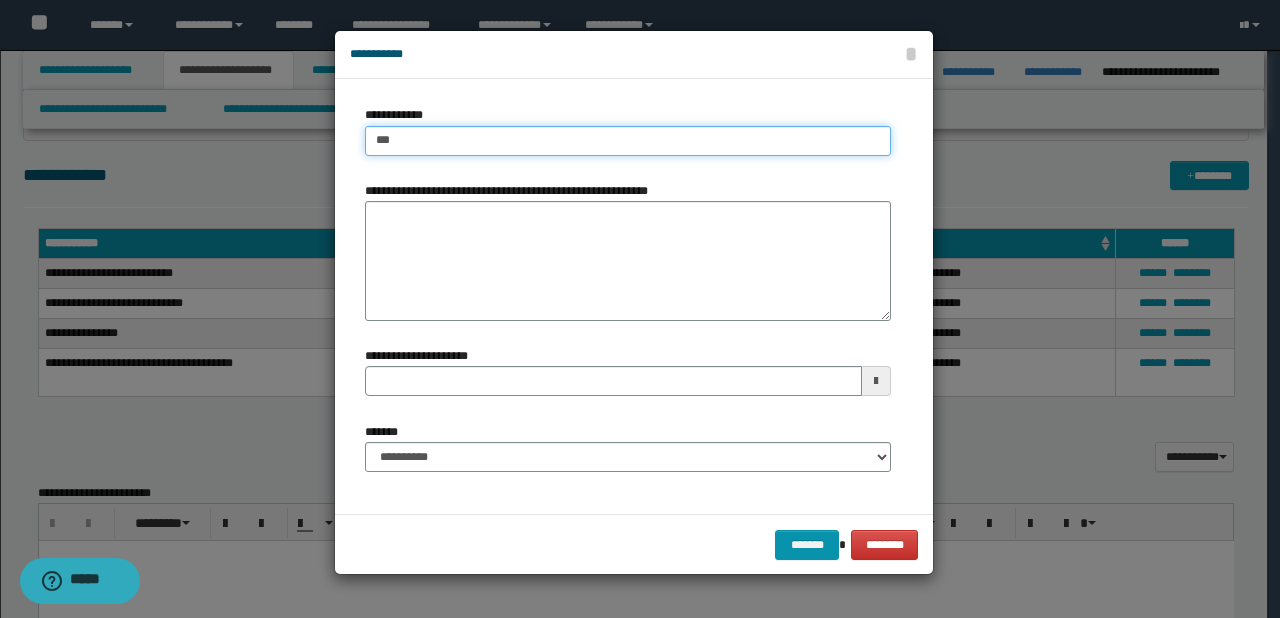 type on "***" 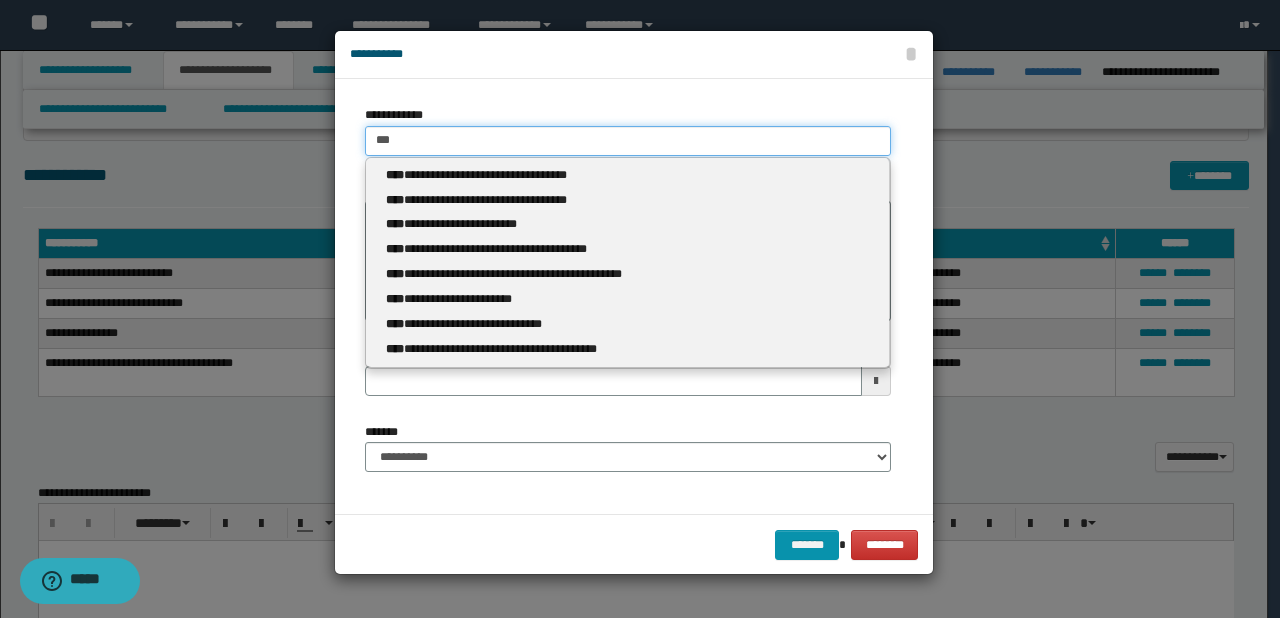 type 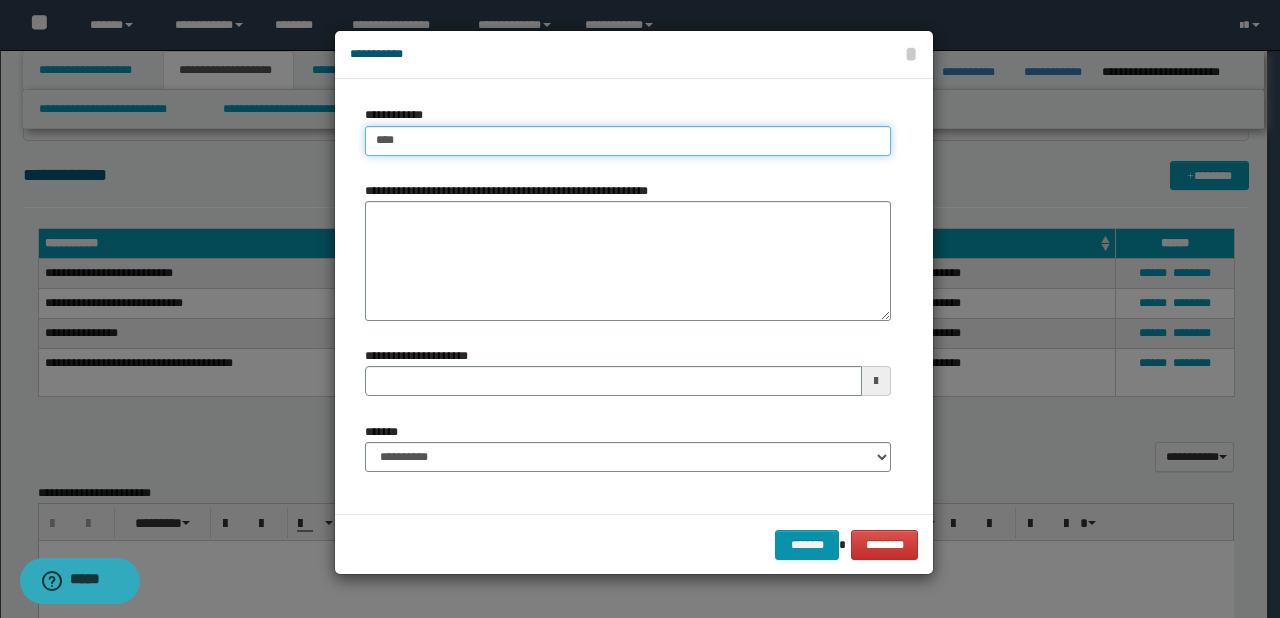 type on "****" 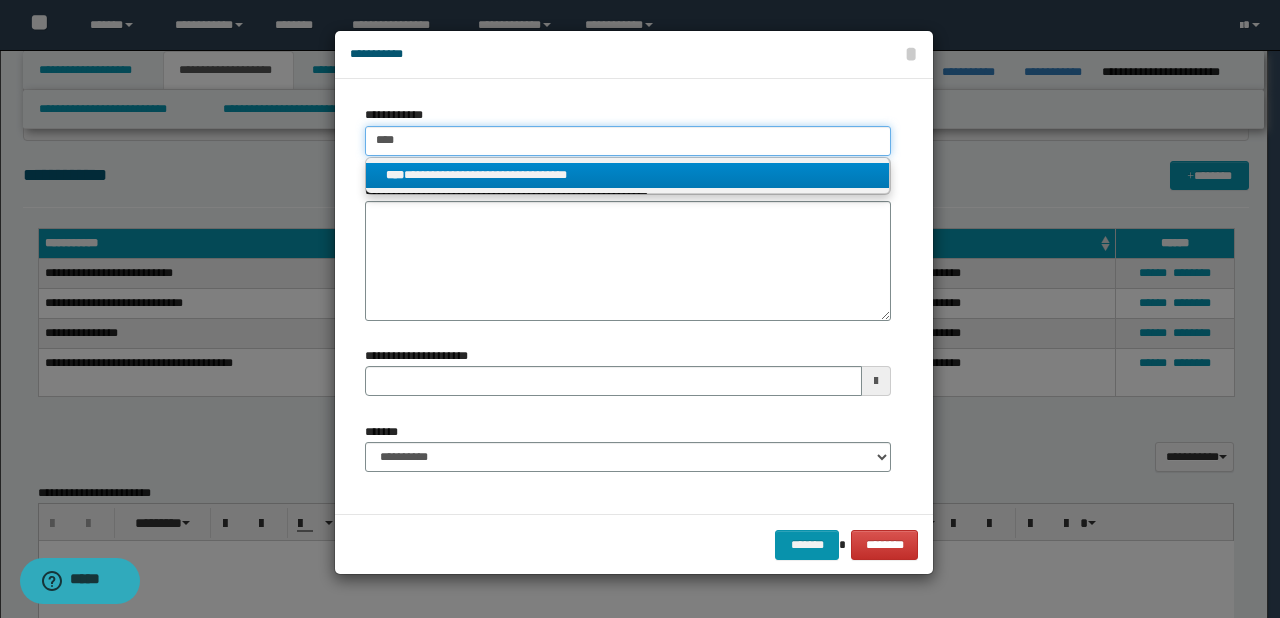 type on "****" 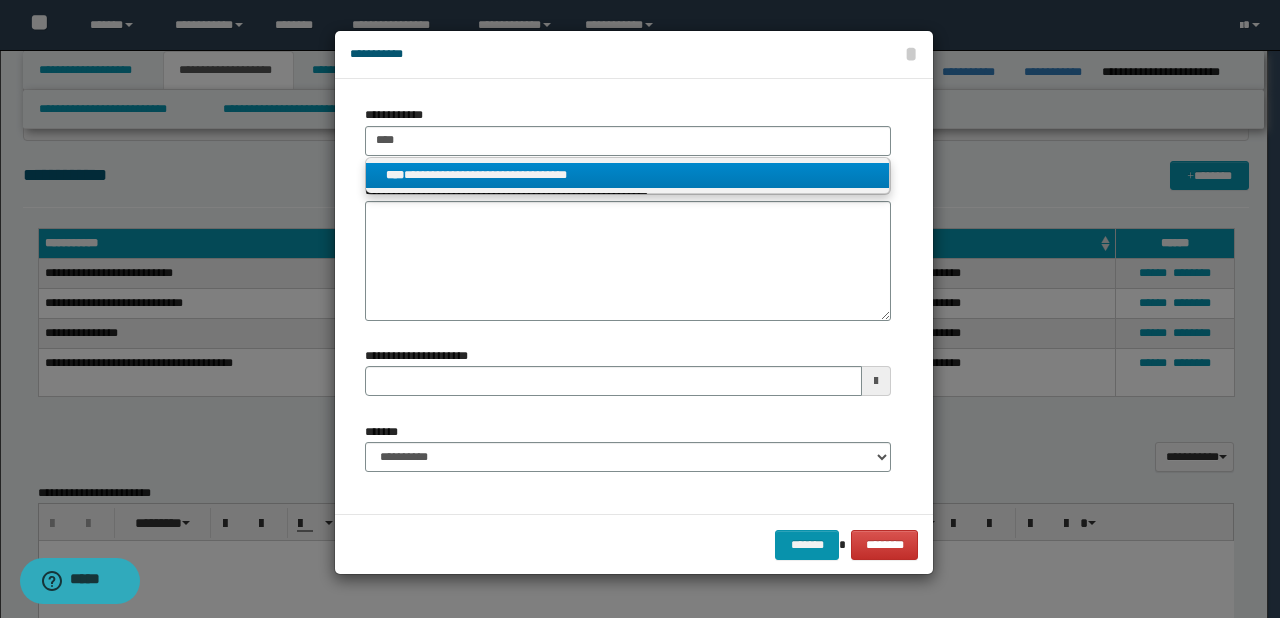 click on "**********" at bounding box center (628, 175) 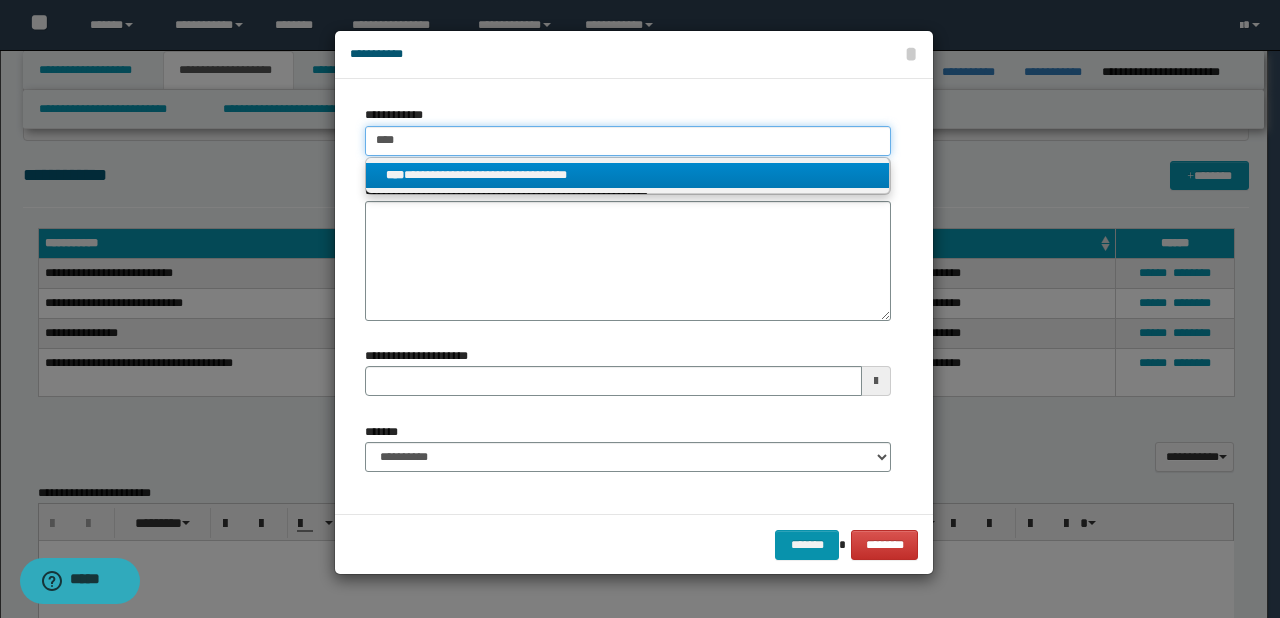 type 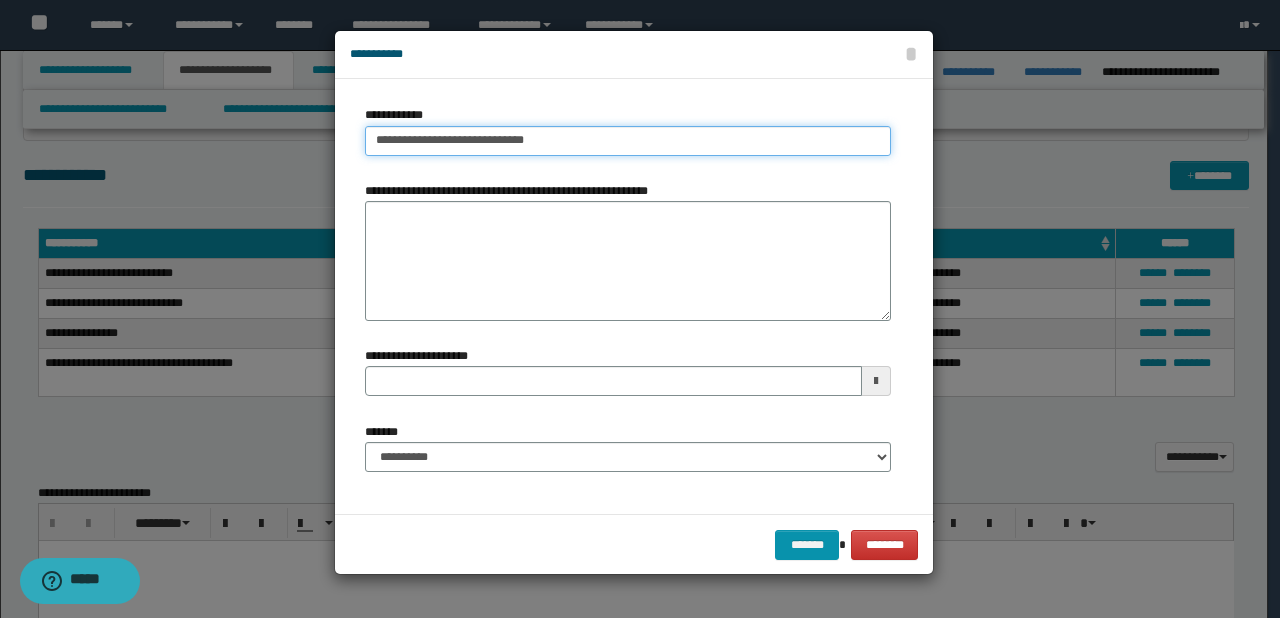 type on "**********" 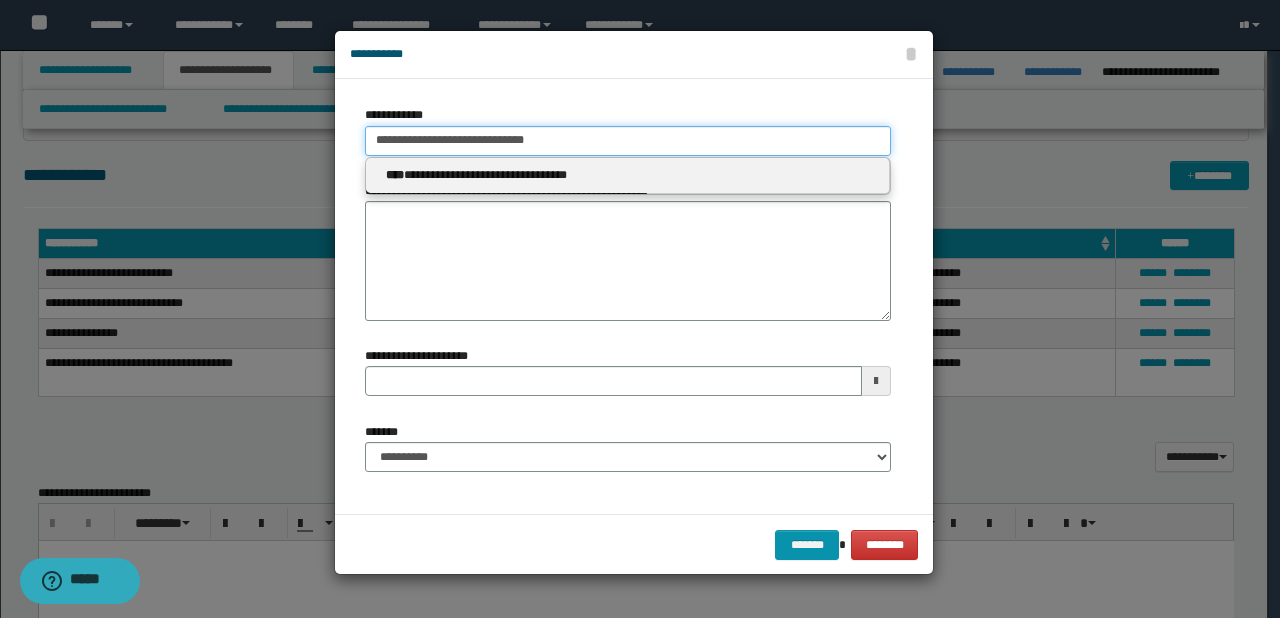 type 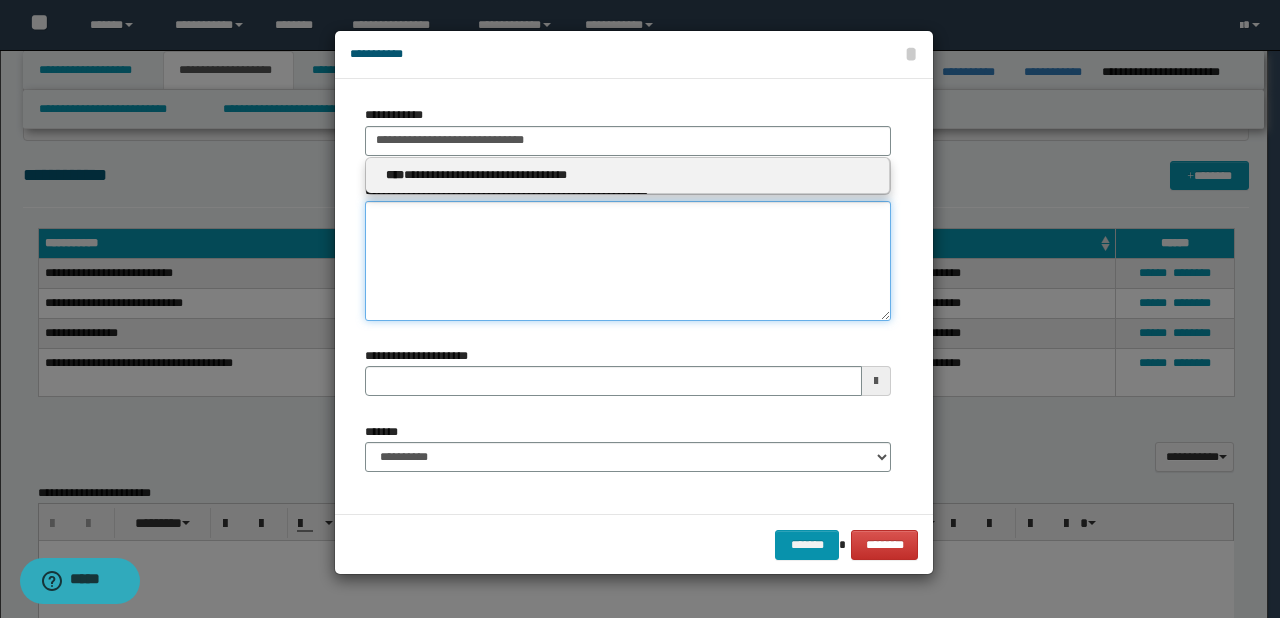 type 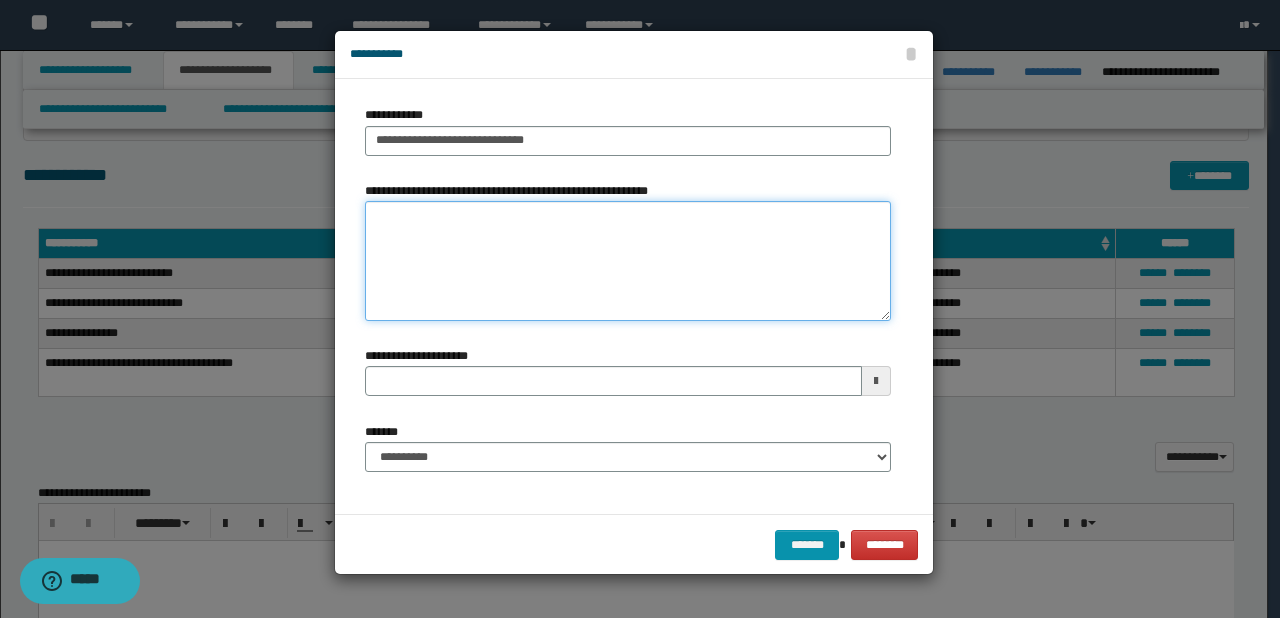 click on "**********" at bounding box center [628, 261] 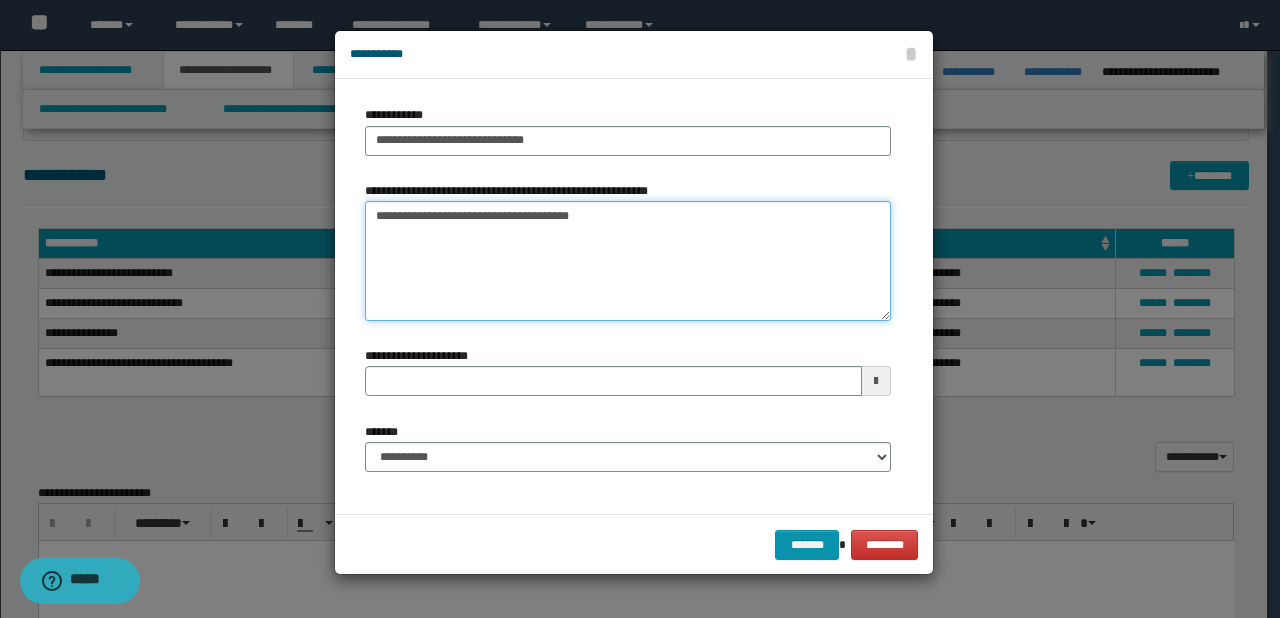 click on "**********" at bounding box center [628, 261] 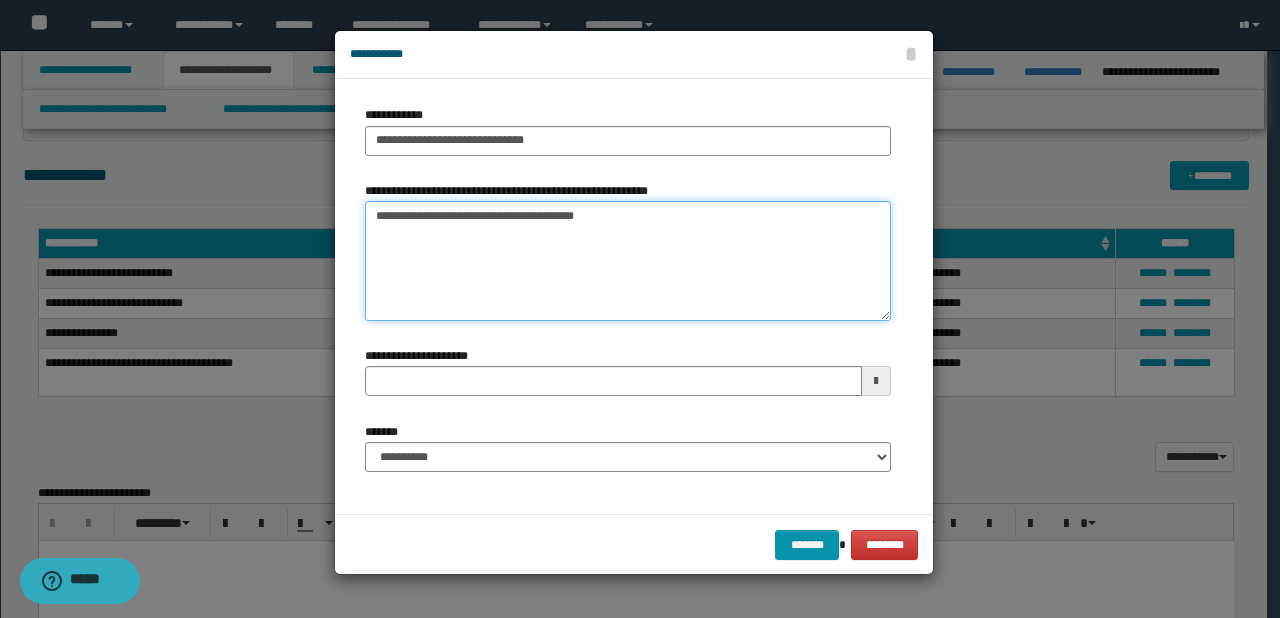 type 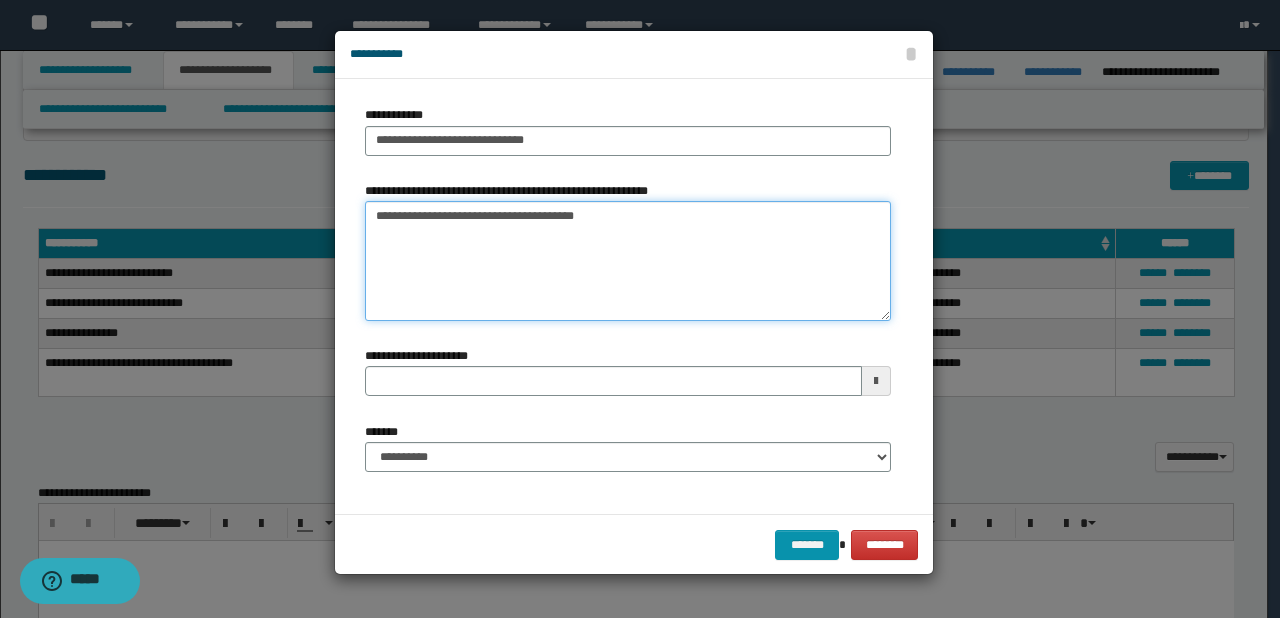 type on "**********" 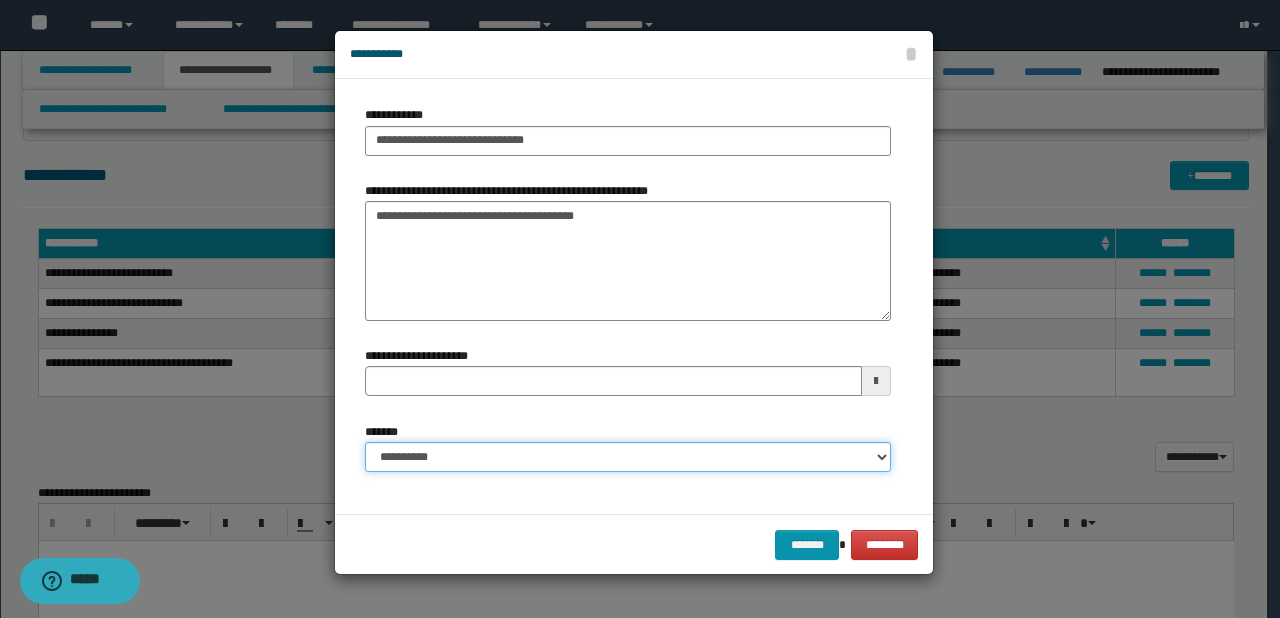 click on "**********" at bounding box center [628, 457] 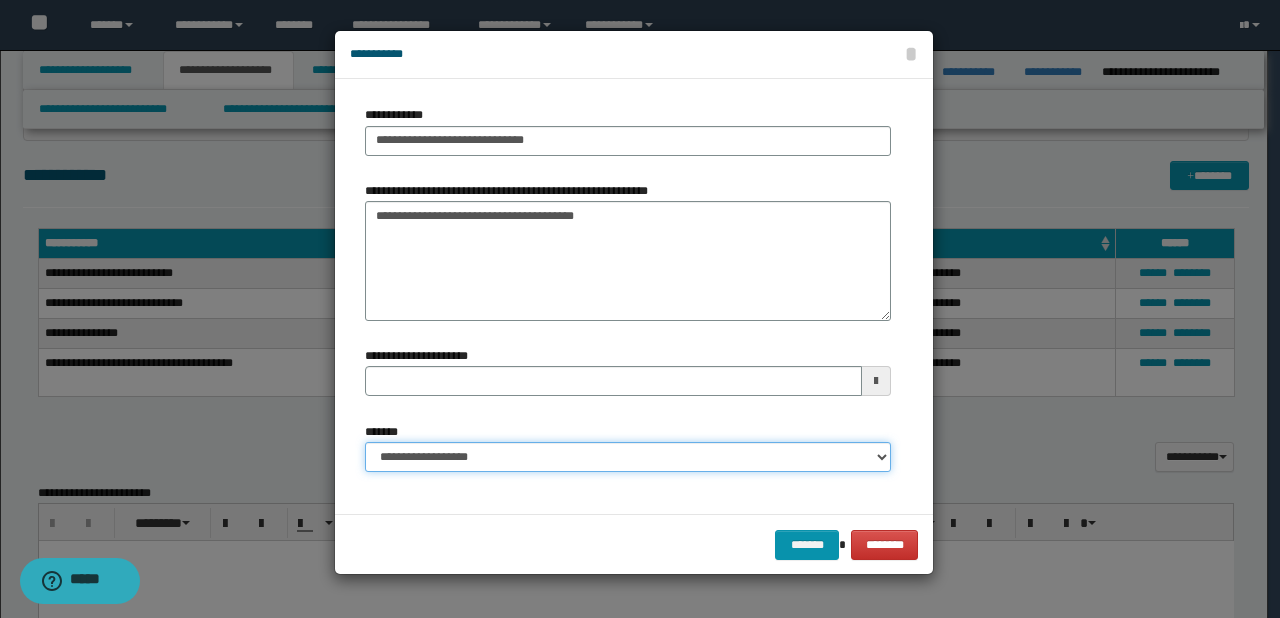 click on "**********" at bounding box center (628, 457) 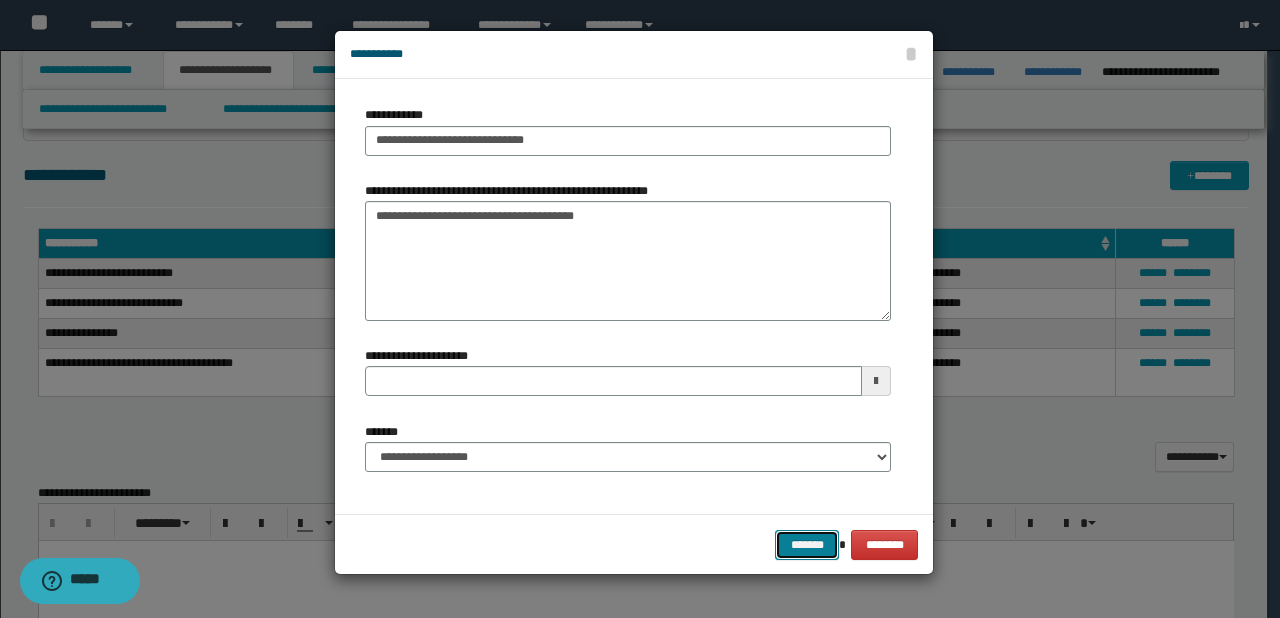 click on "*******" at bounding box center [807, 545] 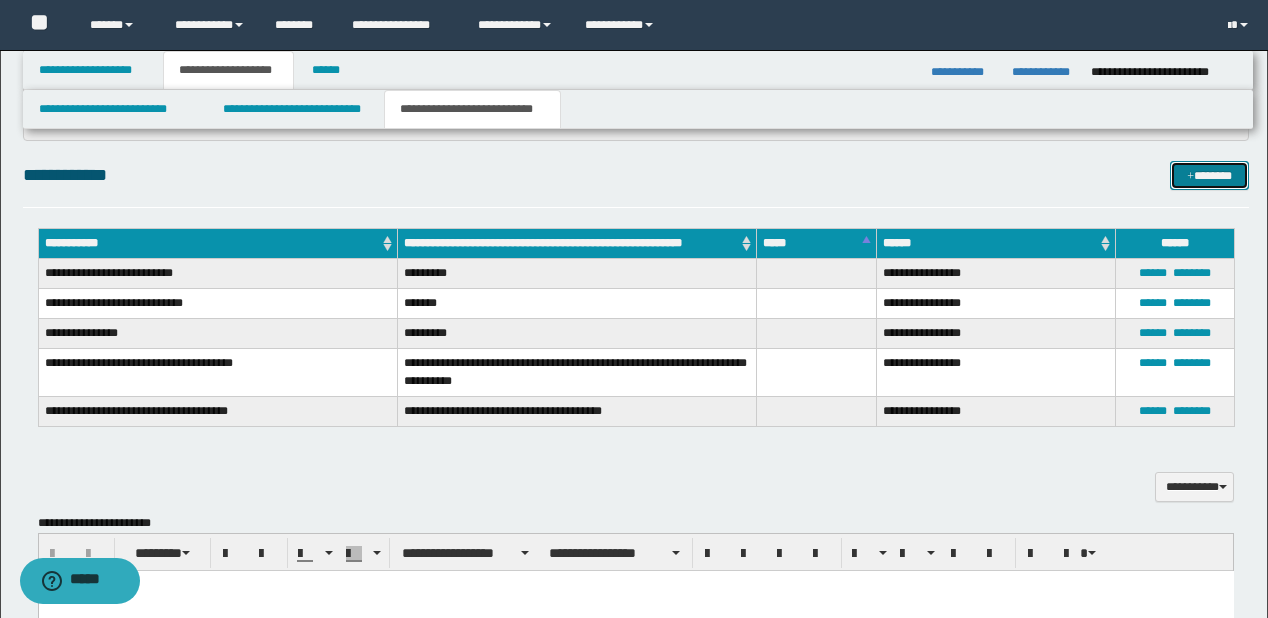 click on "*******" at bounding box center [1209, 176] 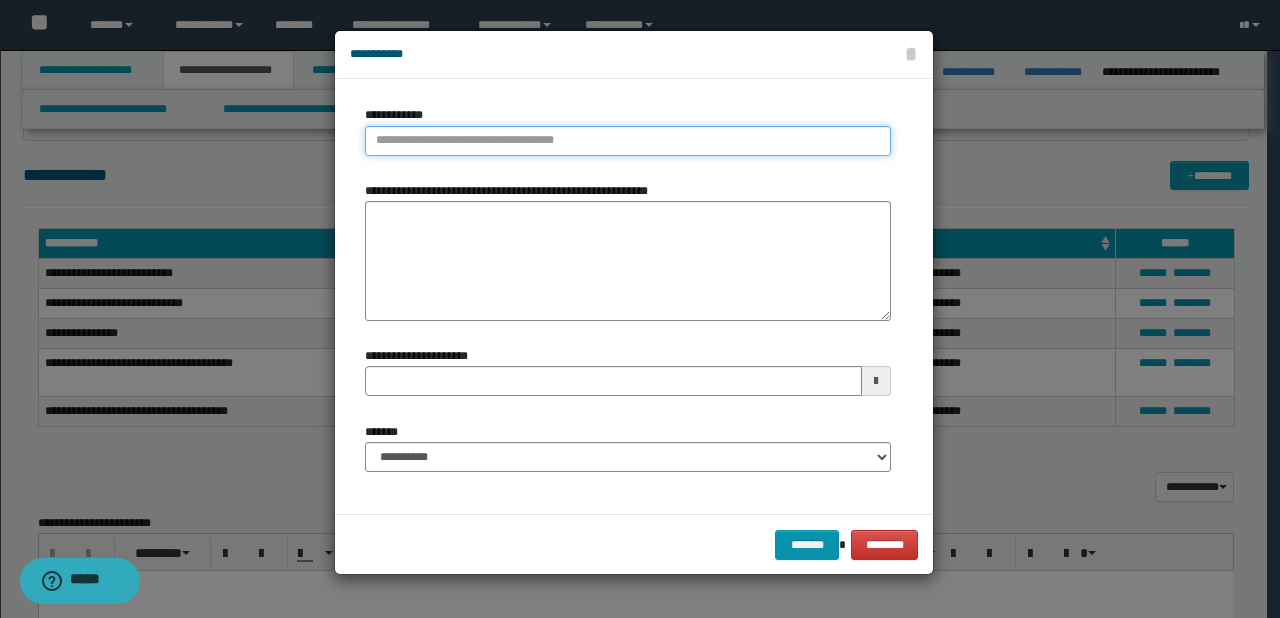 type on "**********" 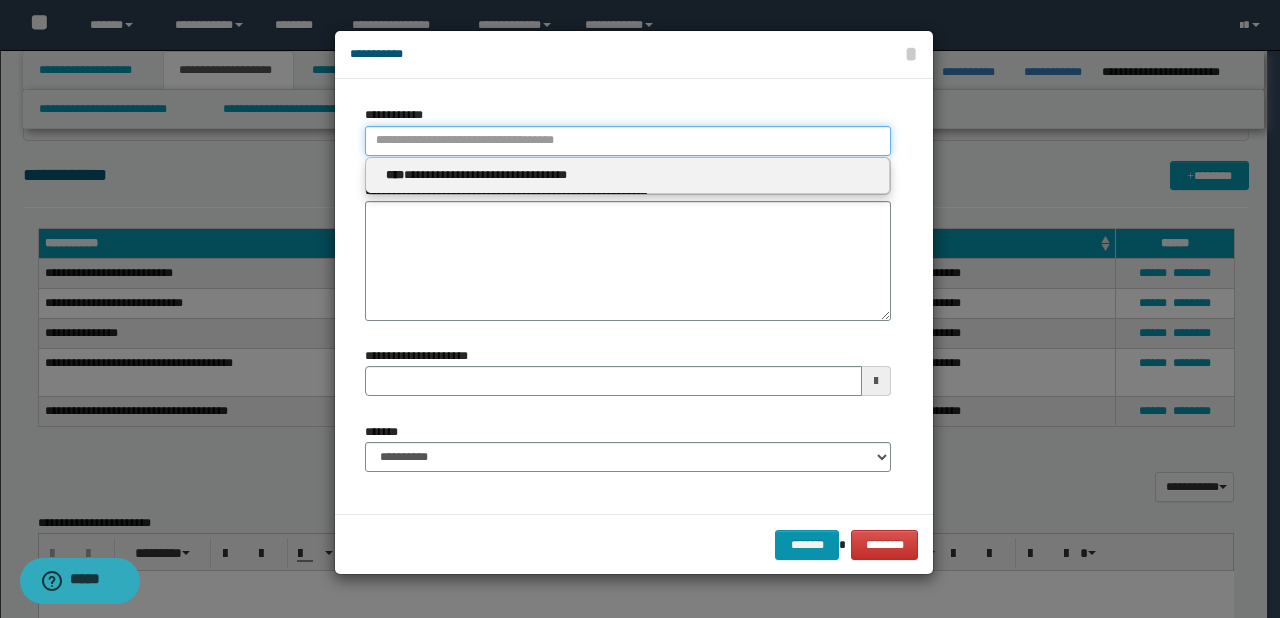 click on "**********" at bounding box center [628, 141] 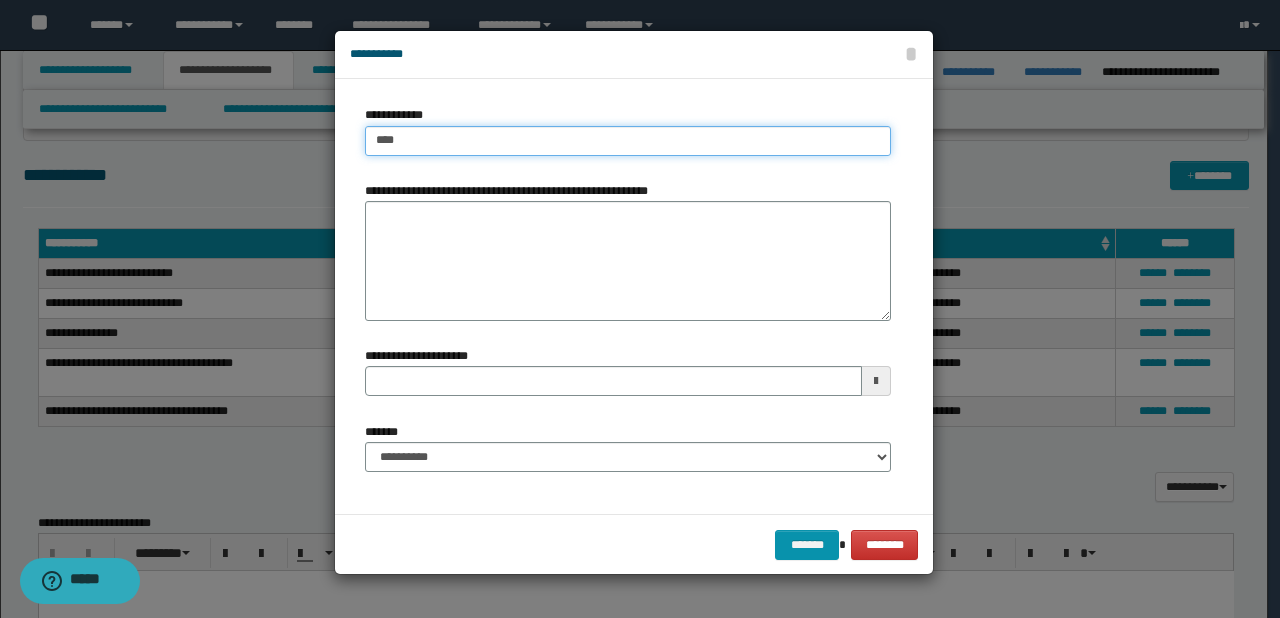 type on "****" 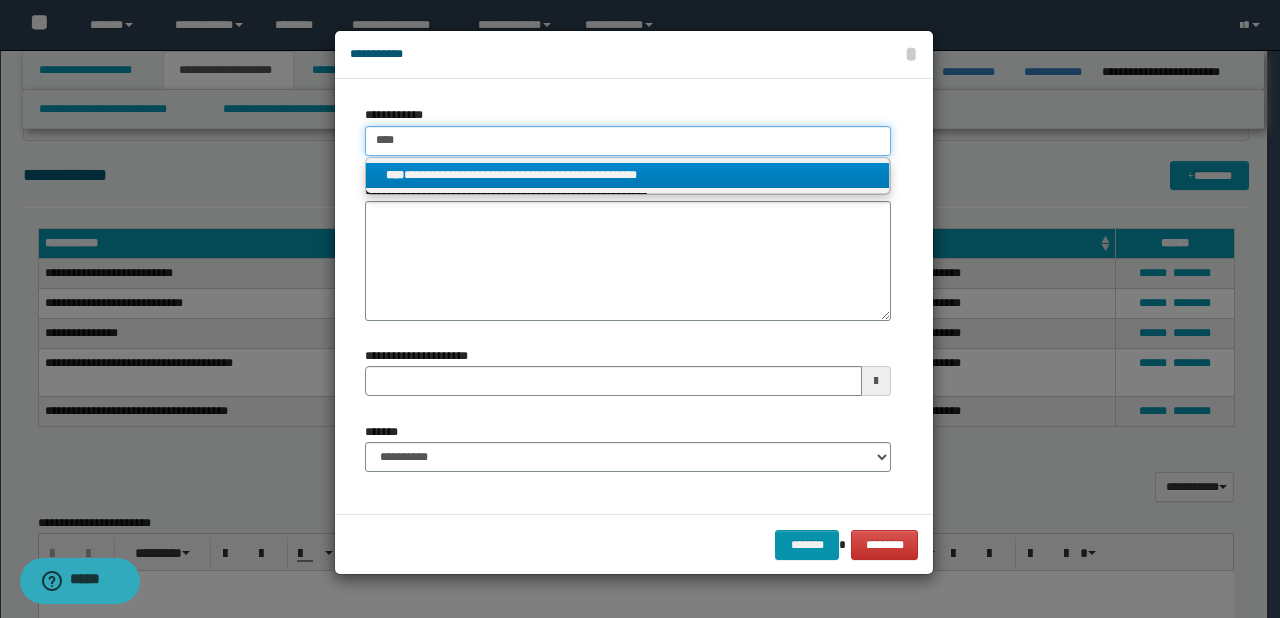 type on "****" 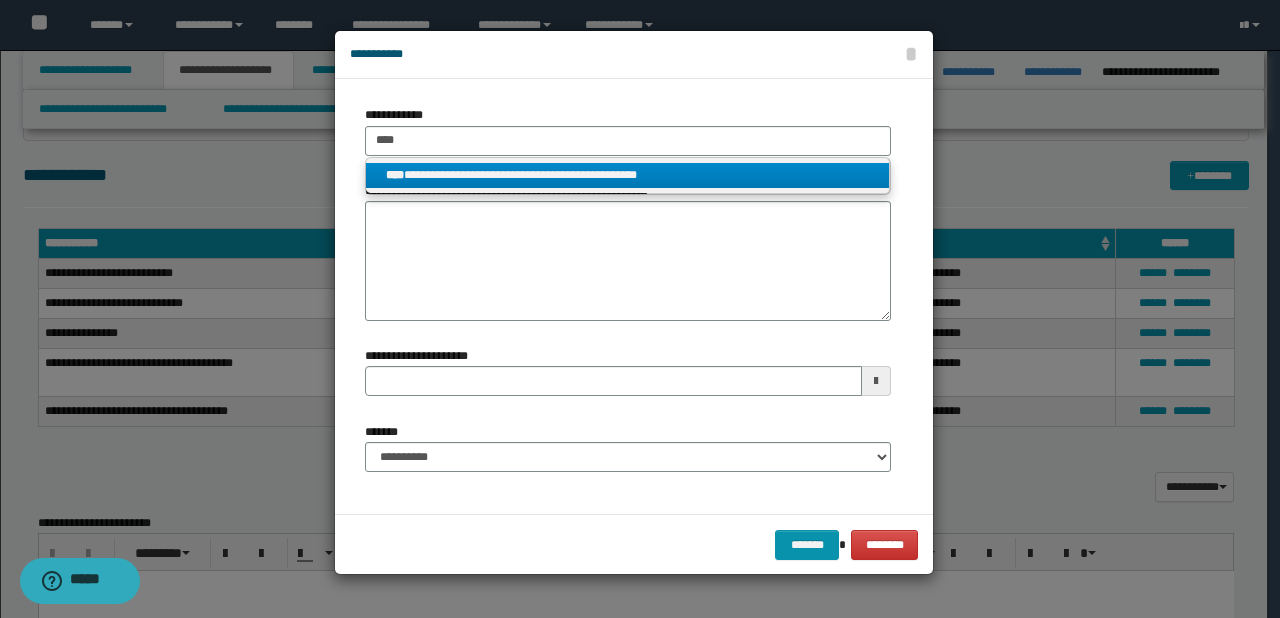 click on "**********" at bounding box center (628, 175) 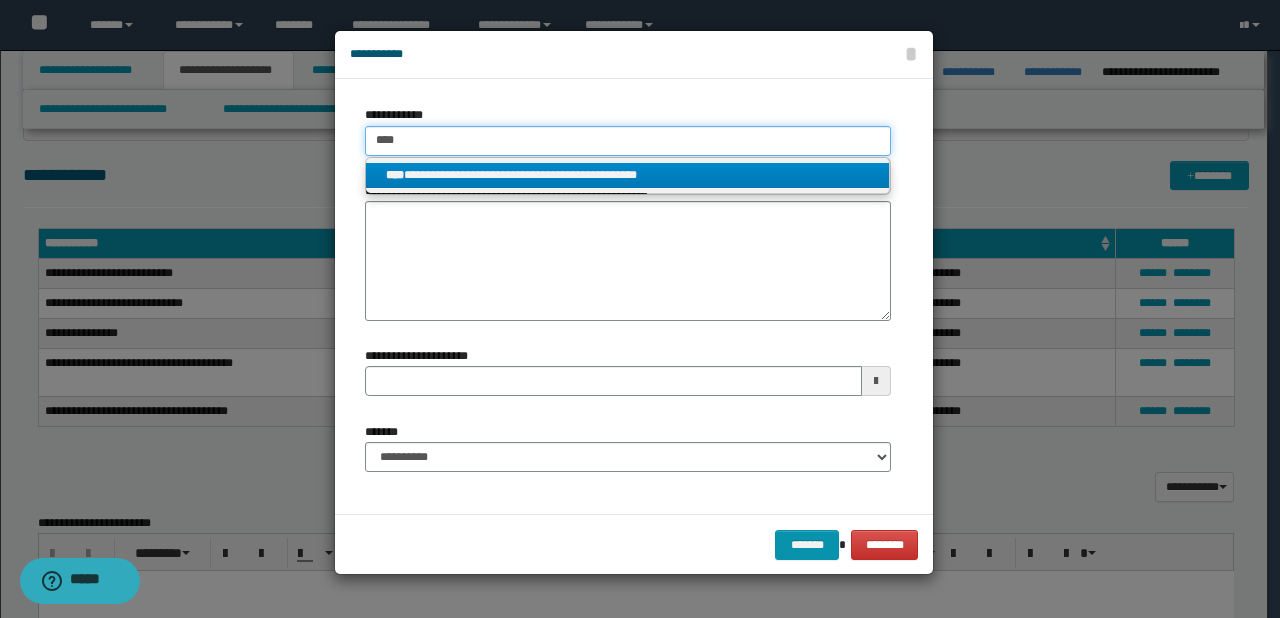 type 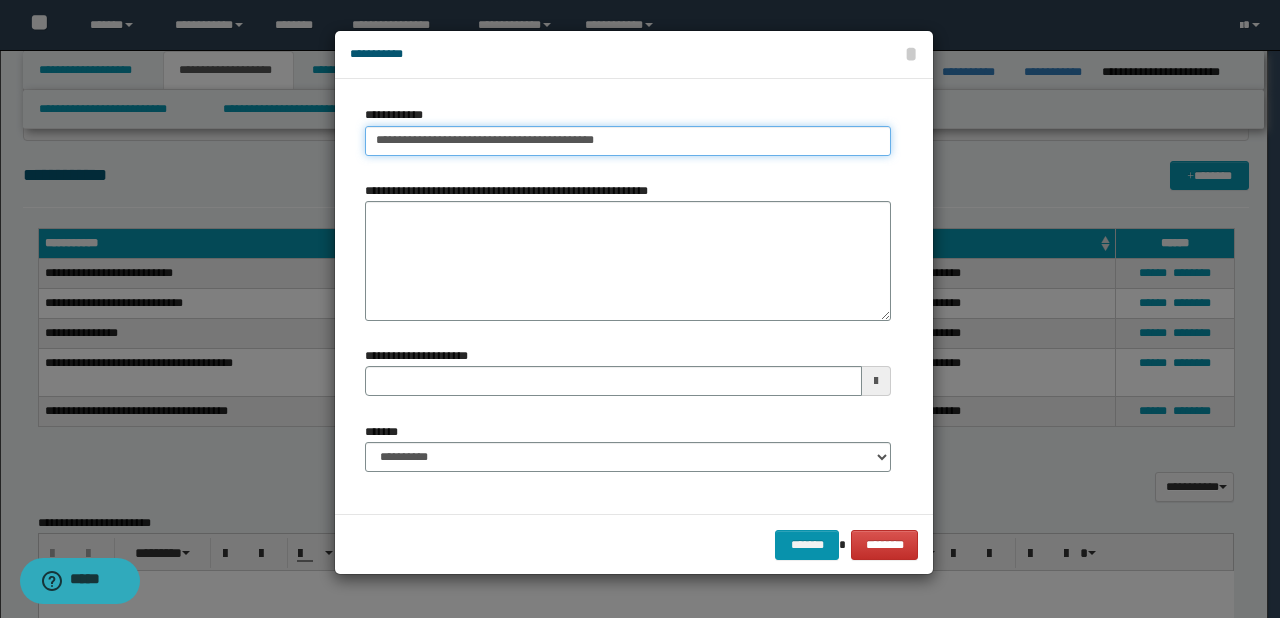 type on "**********" 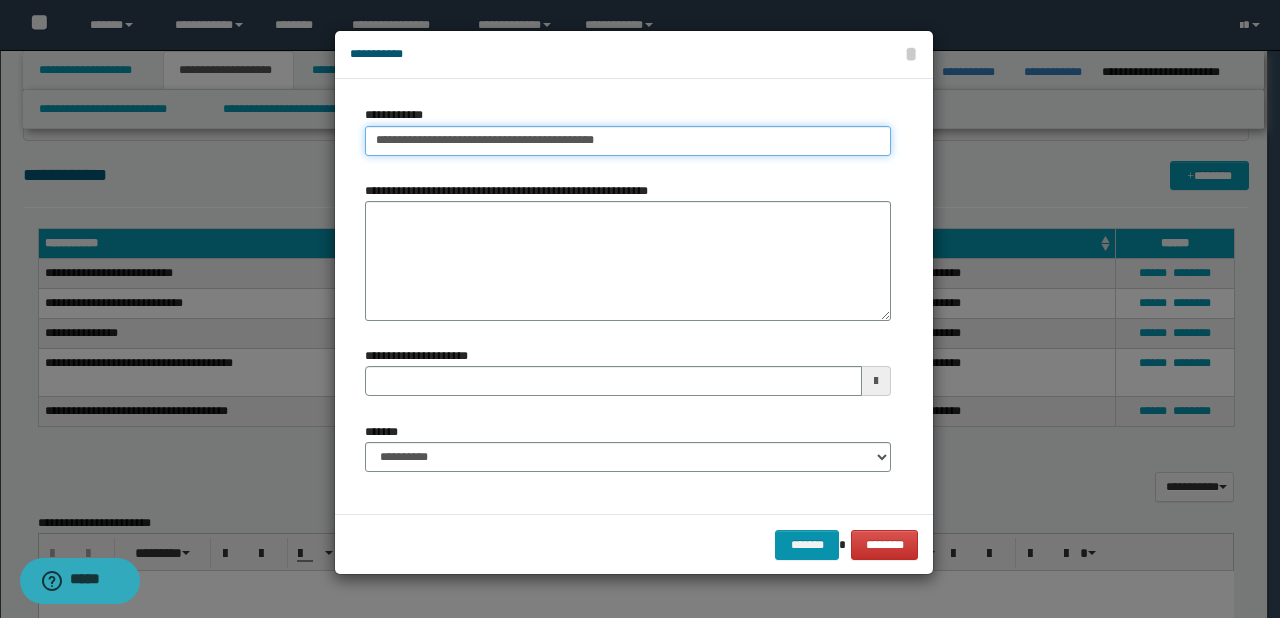 type 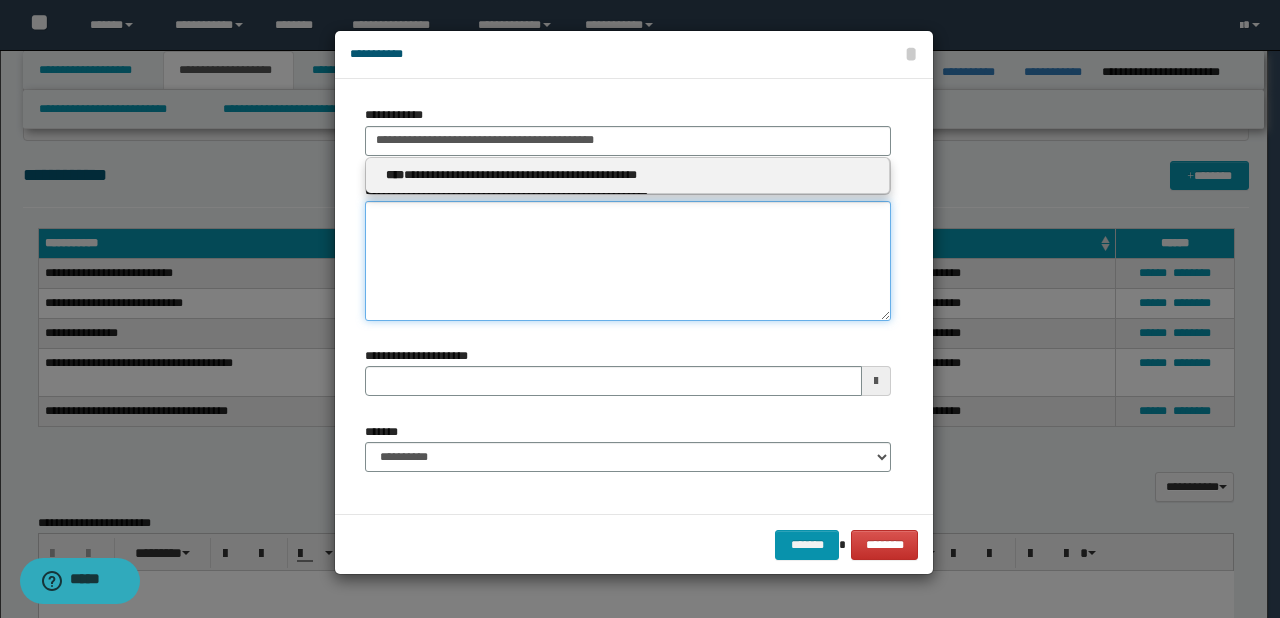 type 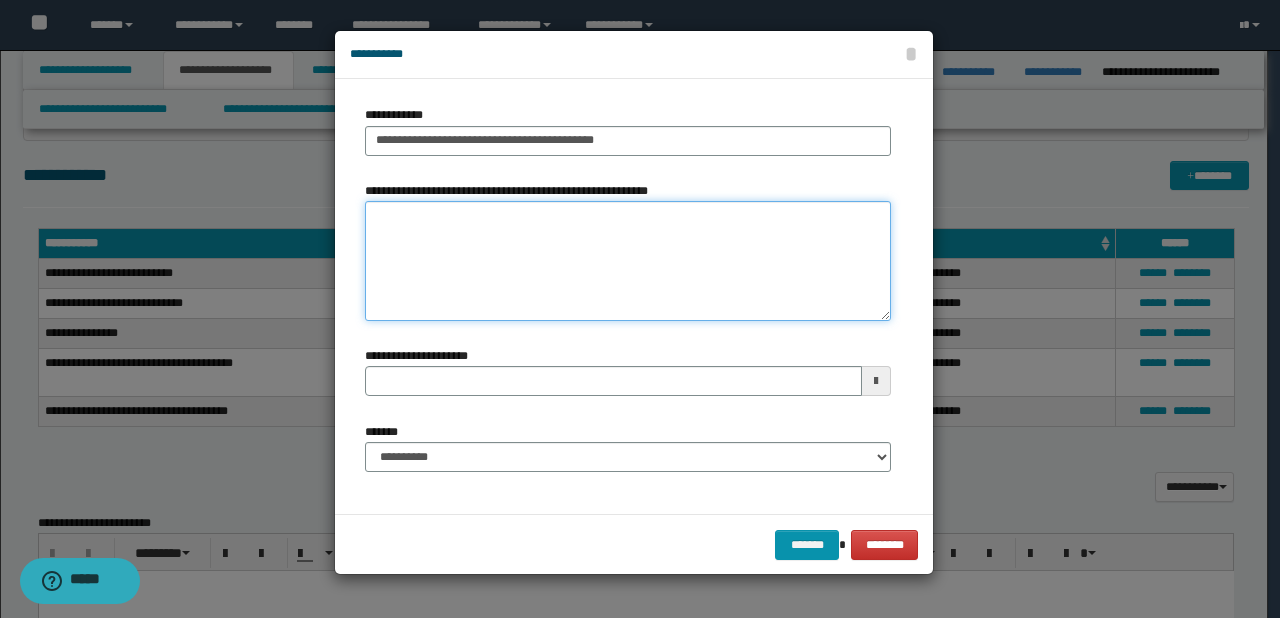 click on "**********" at bounding box center (628, 261) 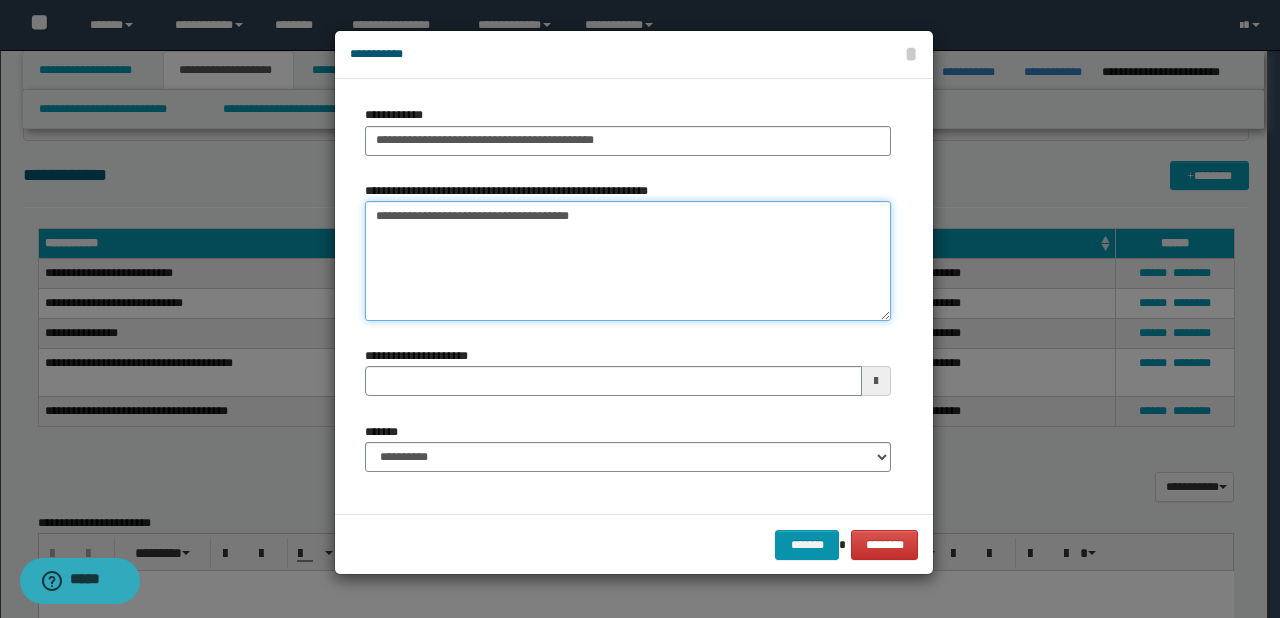type 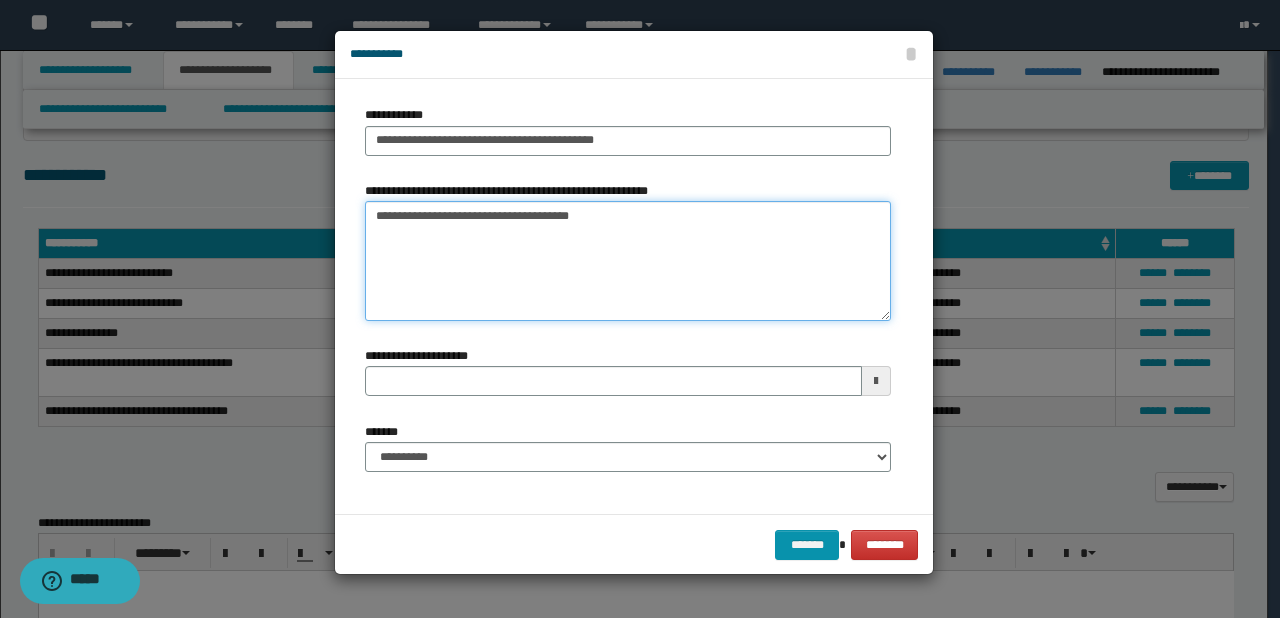 type on "**********" 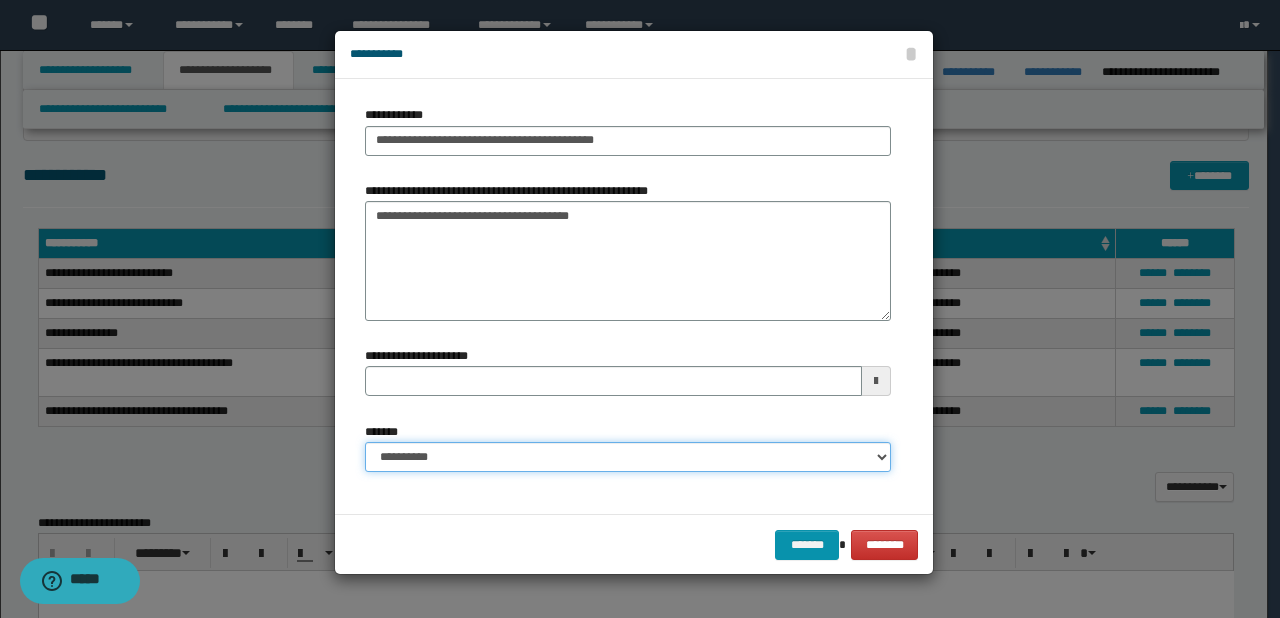 click on "**********" at bounding box center (628, 457) 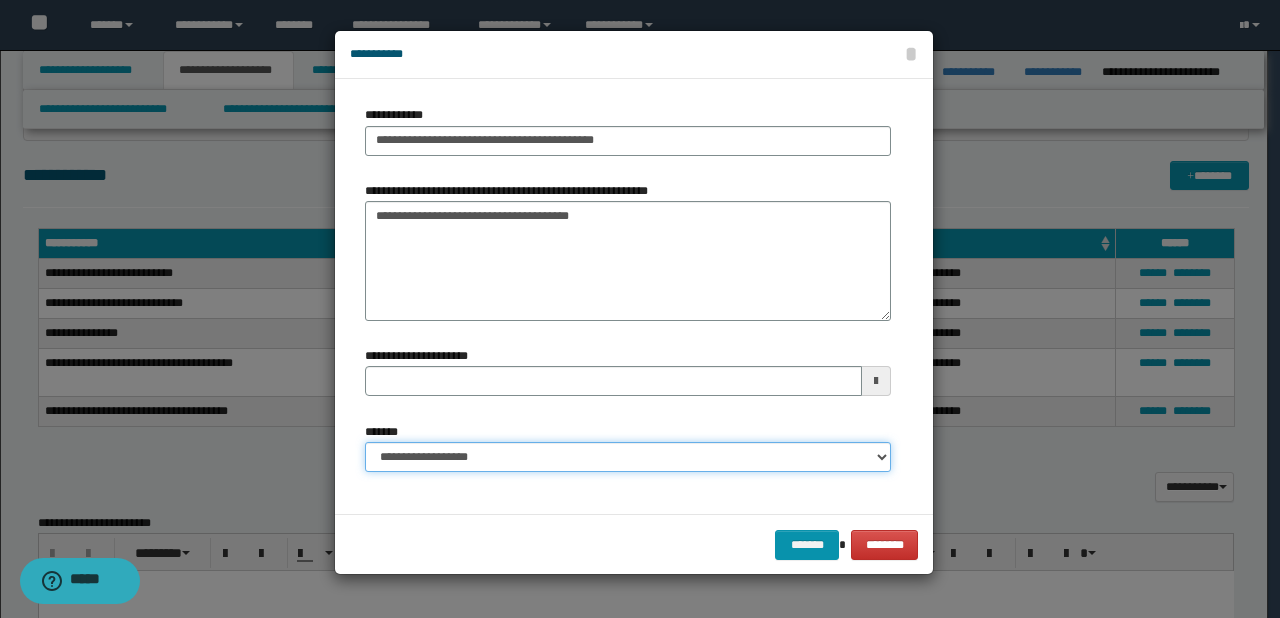 type 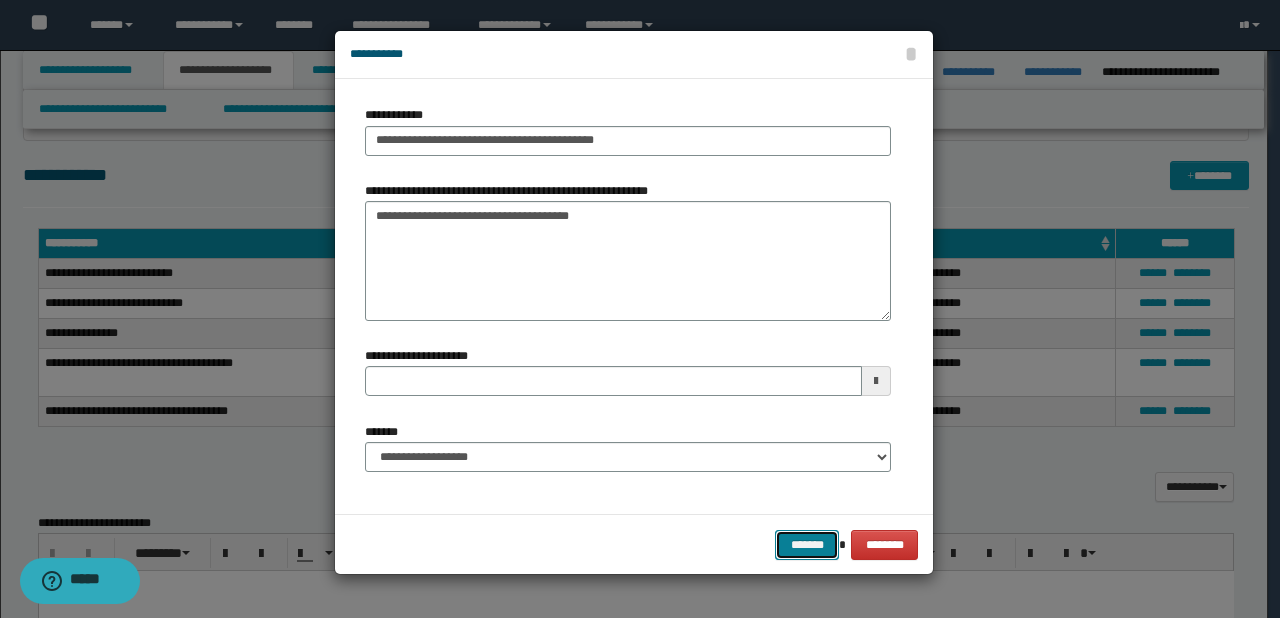 click on "*******" at bounding box center [807, 545] 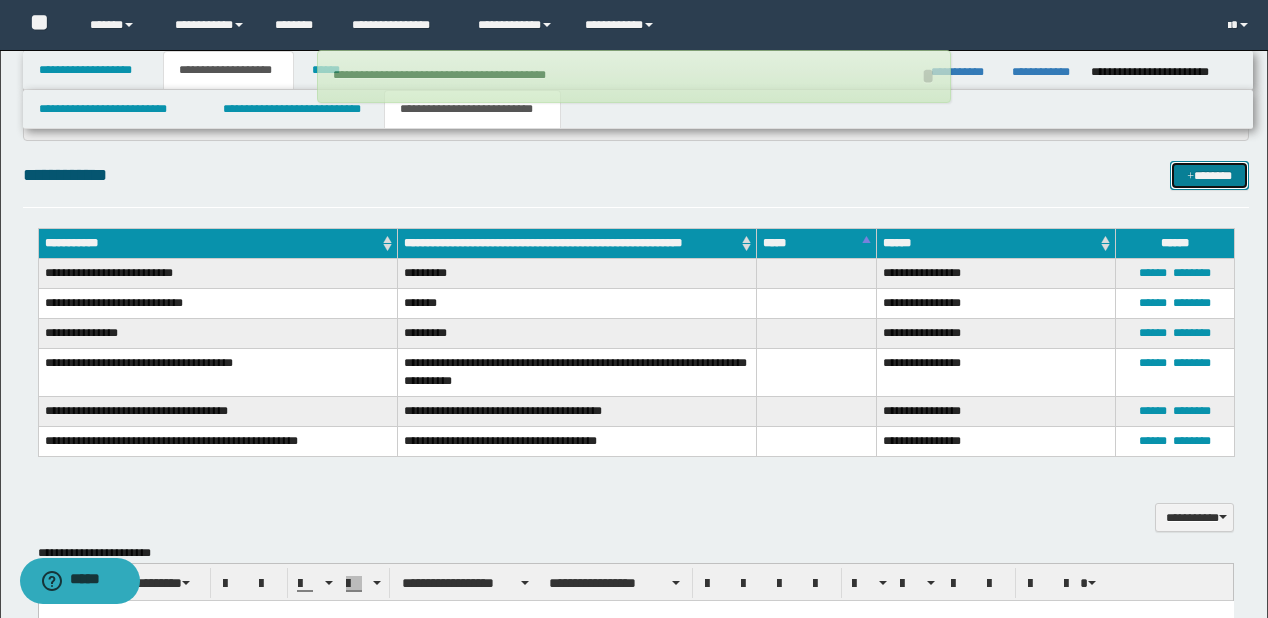 type 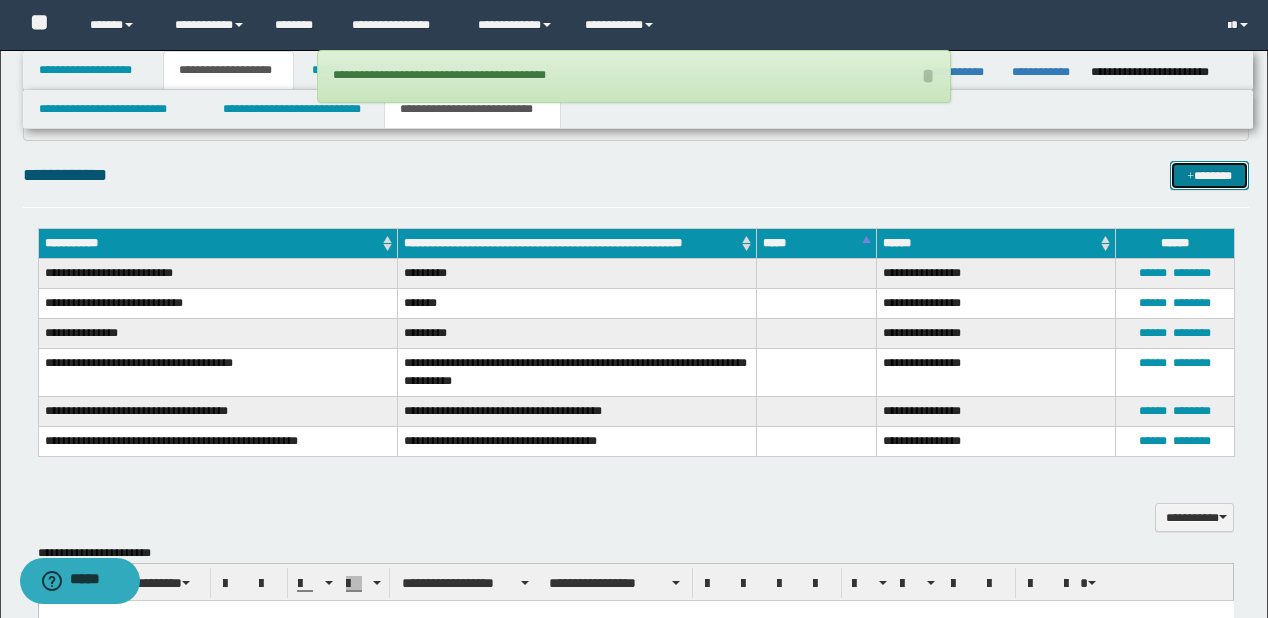 click on "*******" at bounding box center [1209, 176] 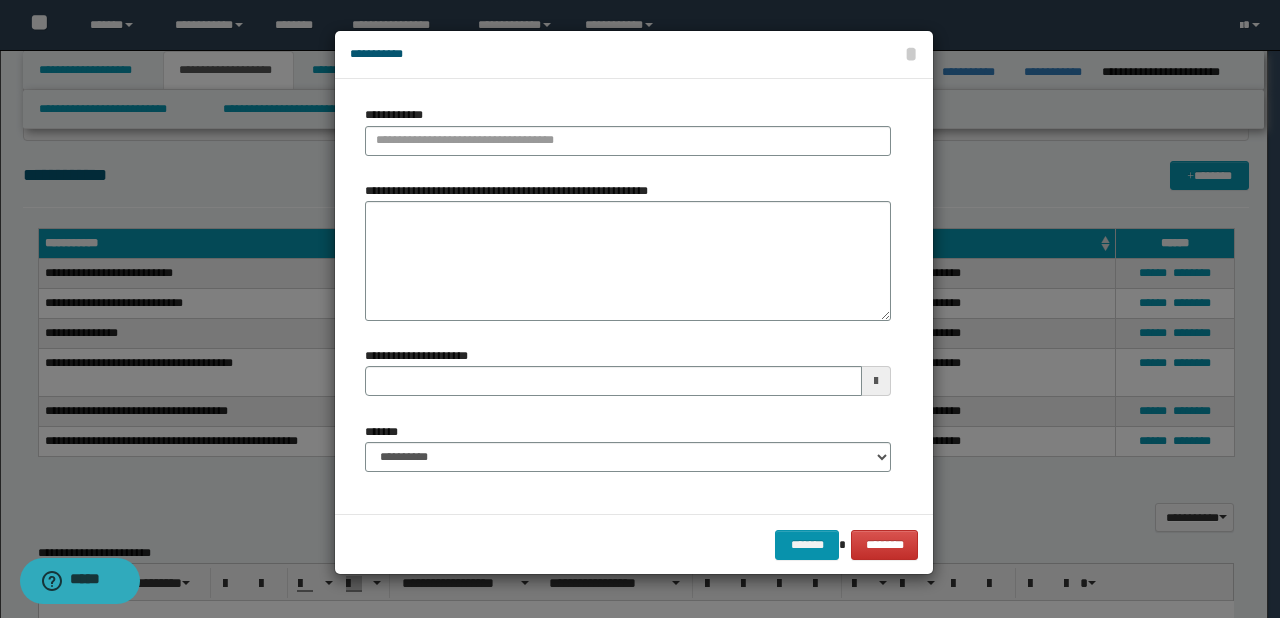 type 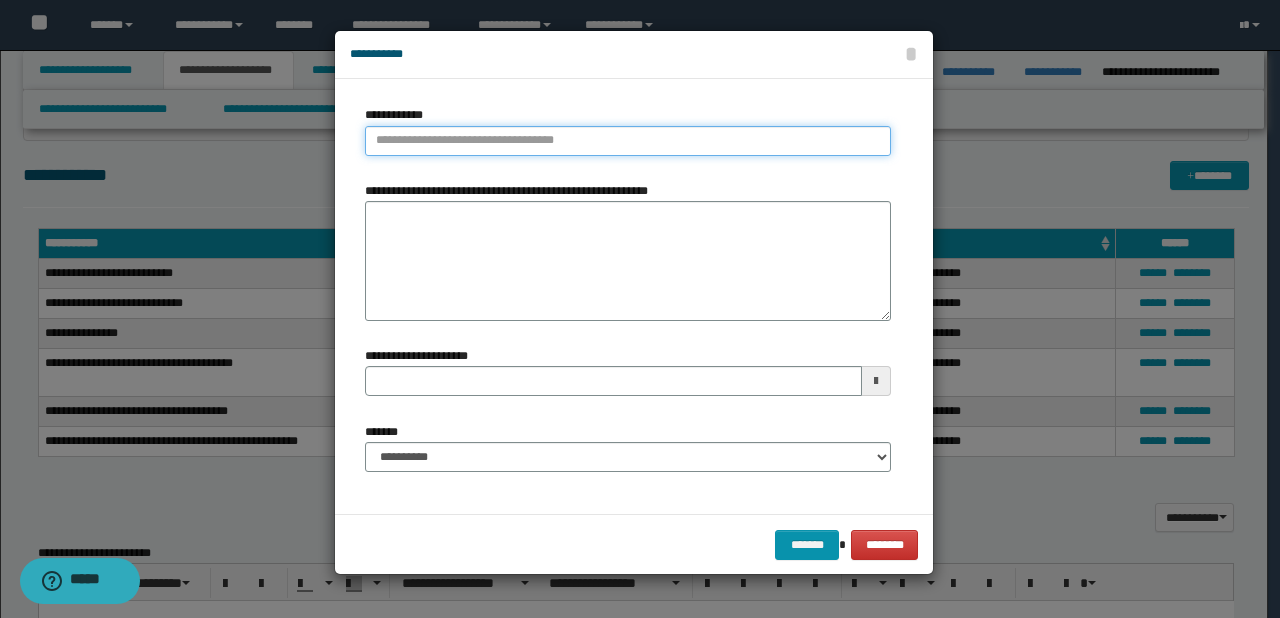 type on "**********" 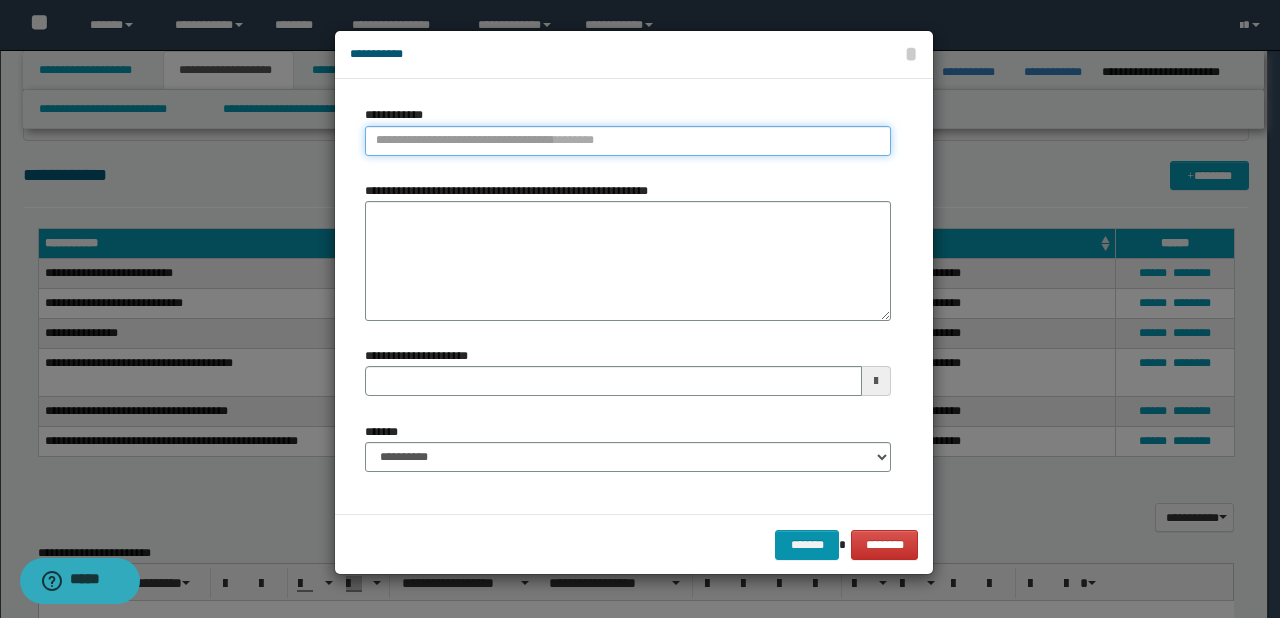 click on "**********" at bounding box center (628, 141) 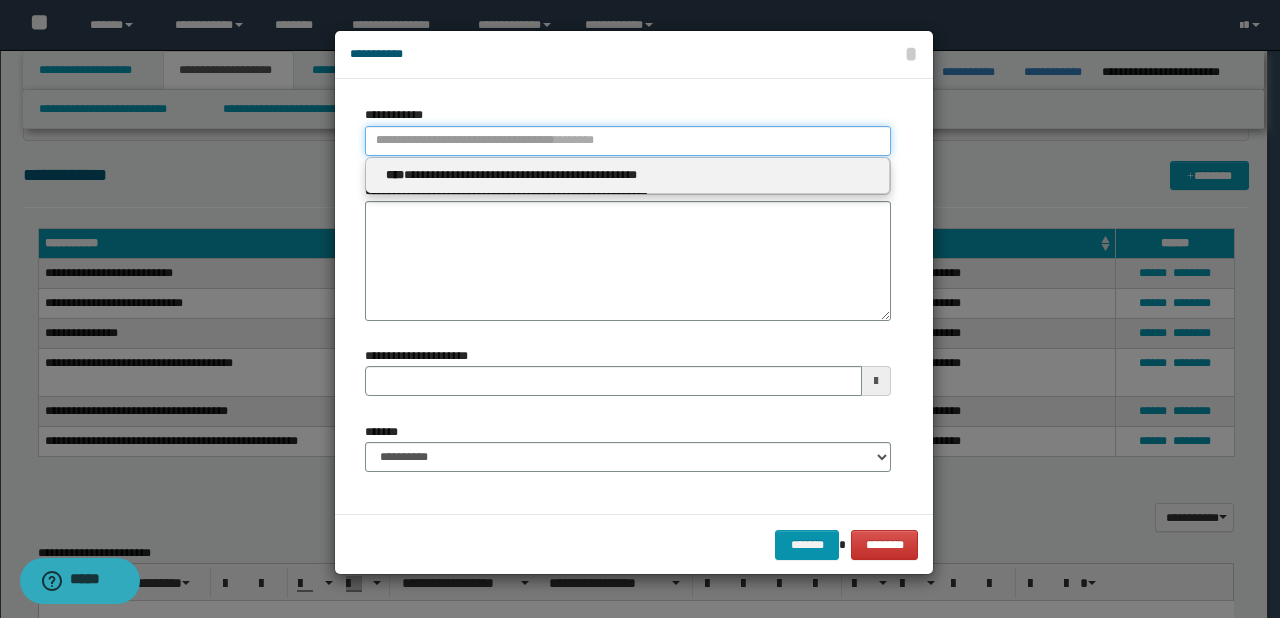 paste on "****" 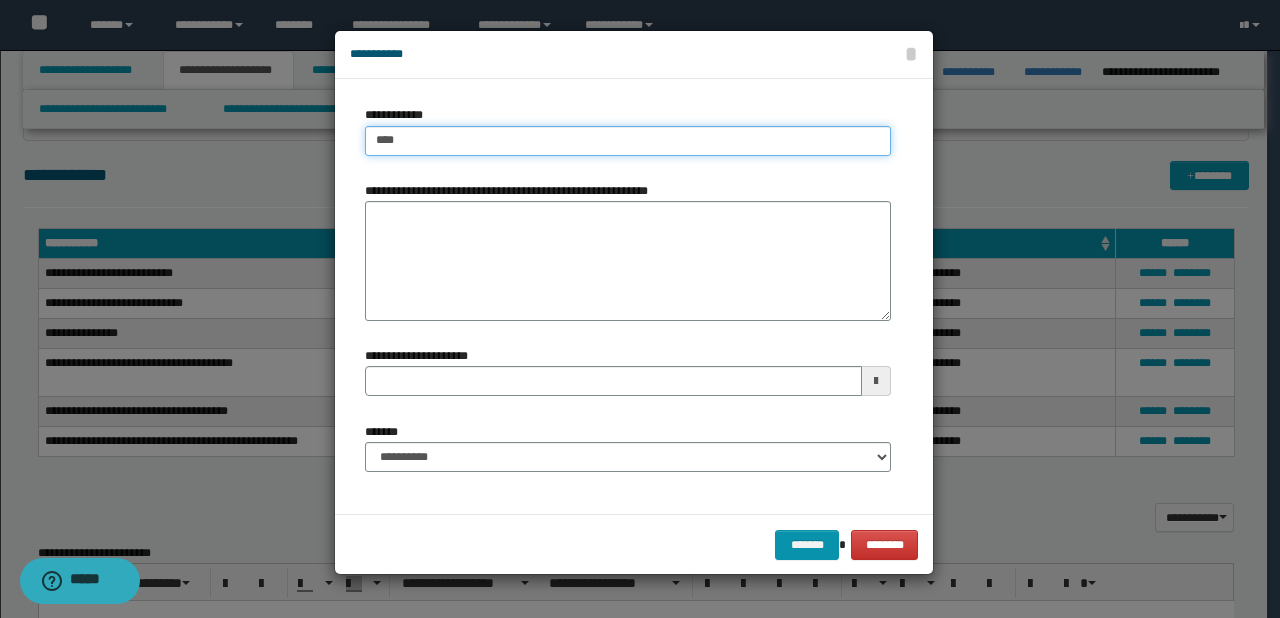 type on "****" 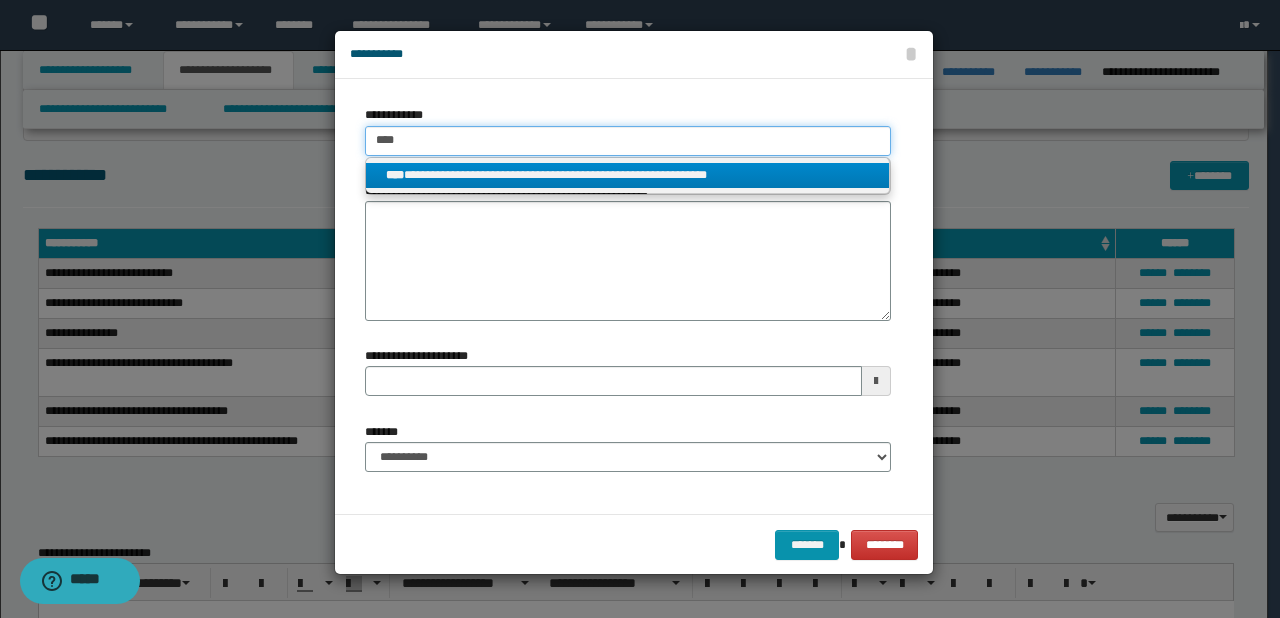 type on "****" 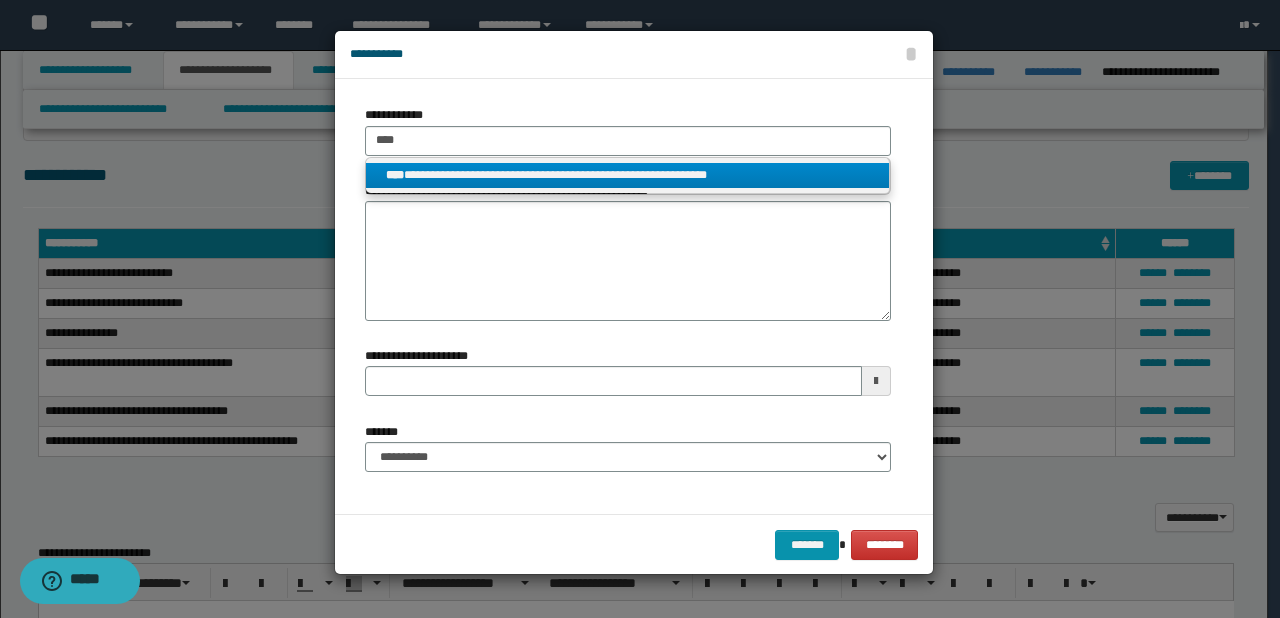 click on "**********" at bounding box center (628, 175) 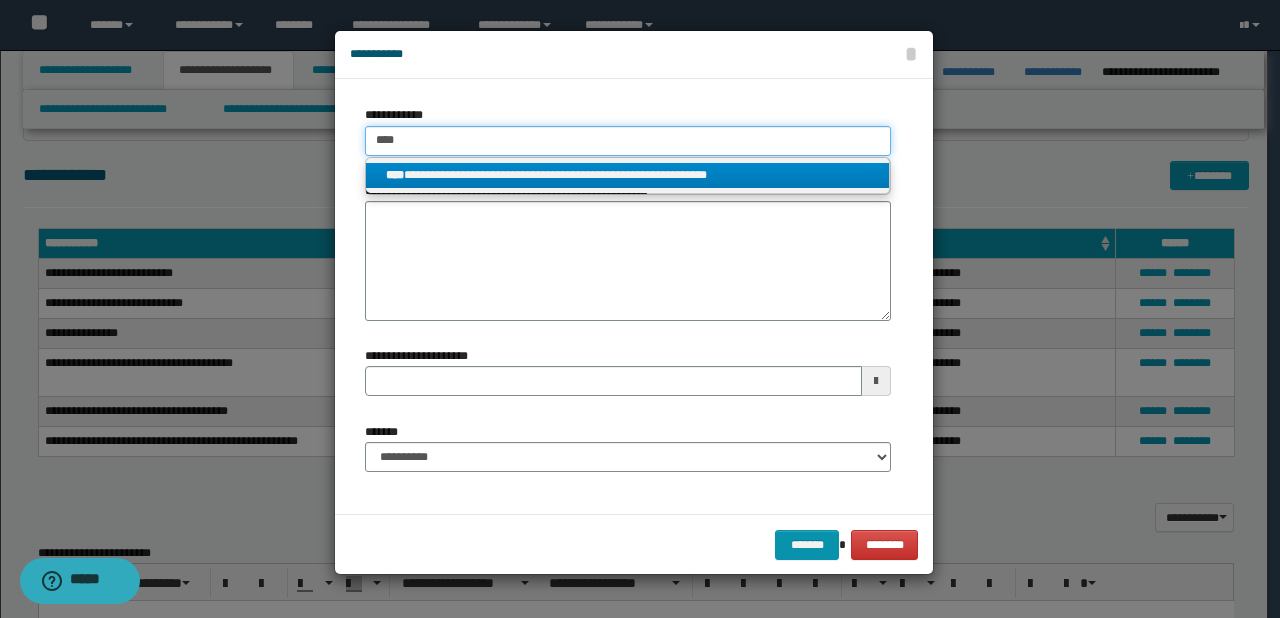 type 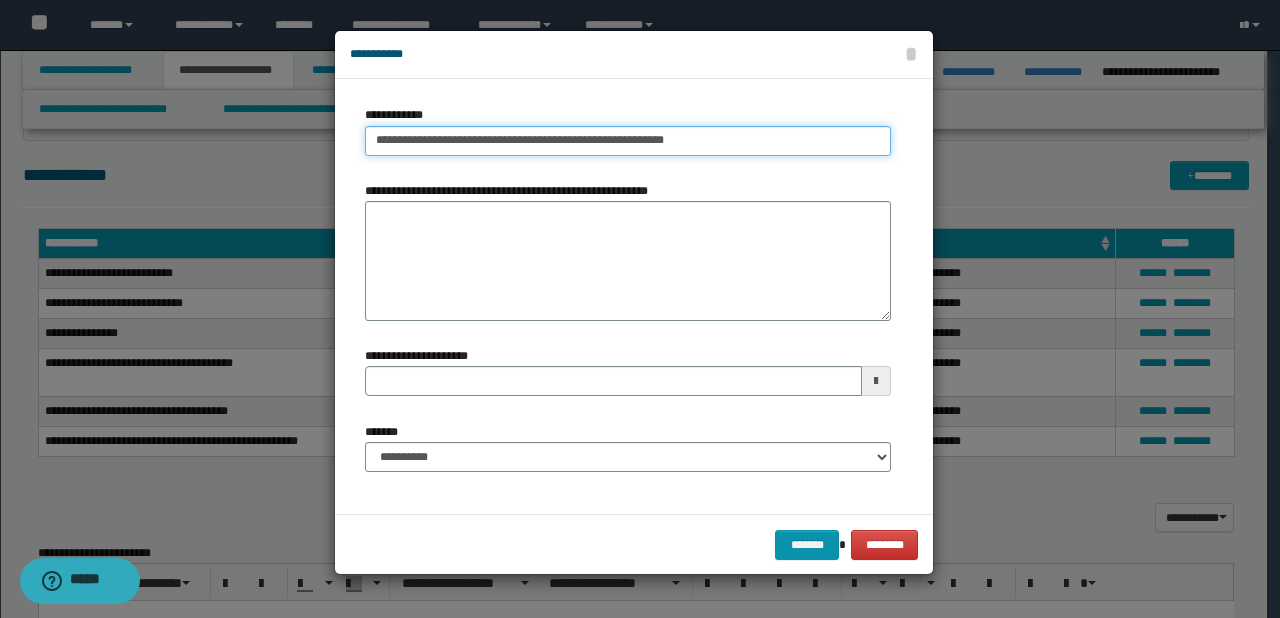 type on "**********" 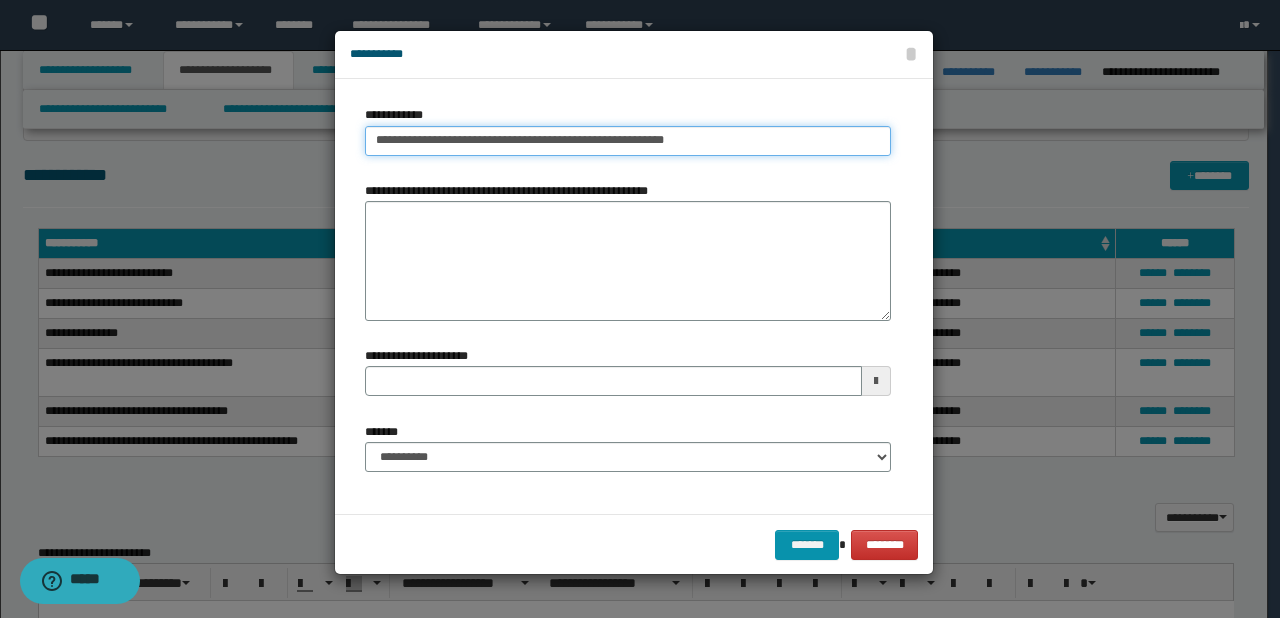 type 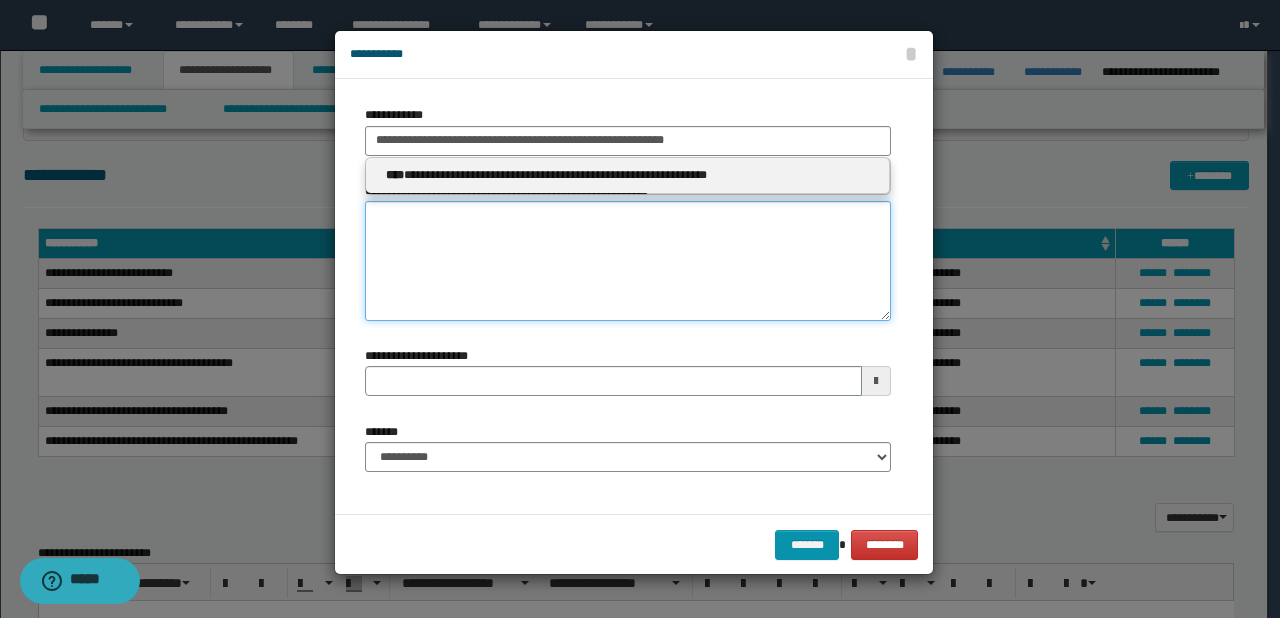 type 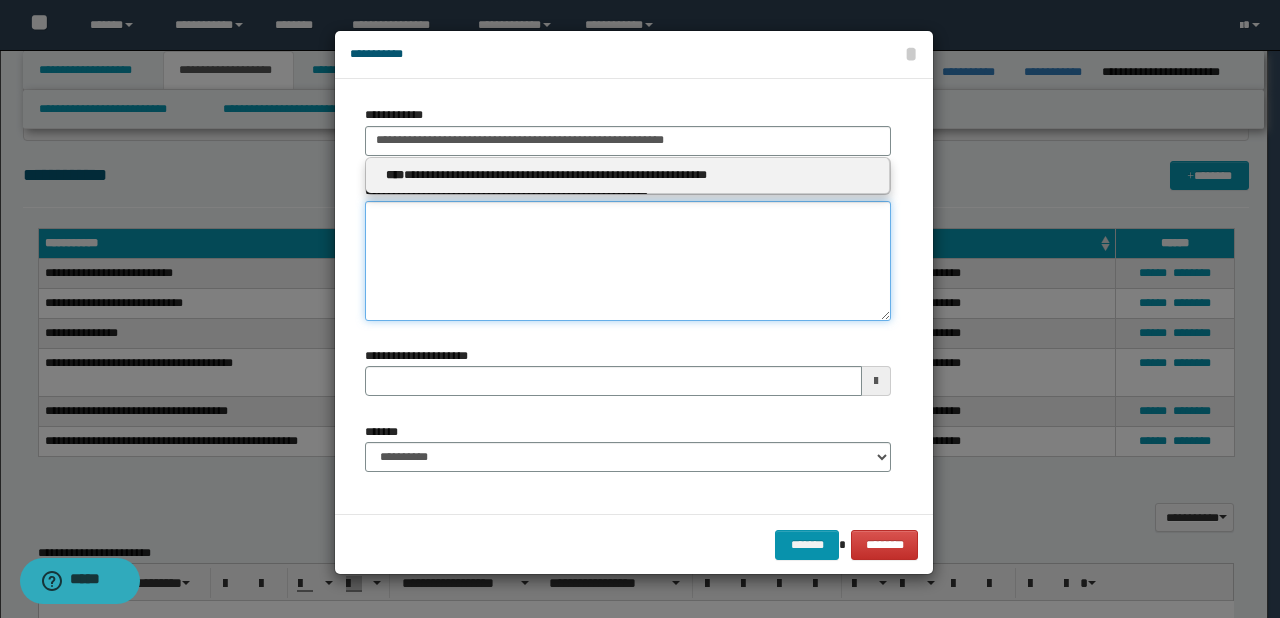 click on "**********" at bounding box center (628, 261) 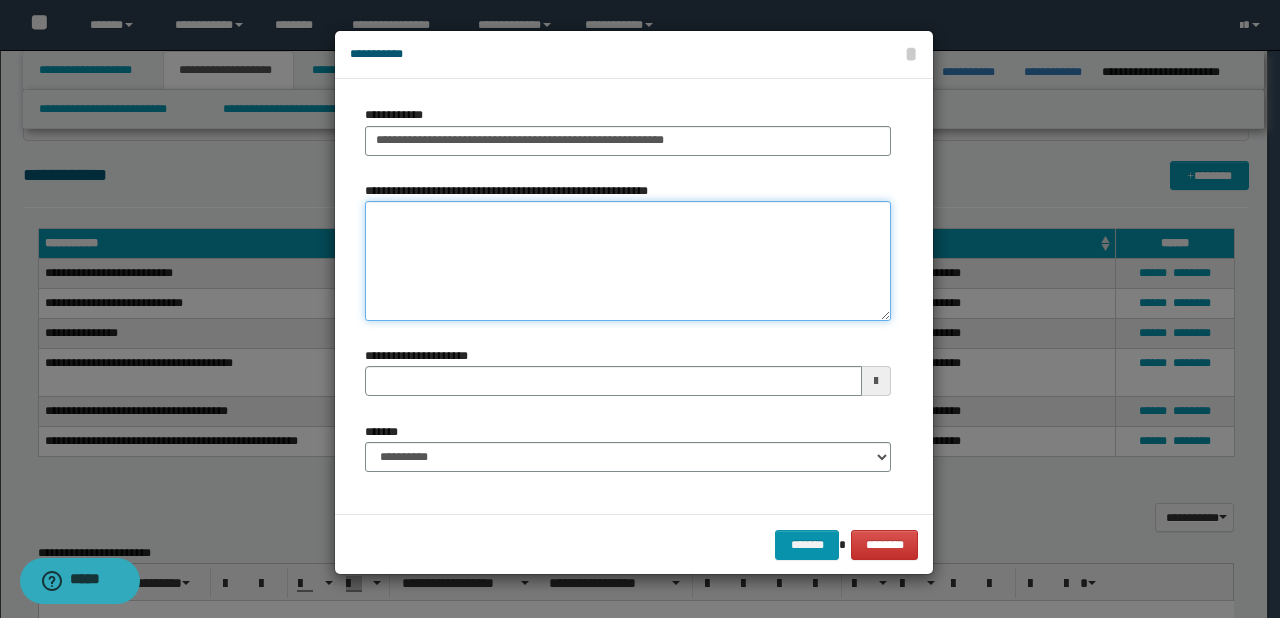 paste on "**********" 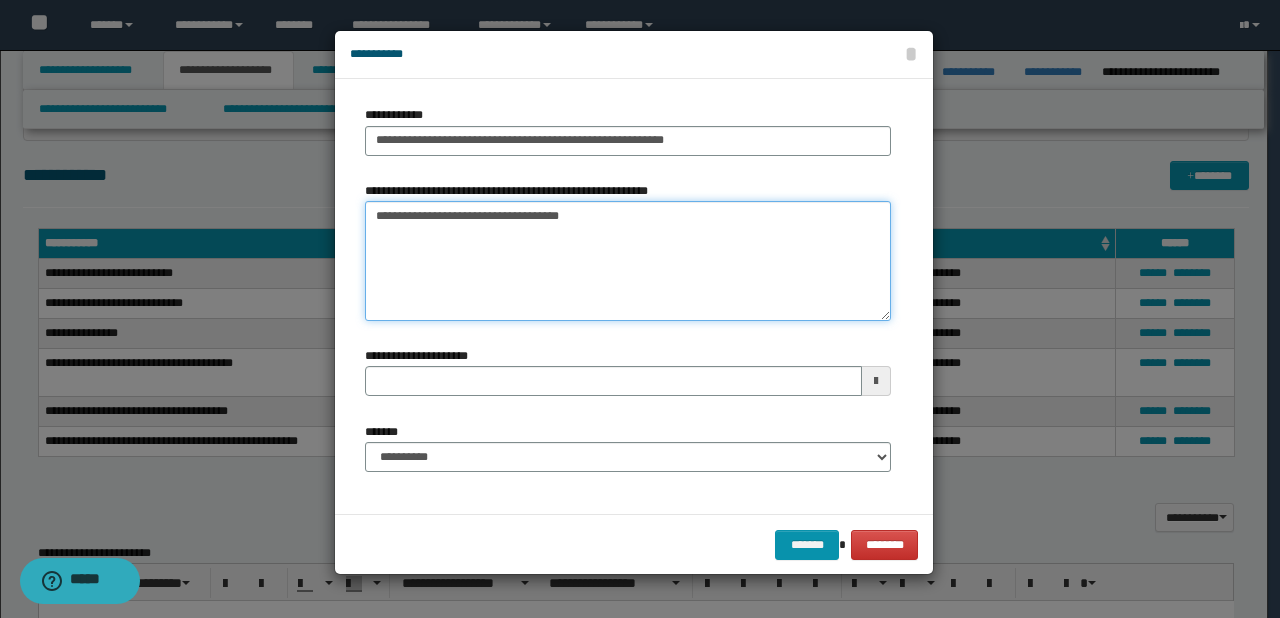 click on "**********" at bounding box center [628, 261] 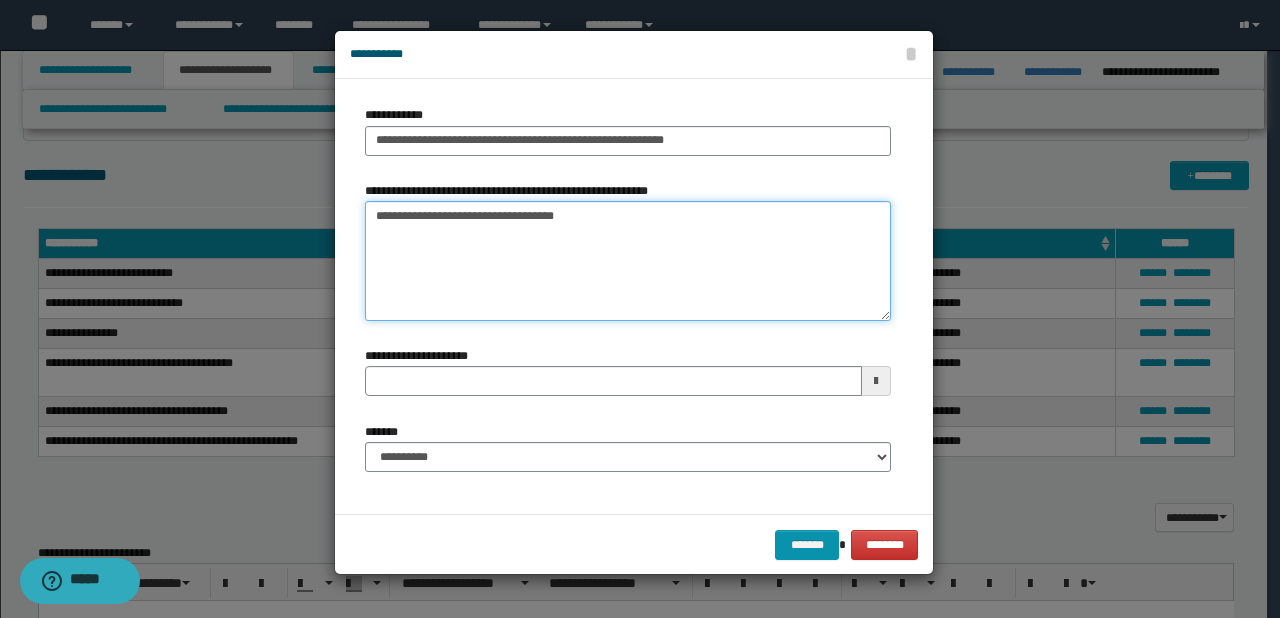 type on "**********" 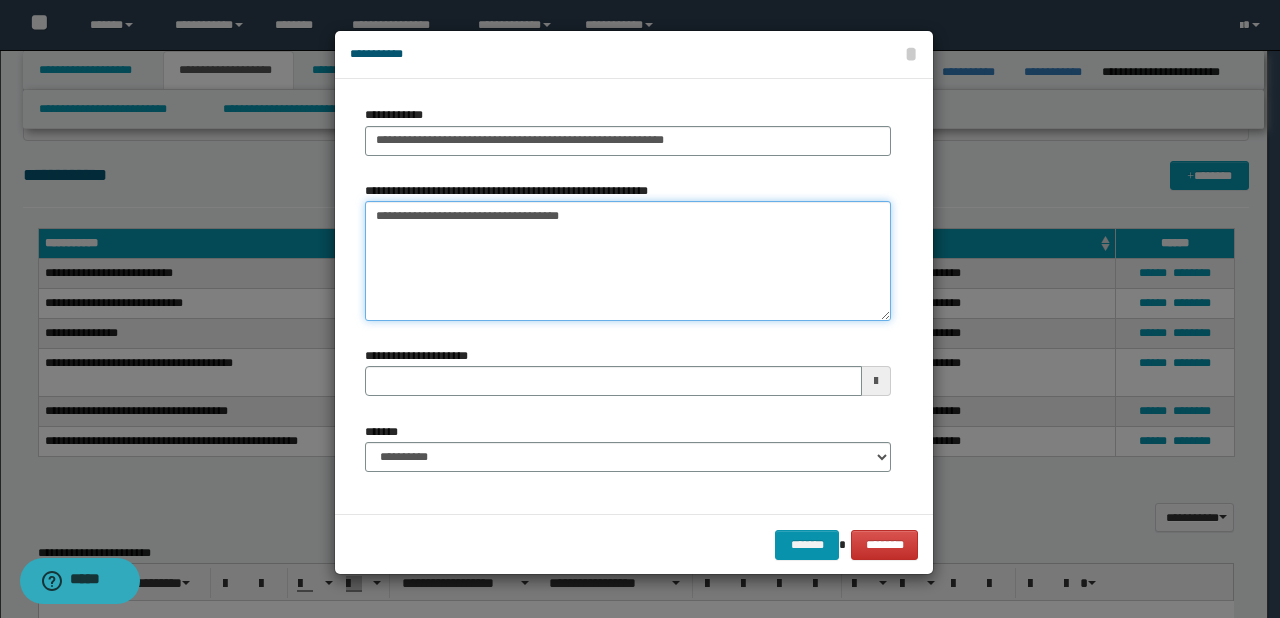 type 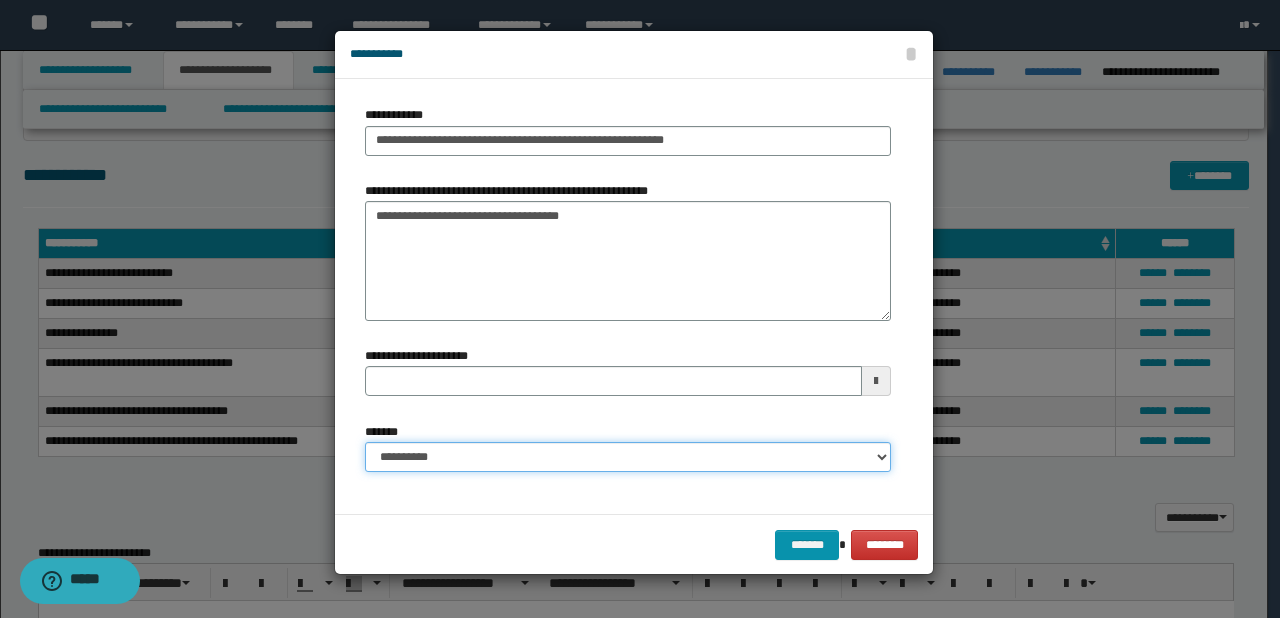 drag, startPoint x: 456, startPoint y: 458, endPoint x: 464, endPoint y: 444, distance: 16.124516 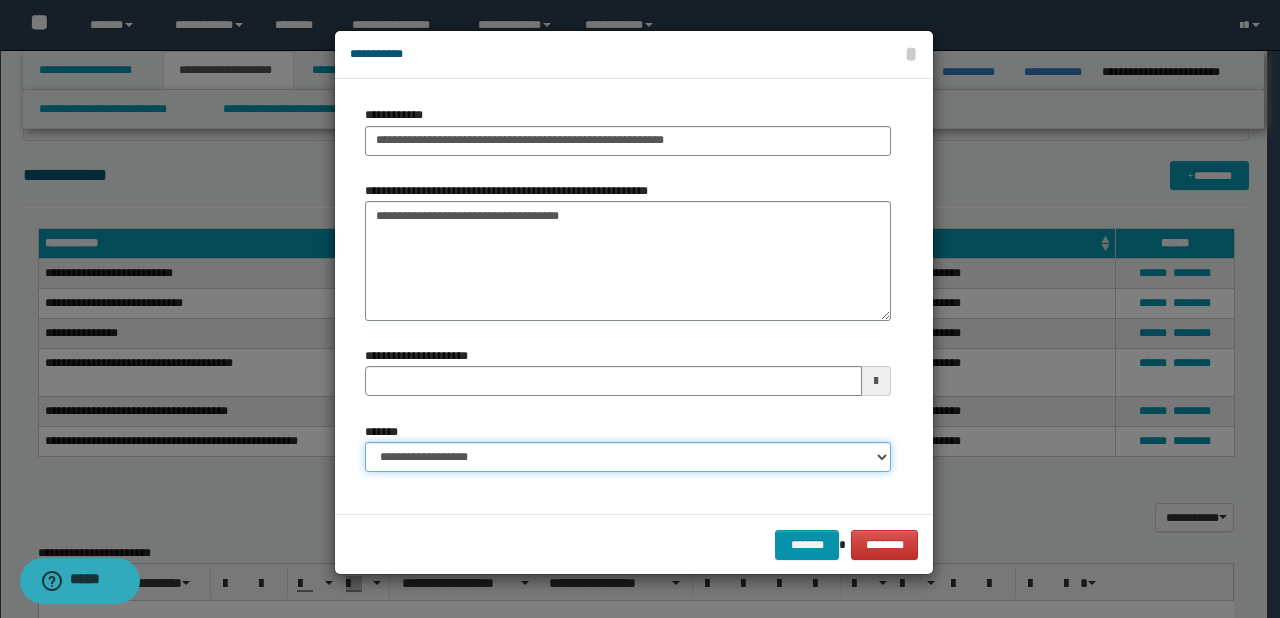 type 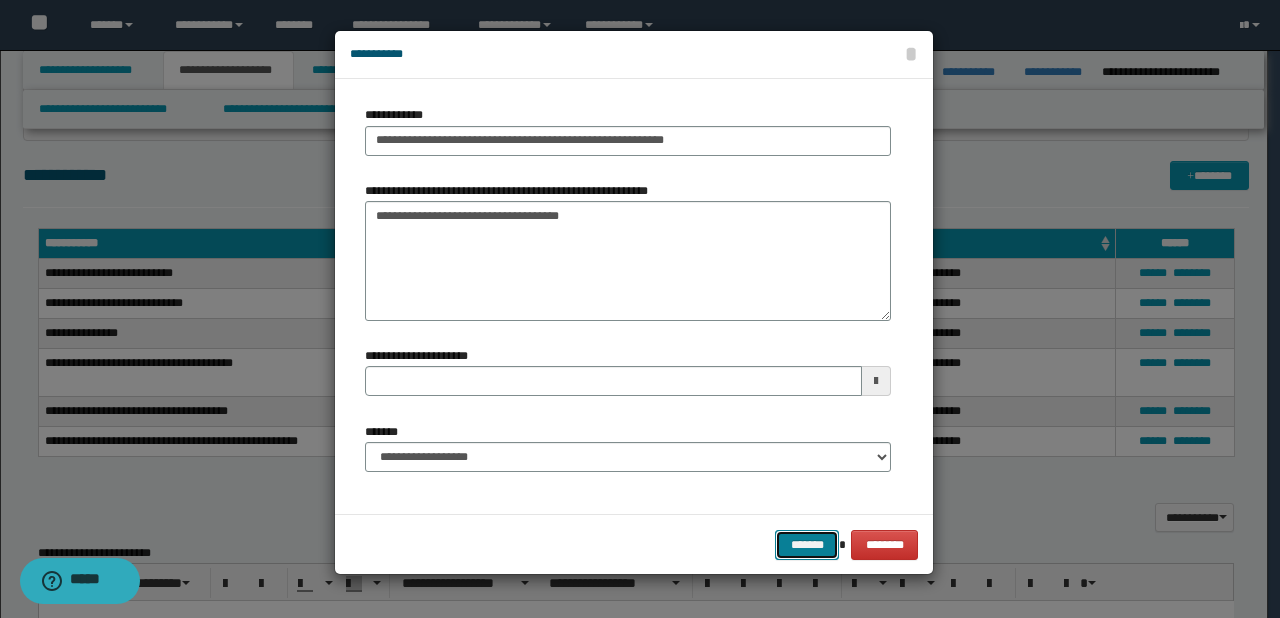 click on "*******" at bounding box center (807, 545) 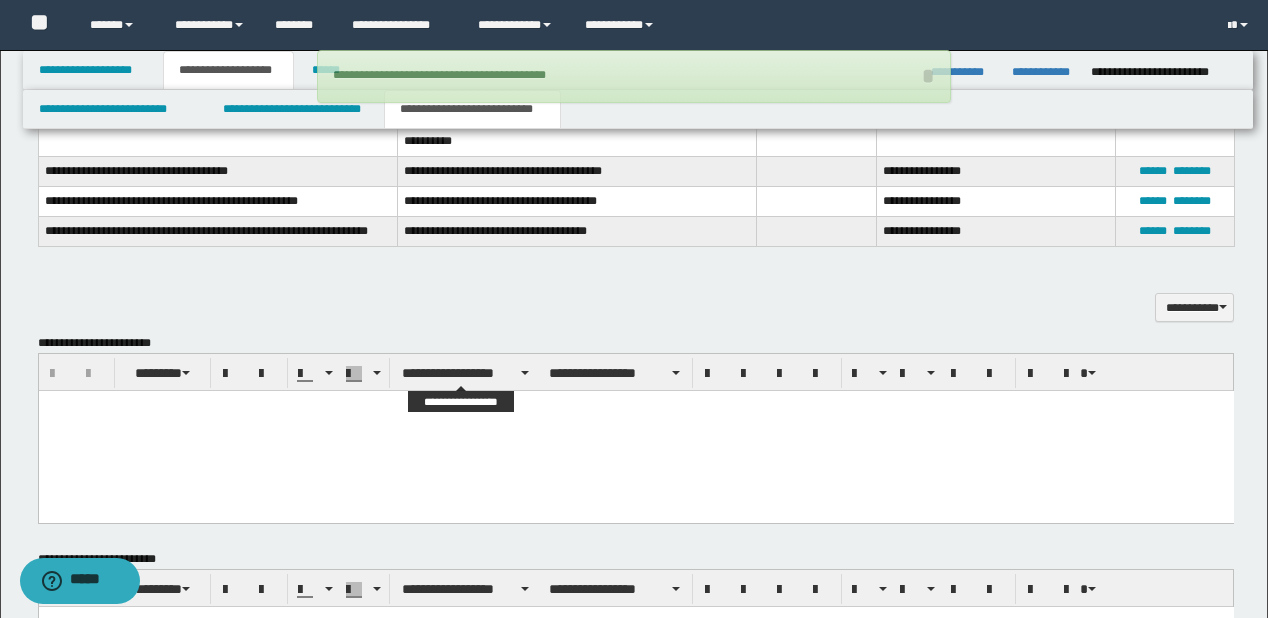 scroll, scrollTop: 1072, scrollLeft: 0, axis: vertical 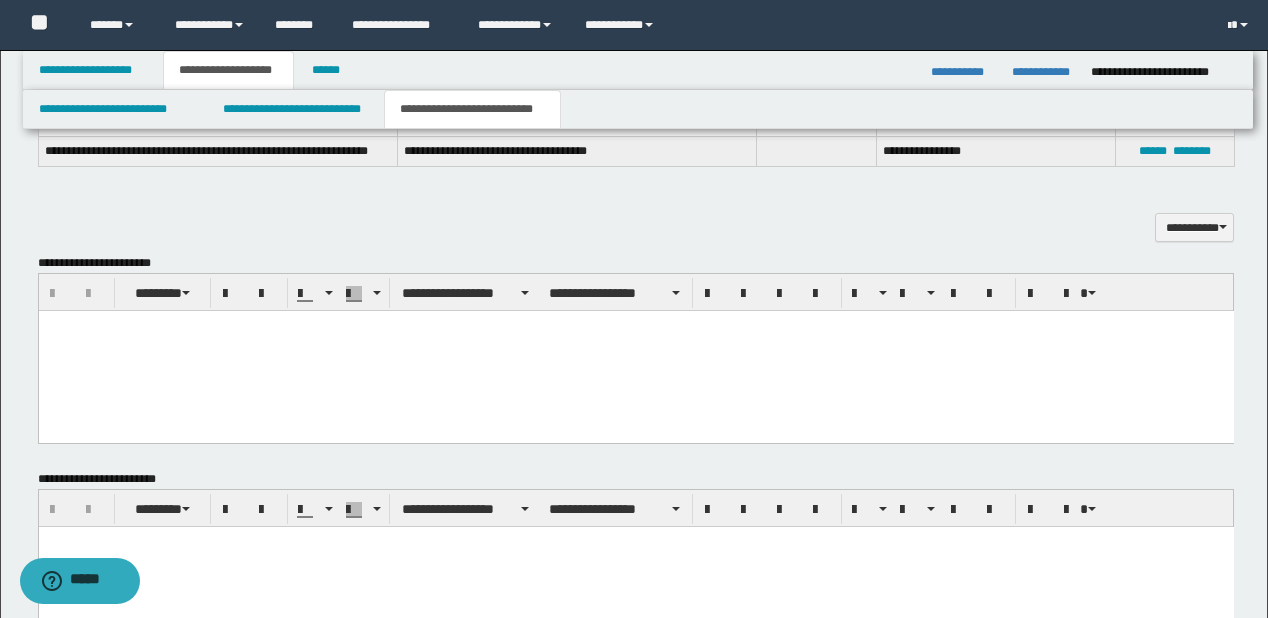 click at bounding box center [635, 351] 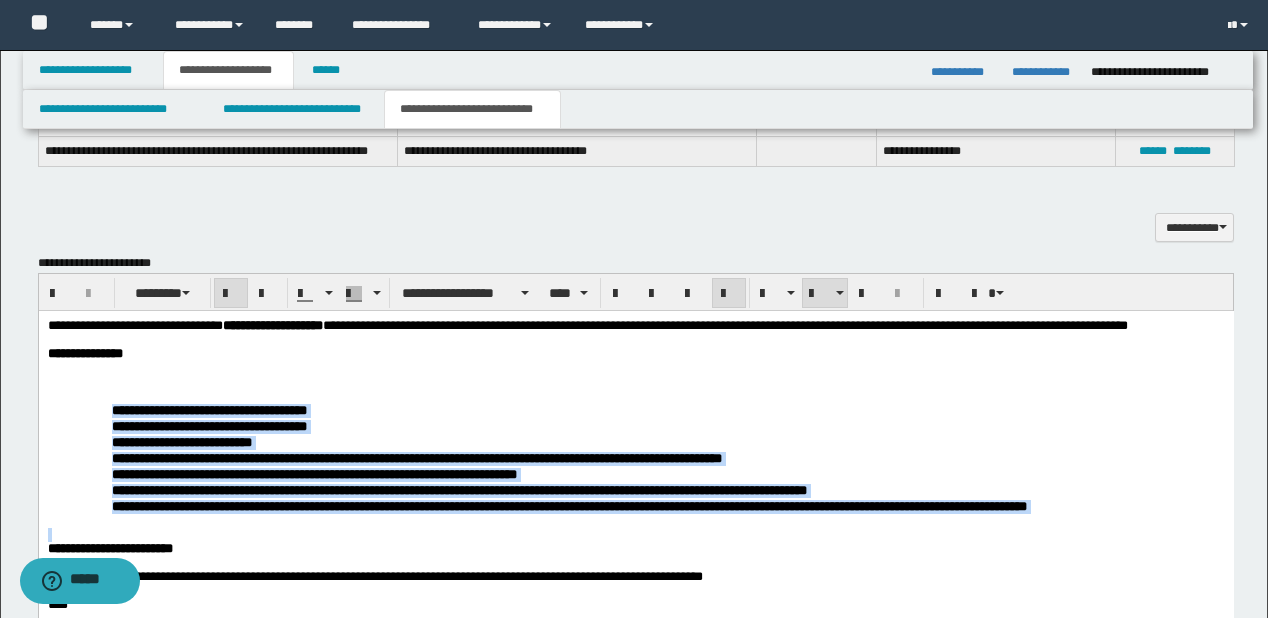 drag, startPoint x: 103, startPoint y: 430, endPoint x: 475, endPoint y: 571, distance: 397.82535 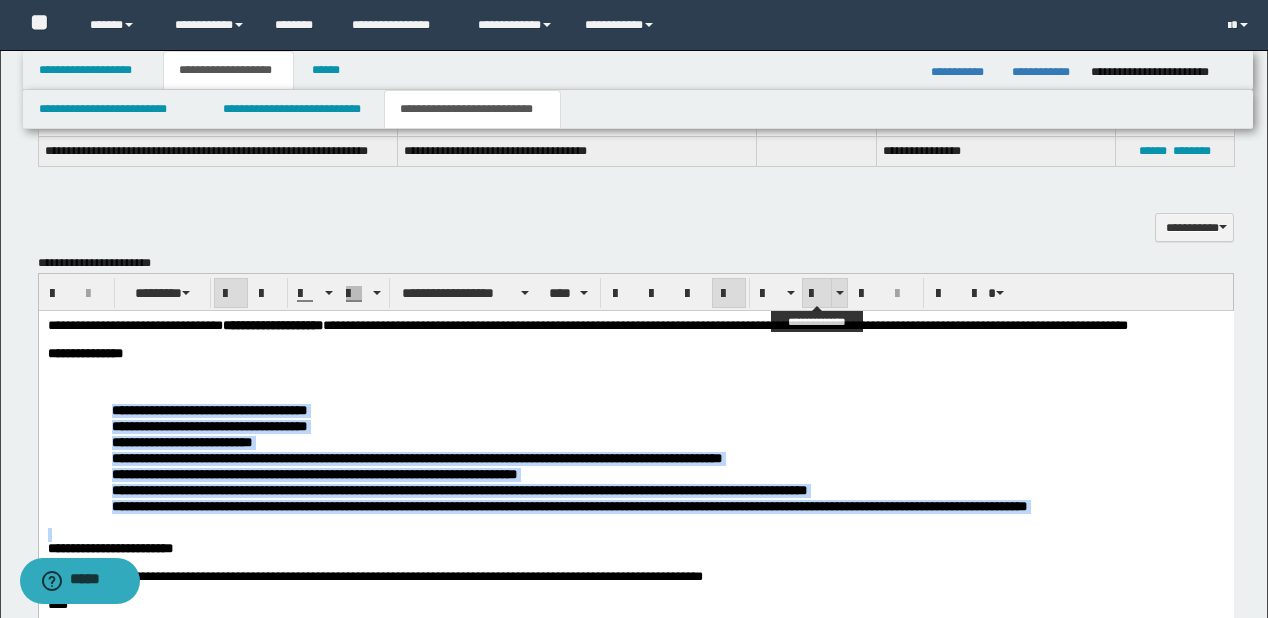 click at bounding box center [817, 293] 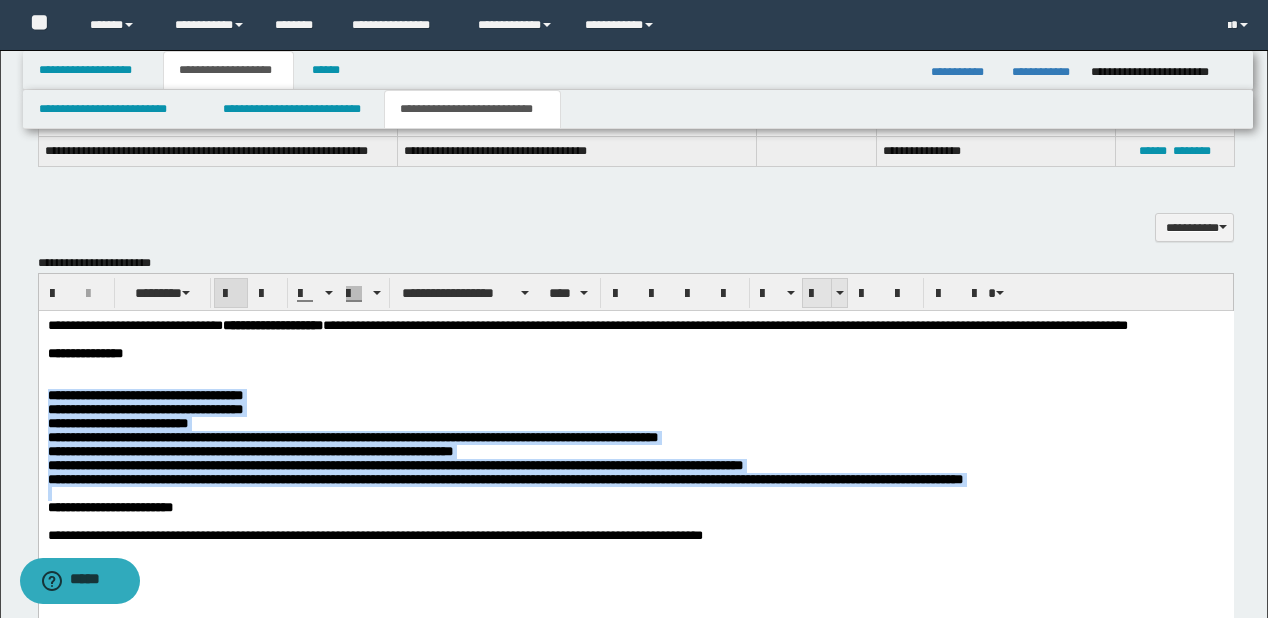 click at bounding box center [817, 293] 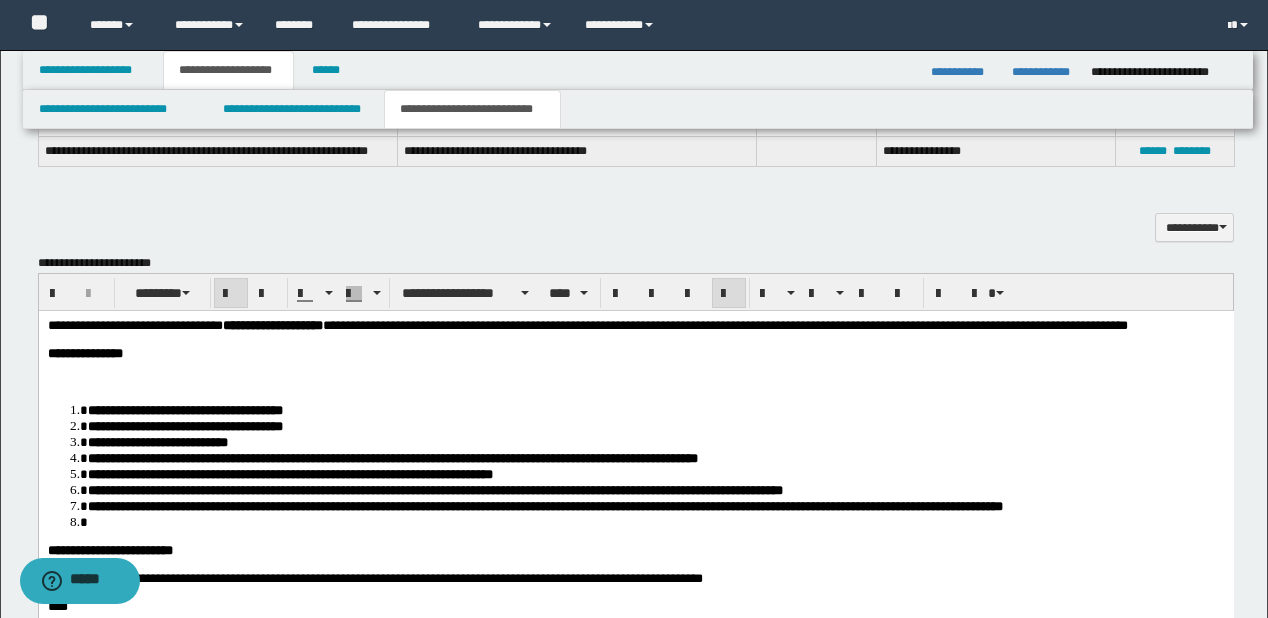 click on "**********" at bounding box center [635, 354] 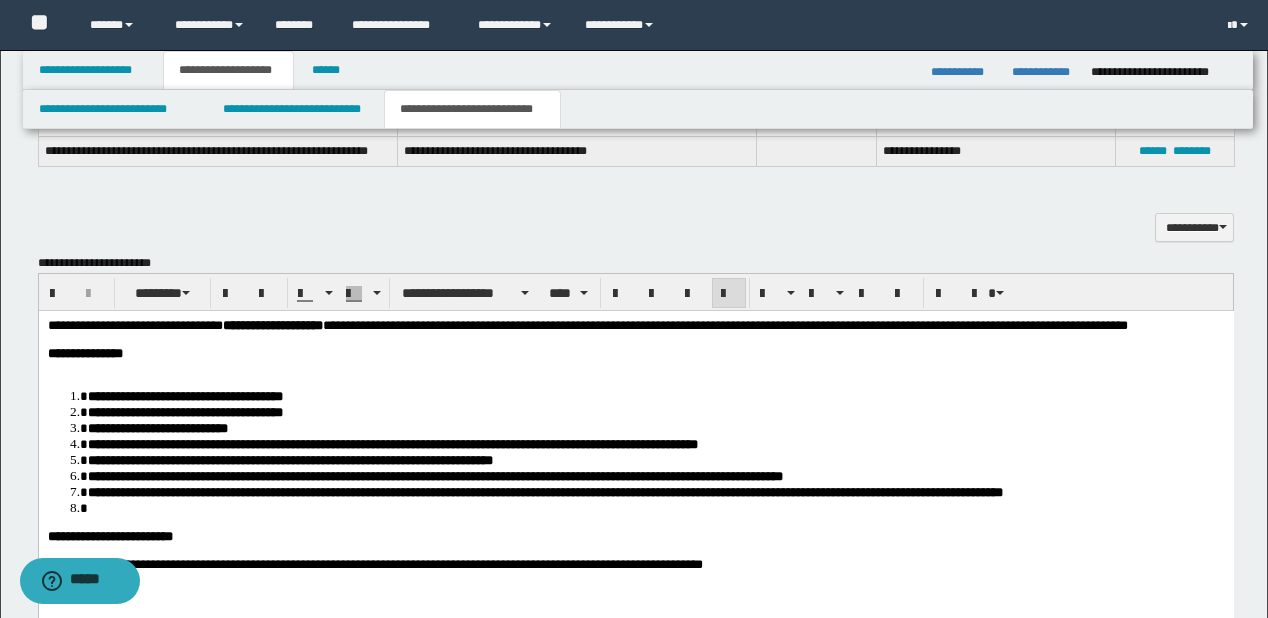 click on "**********" at bounding box center (587, 325) 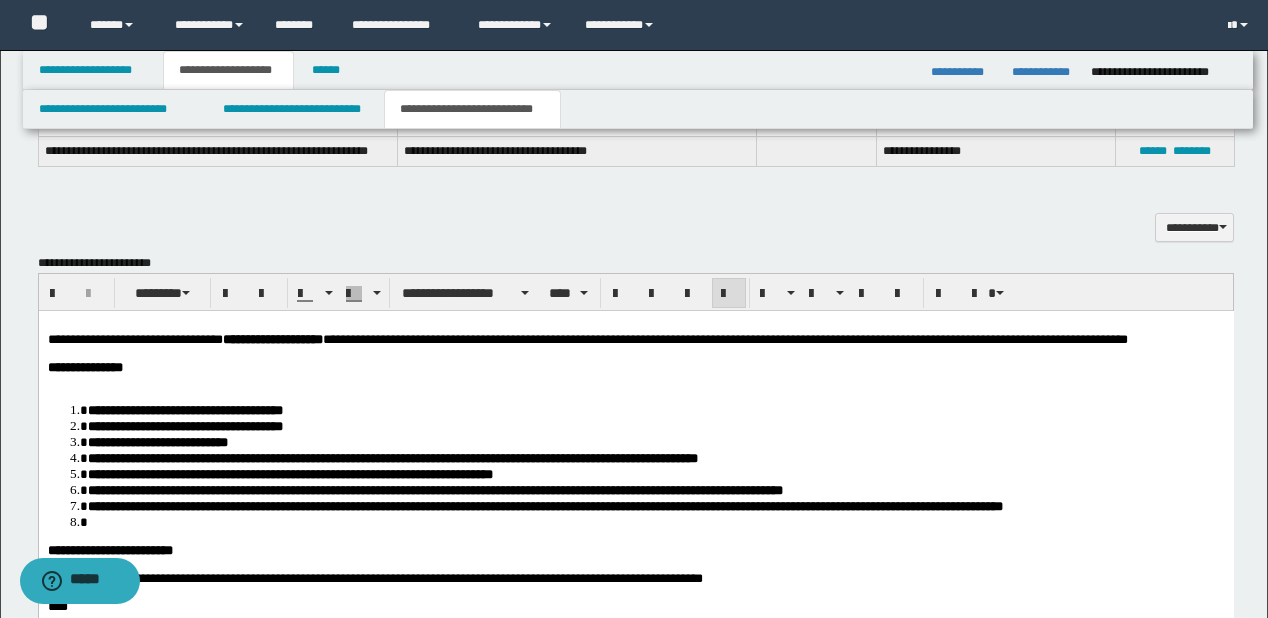 click on "**********" at bounding box center [635, 368] 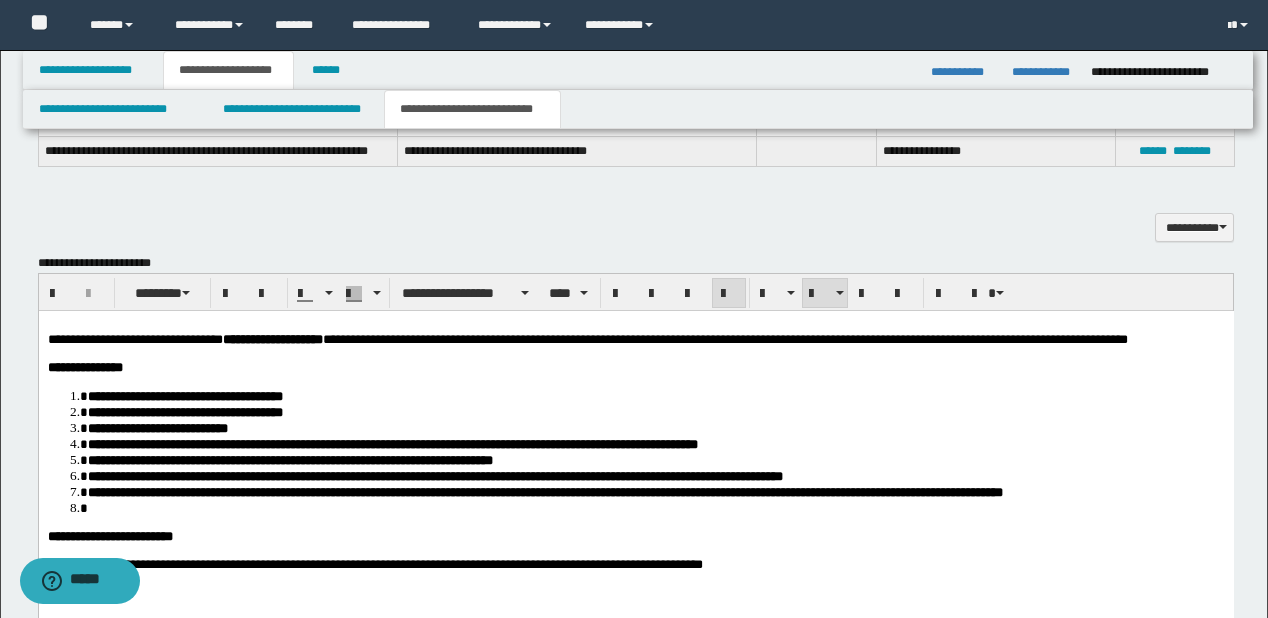 click at bounding box center [655, 508] 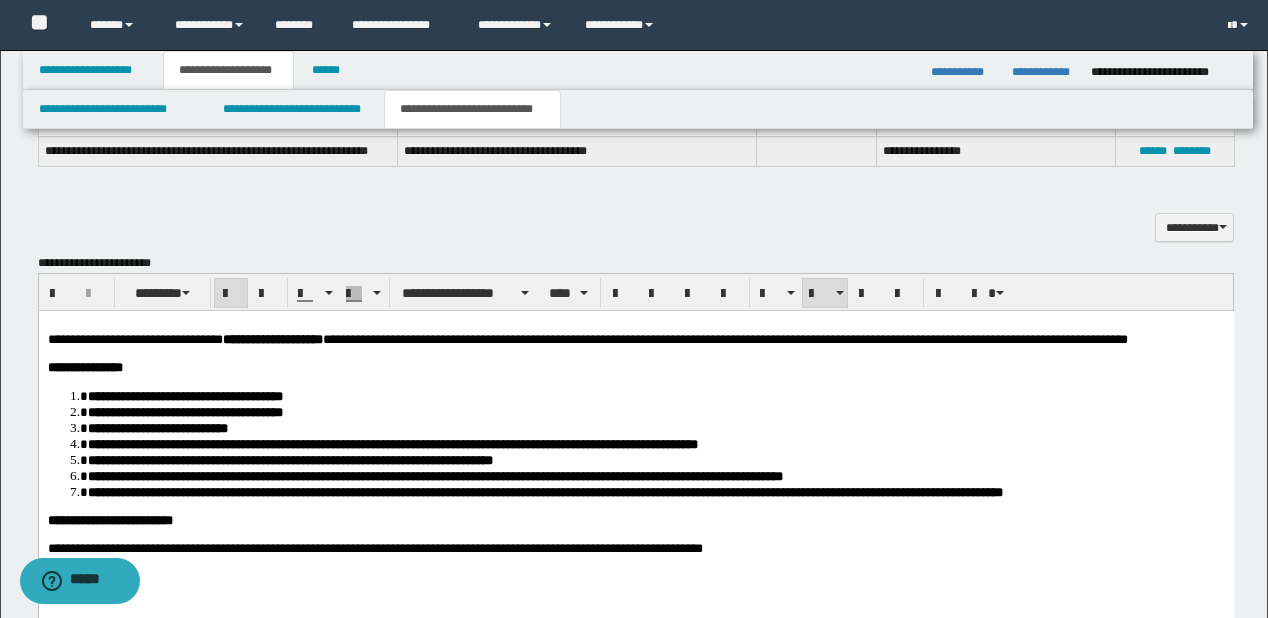 scroll, scrollTop: 1232, scrollLeft: 0, axis: vertical 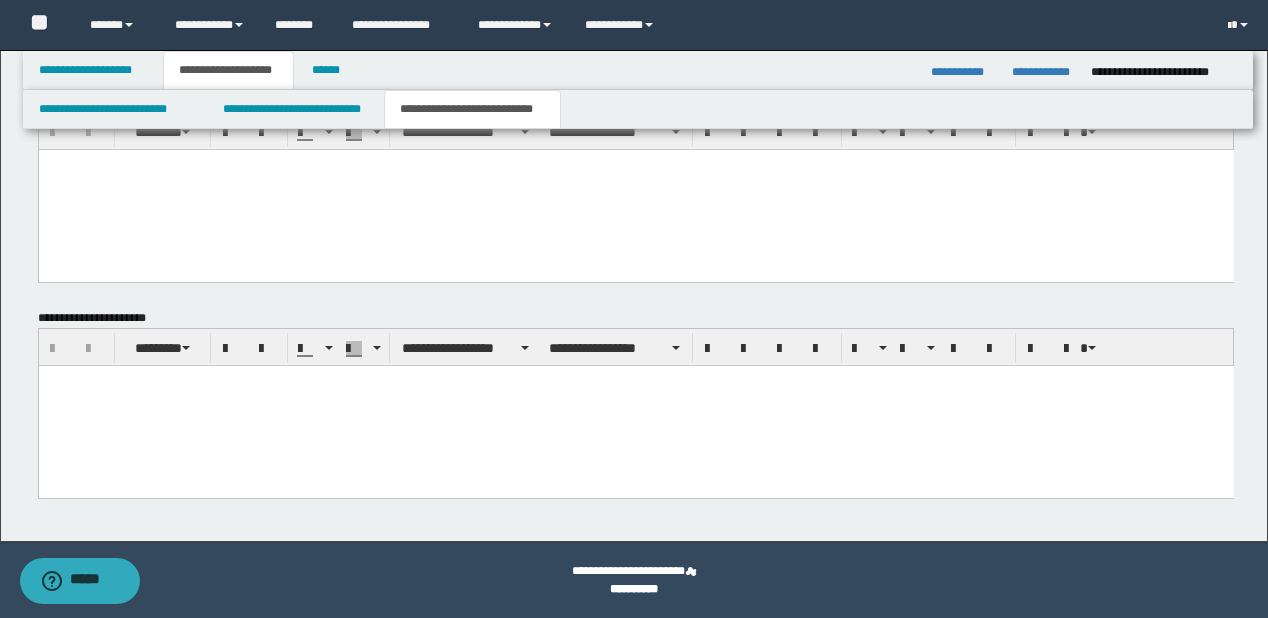 click at bounding box center [635, 405] 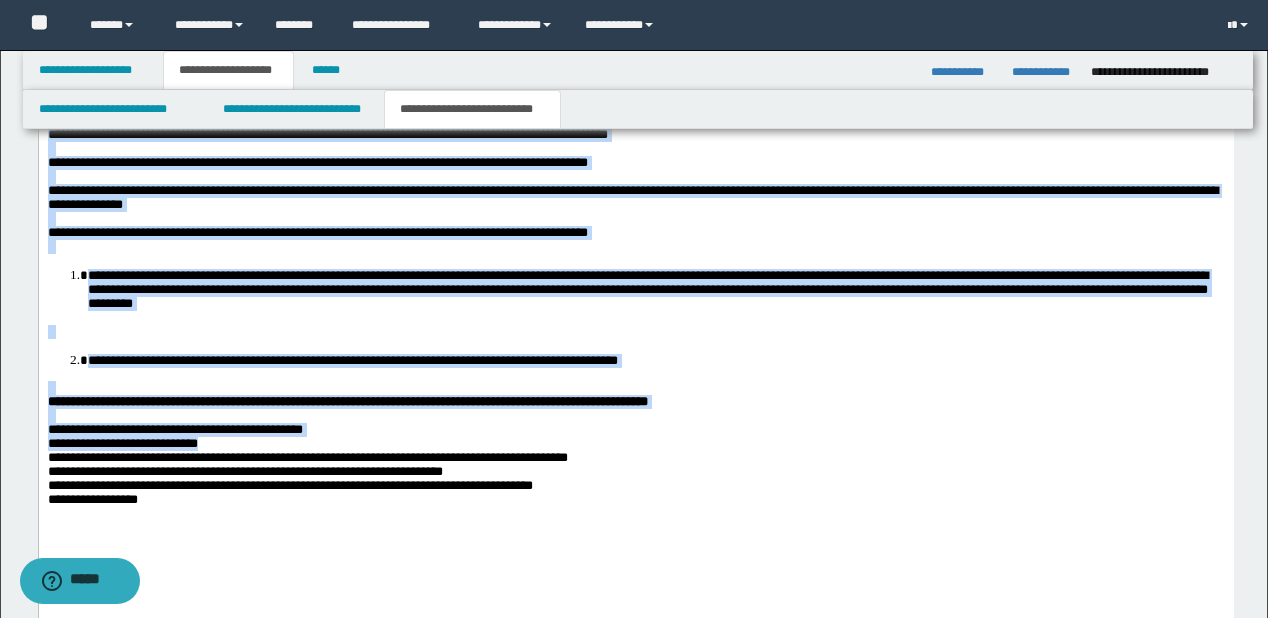 scroll, scrollTop: 2345, scrollLeft: 0, axis: vertical 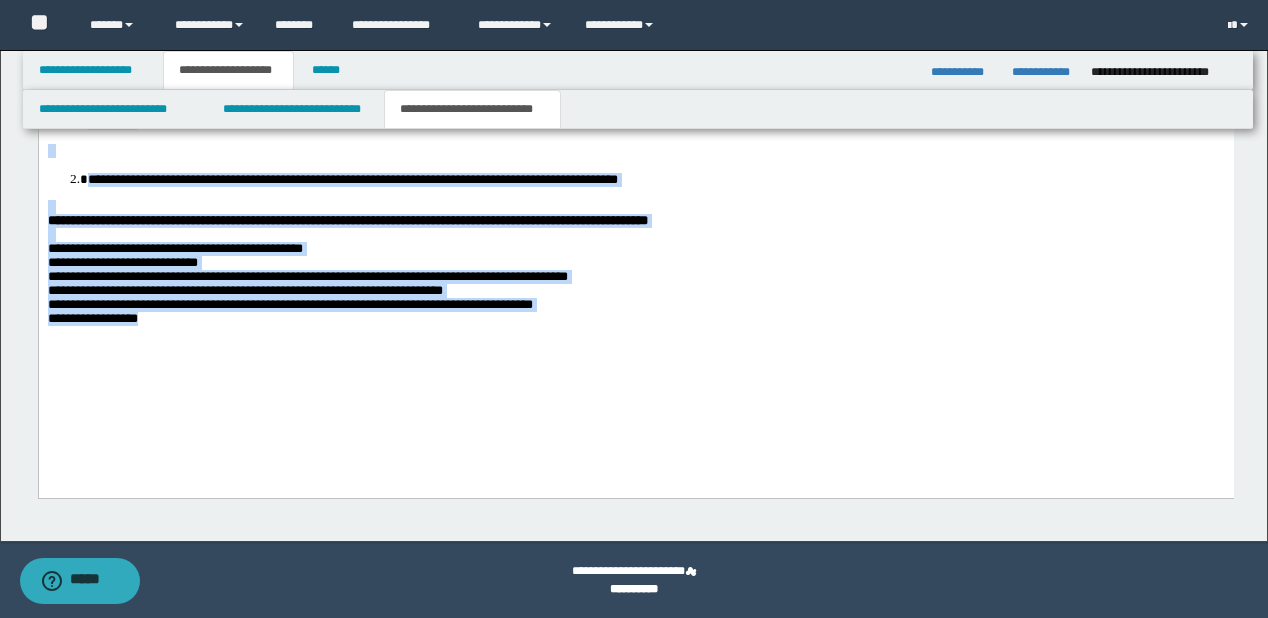drag, startPoint x: 49, startPoint y: -201, endPoint x: 280, endPoint y: 469, distance: 708.70374 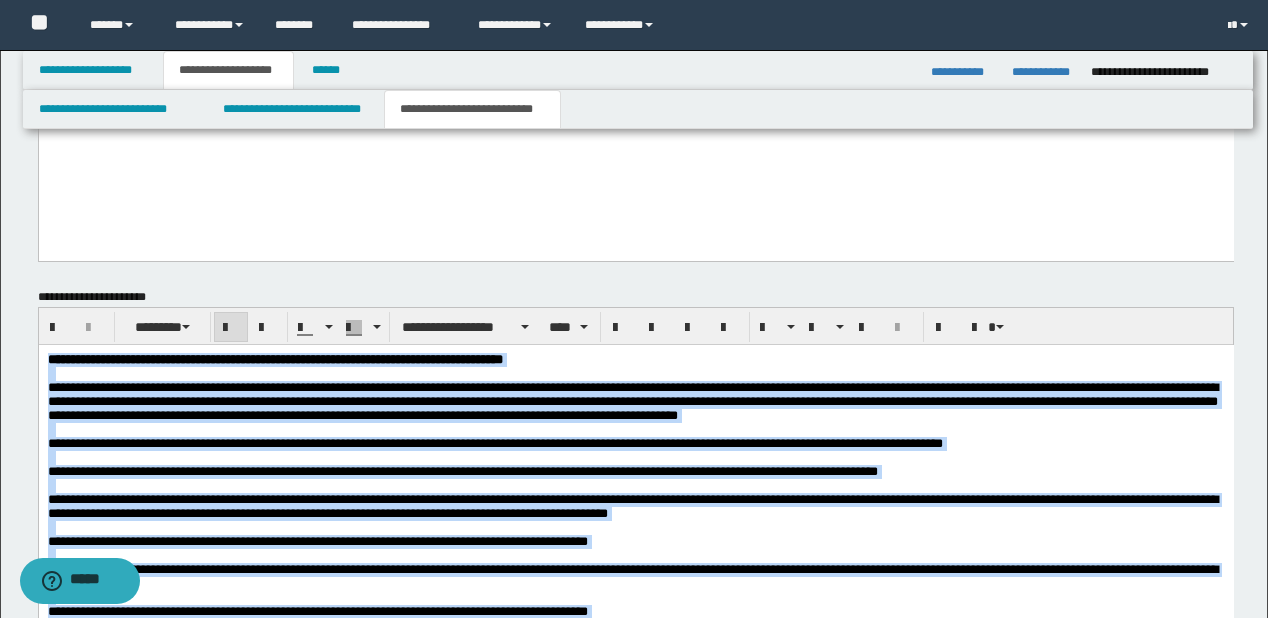 scroll, scrollTop: 1705, scrollLeft: 0, axis: vertical 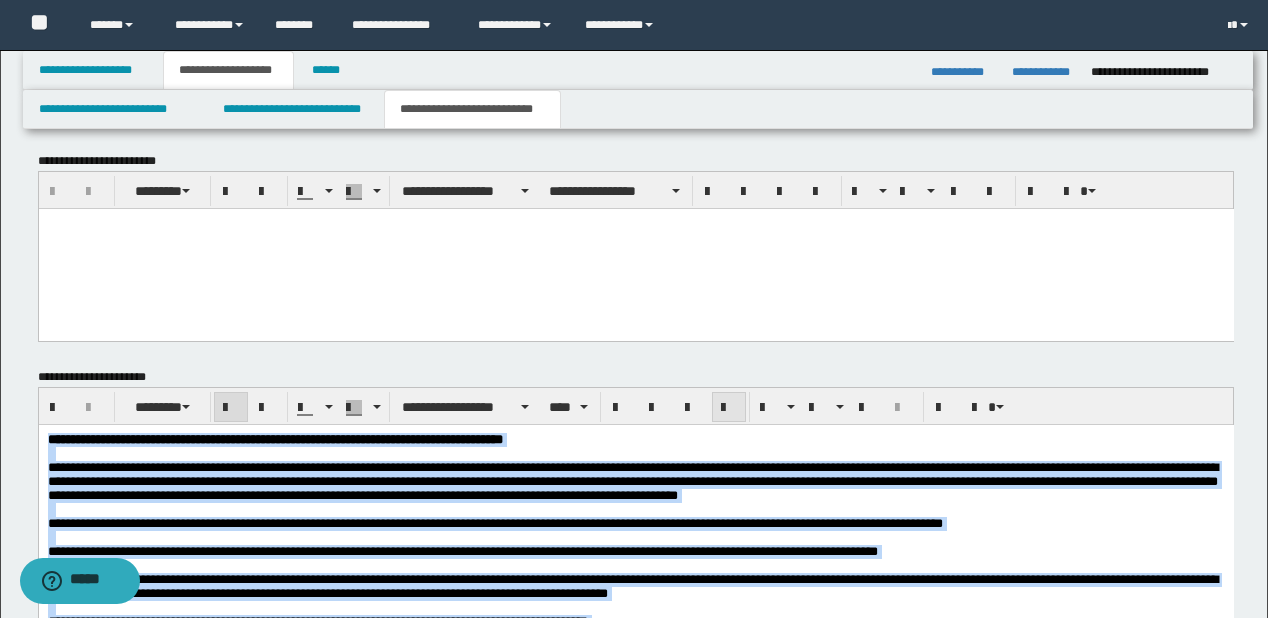 click at bounding box center [729, 407] 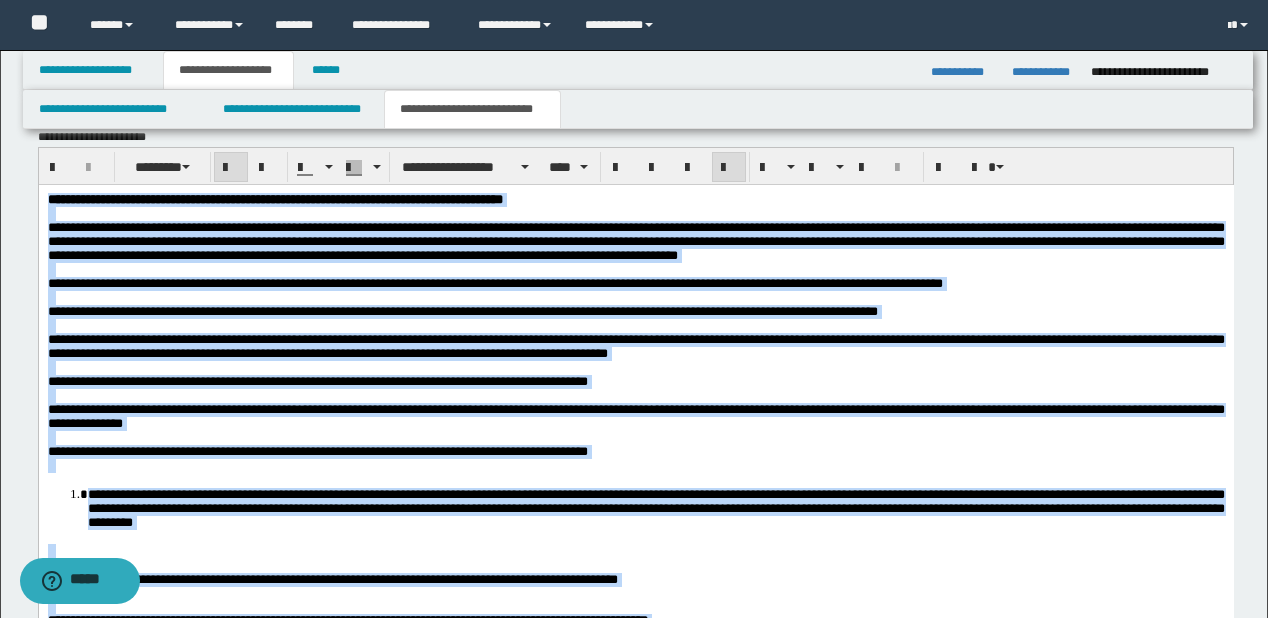 scroll, scrollTop: 2025, scrollLeft: 0, axis: vertical 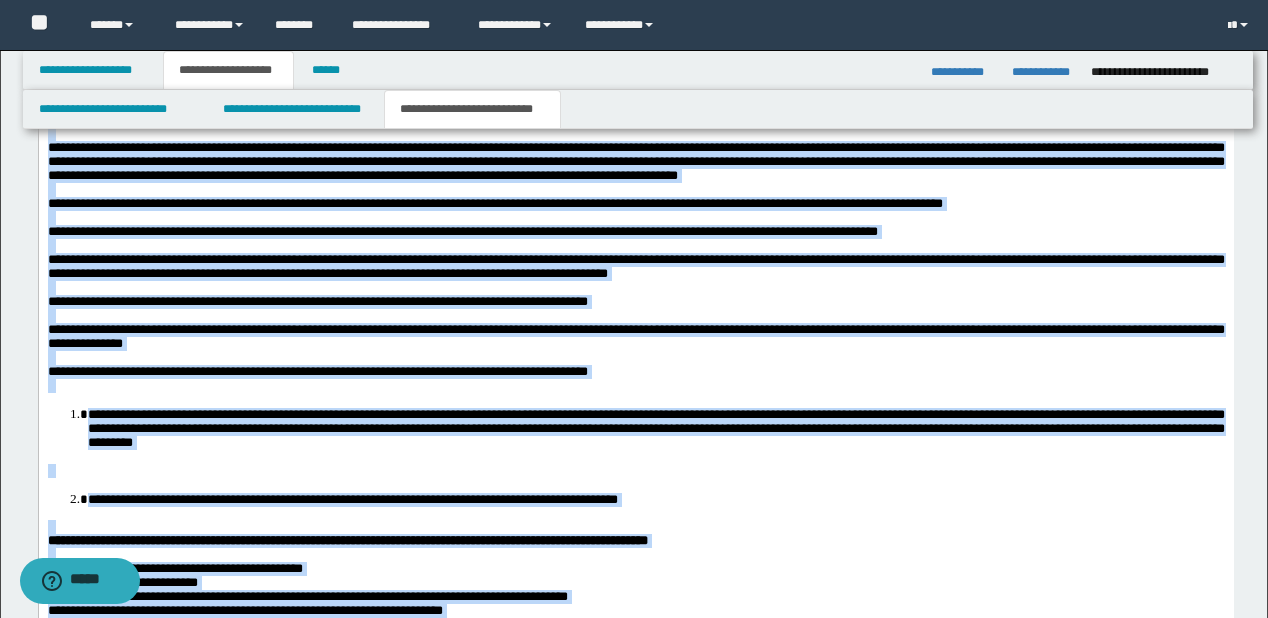 click on "**********" at bounding box center (317, 370) 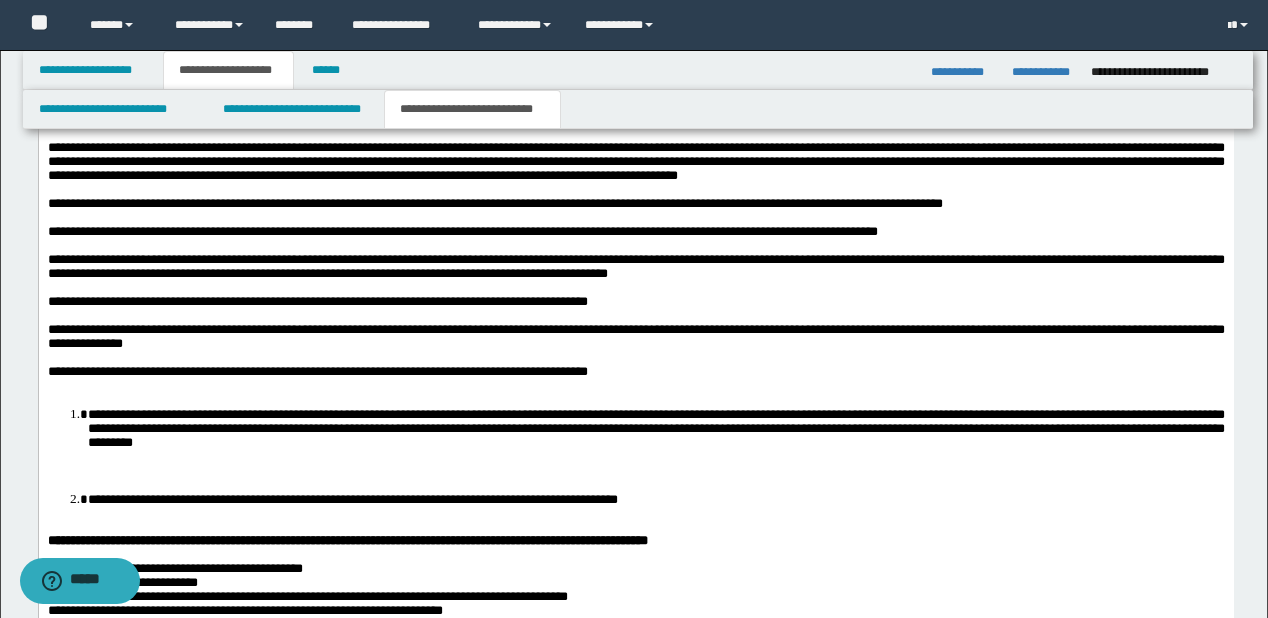 click on "**********" at bounding box center [635, 371] 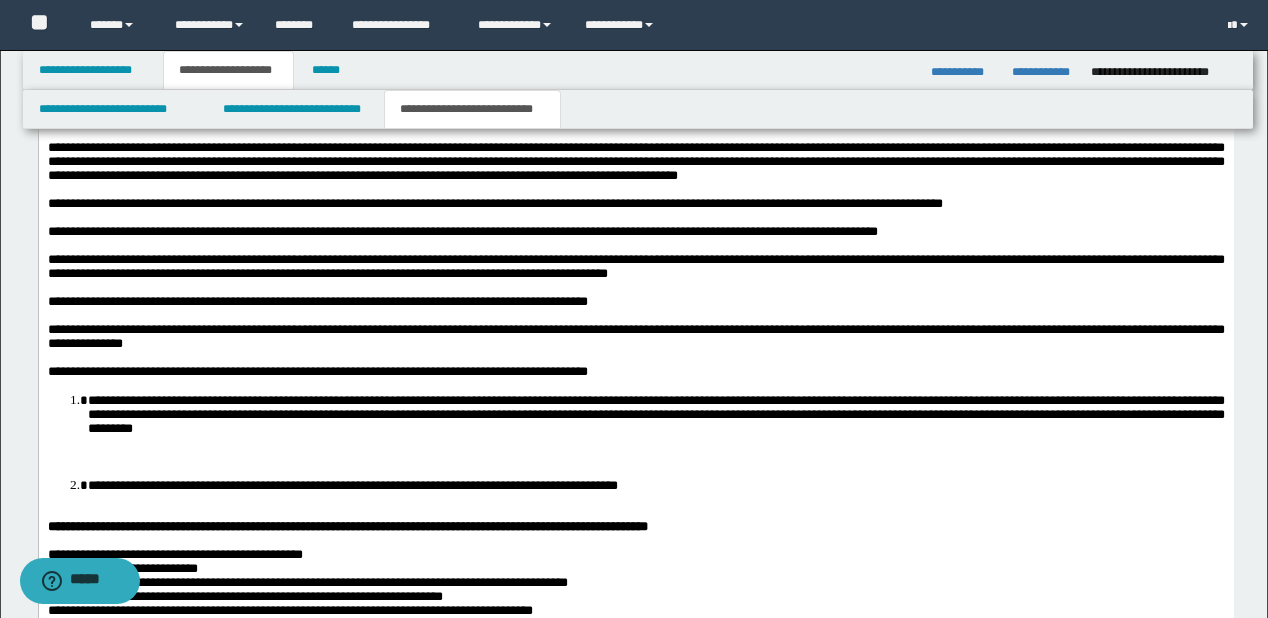 click on "**********" at bounding box center (655, 413) 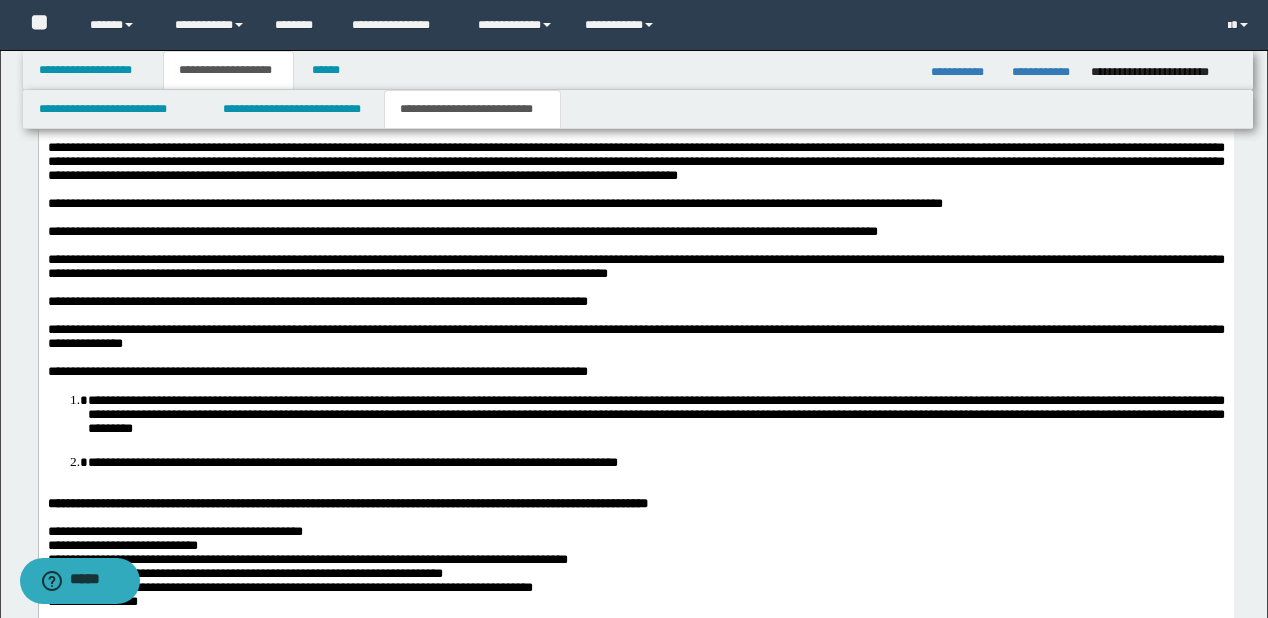 click on "**********" at bounding box center [655, 461] 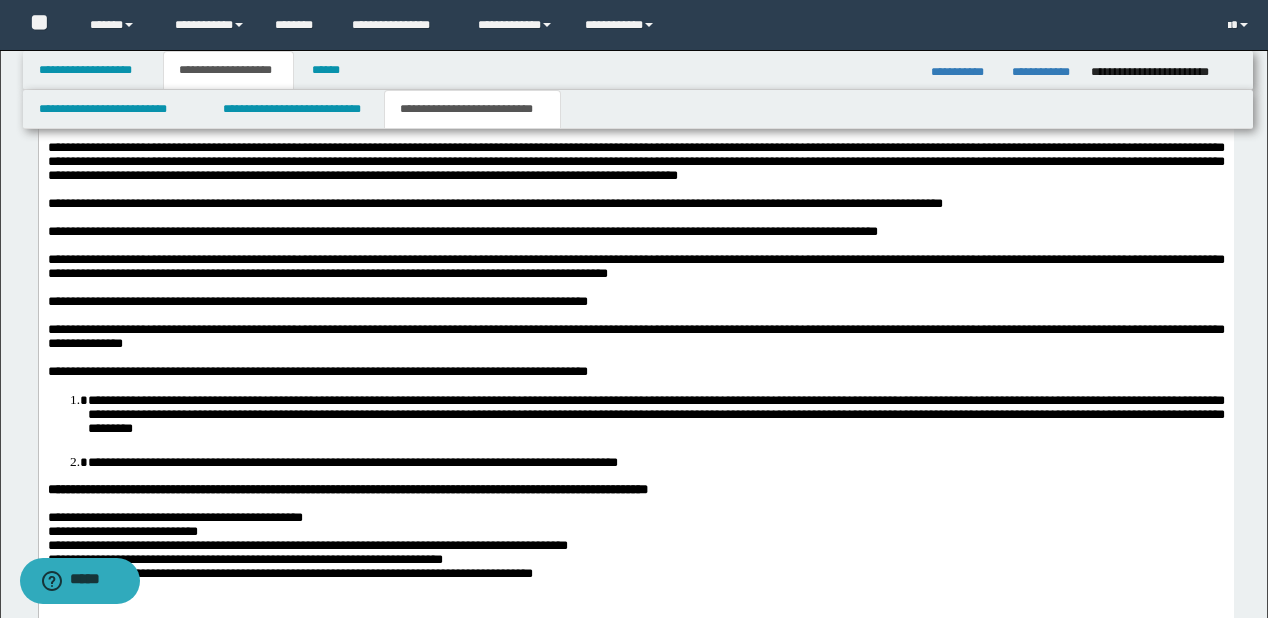scroll, scrollTop: 1705, scrollLeft: 0, axis: vertical 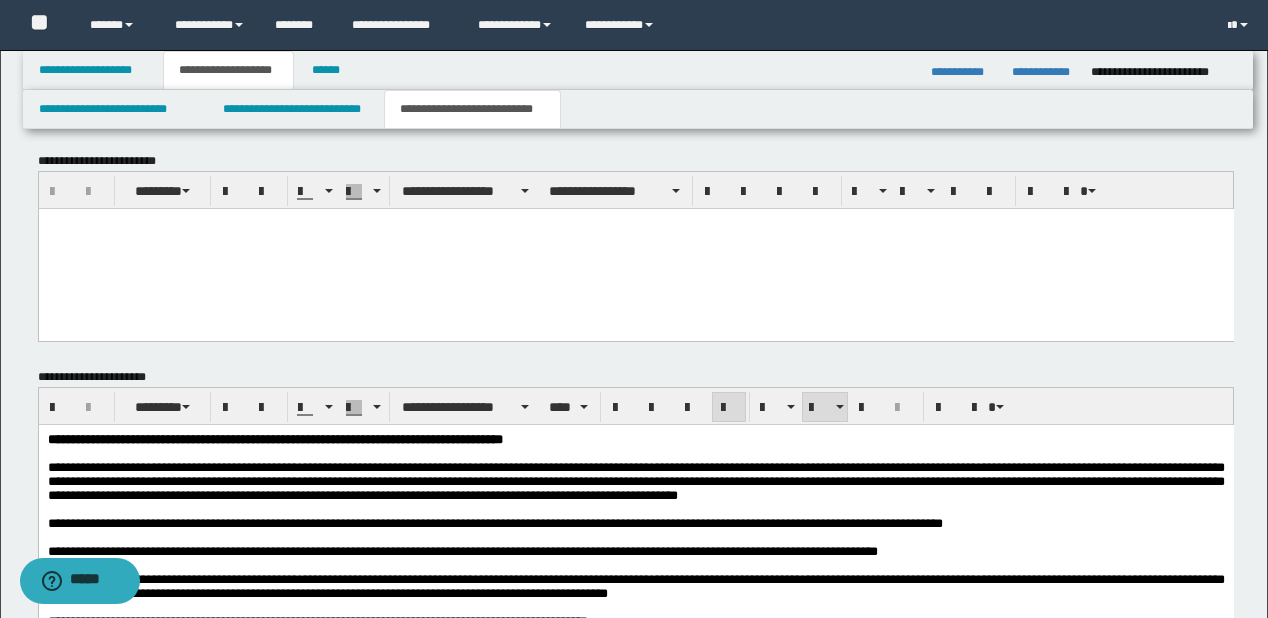 click on "**********" at bounding box center [635, 698] 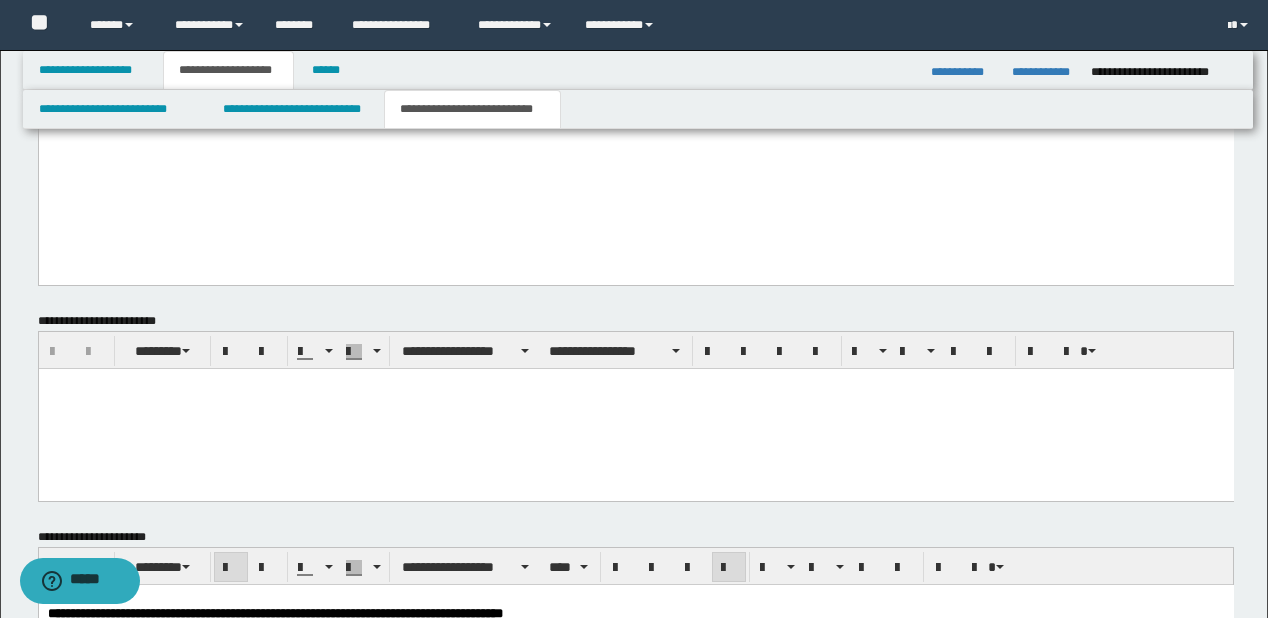 scroll, scrollTop: 1145, scrollLeft: 0, axis: vertical 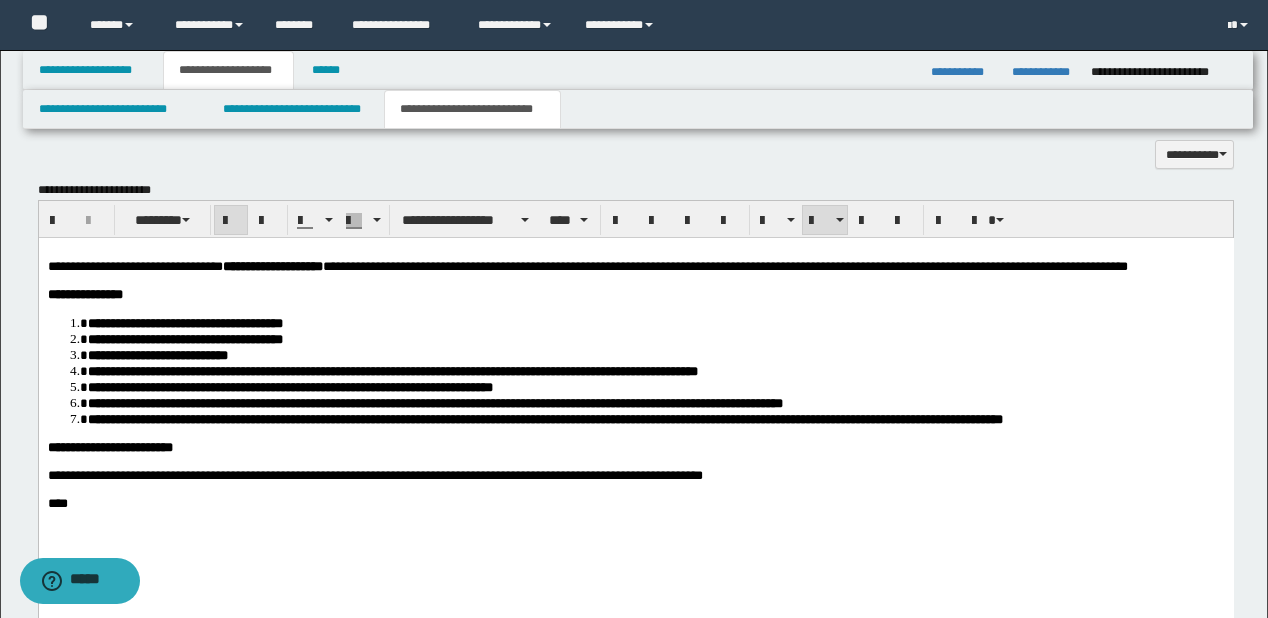 click on "**********" at bounding box center [636, 143] 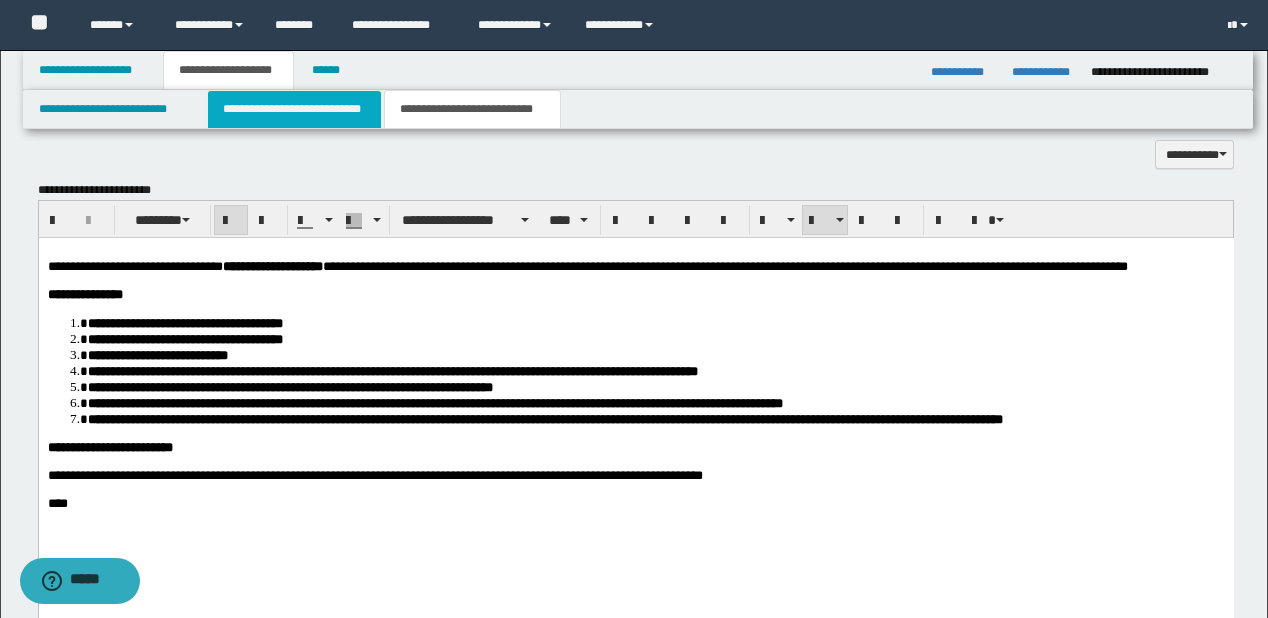 click on "**********" at bounding box center (294, 109) 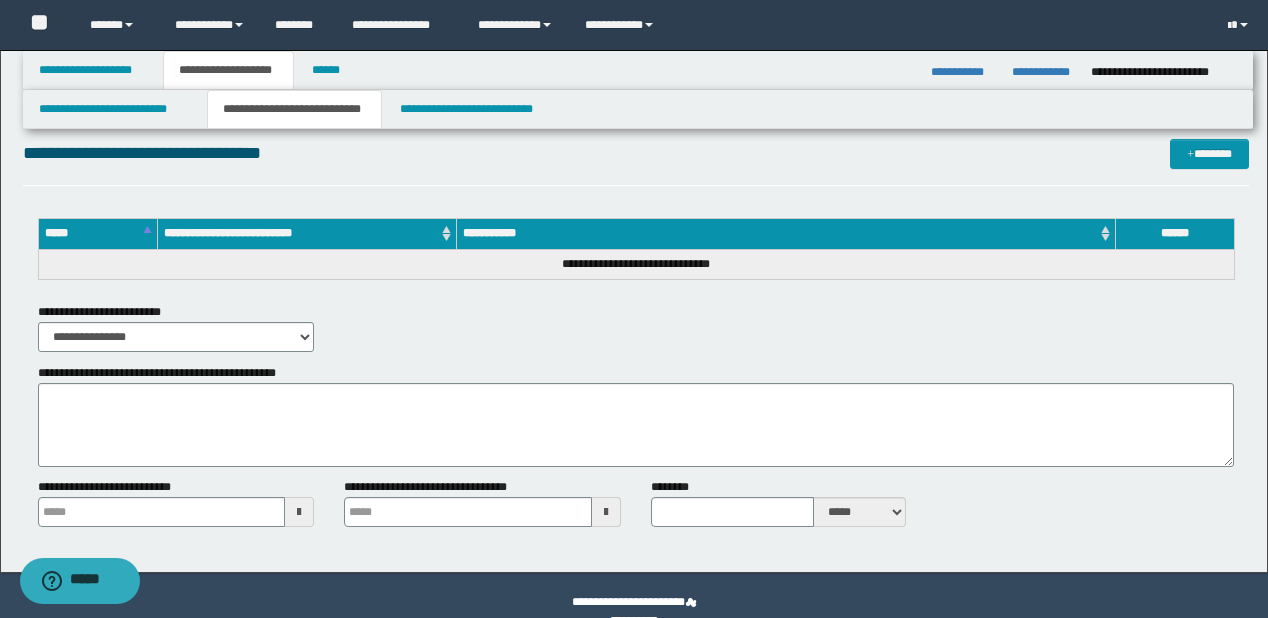 scroll, scrollTop: 2937, scrollLeft: 0, axis: vertical 